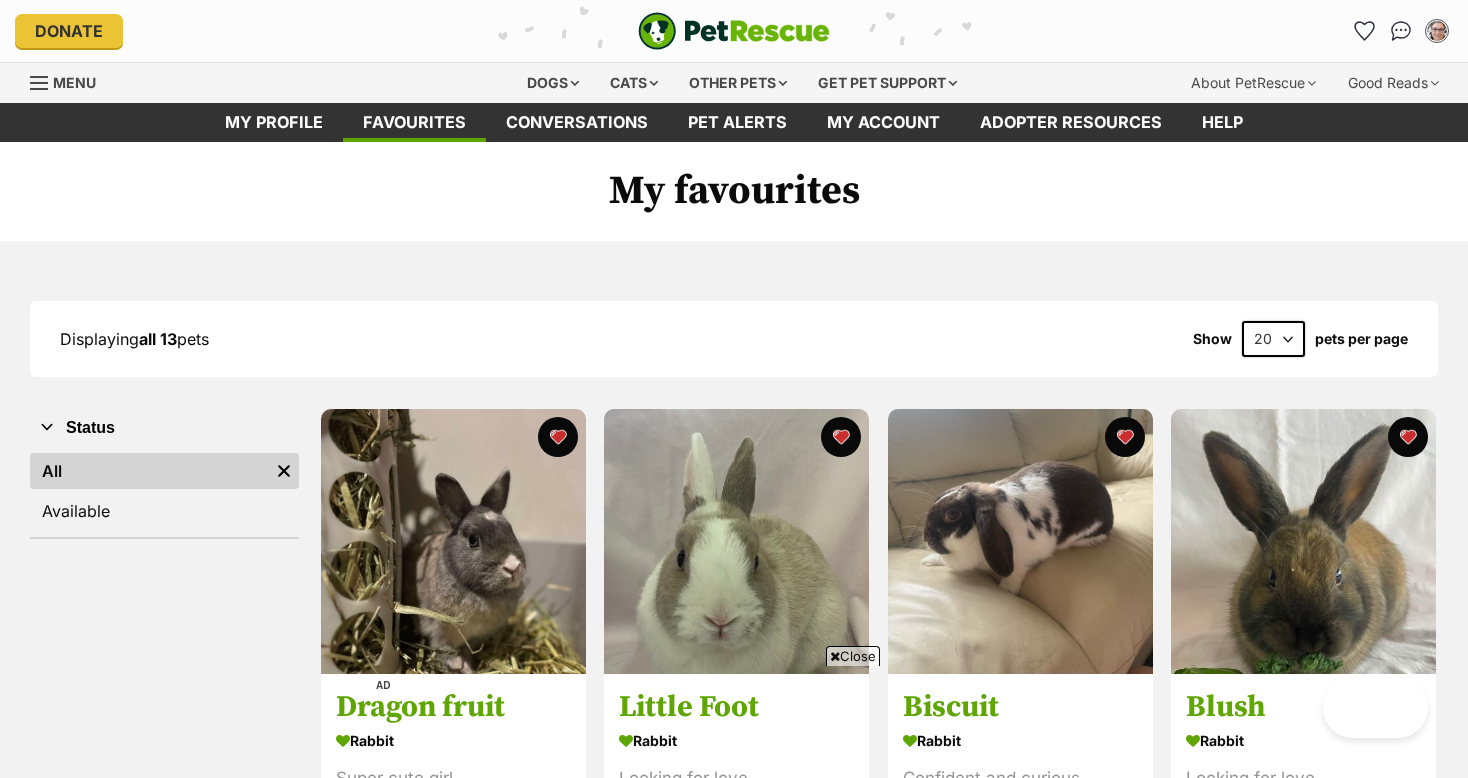 scroll, scrollTop: 0, scrollLeft: 0, axis: both 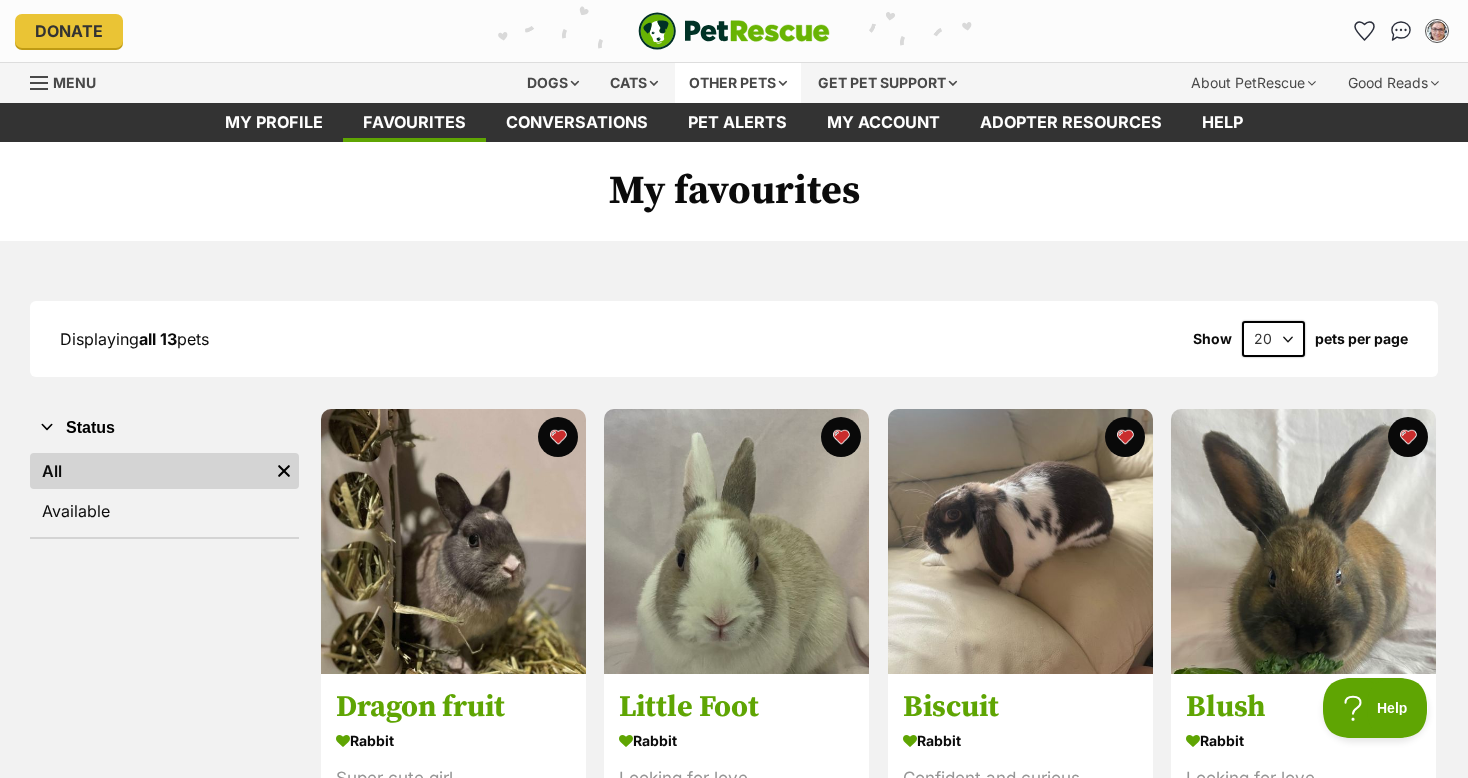 click on "Other pets" at bounding box center [738, 83] 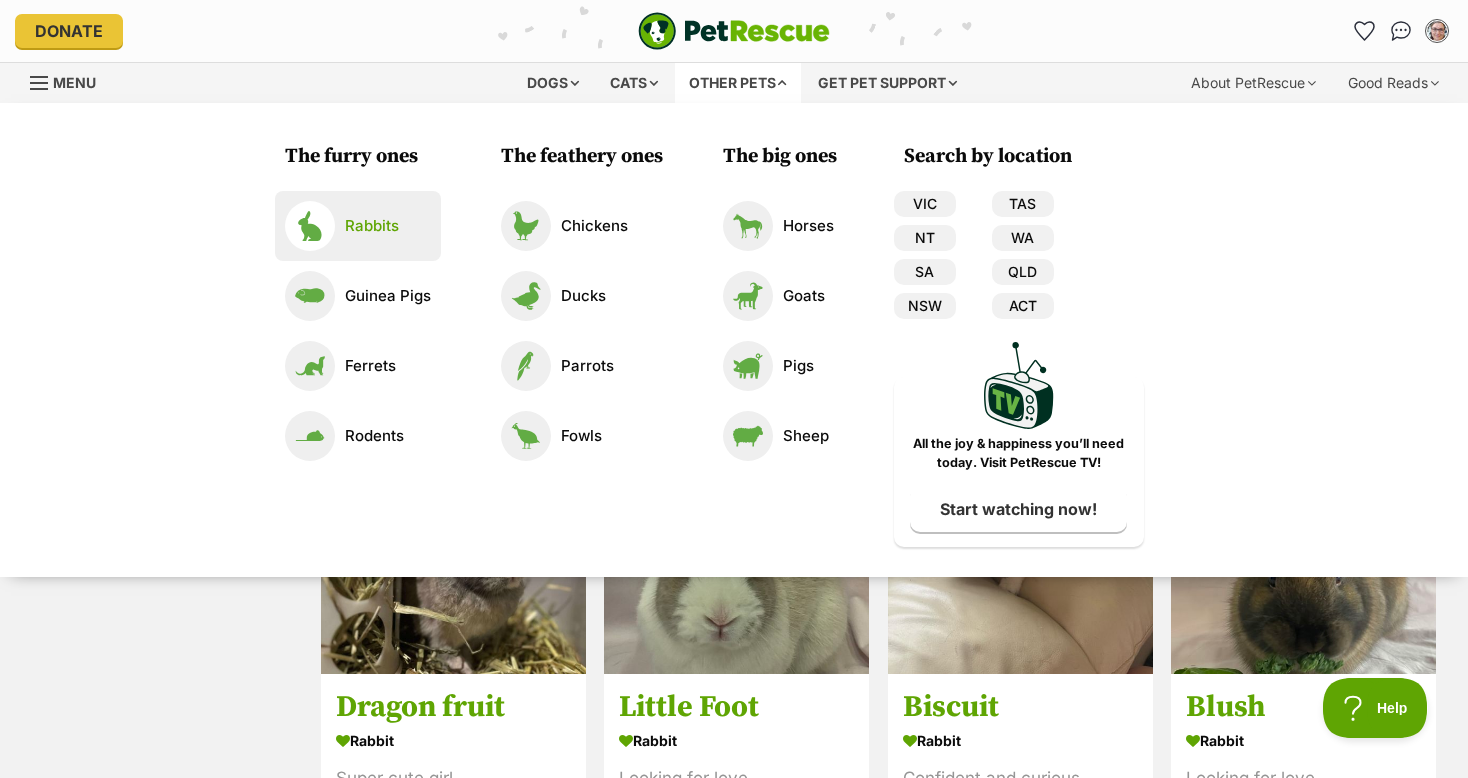 click on "Rabbits" at bounding box center [372, 226] 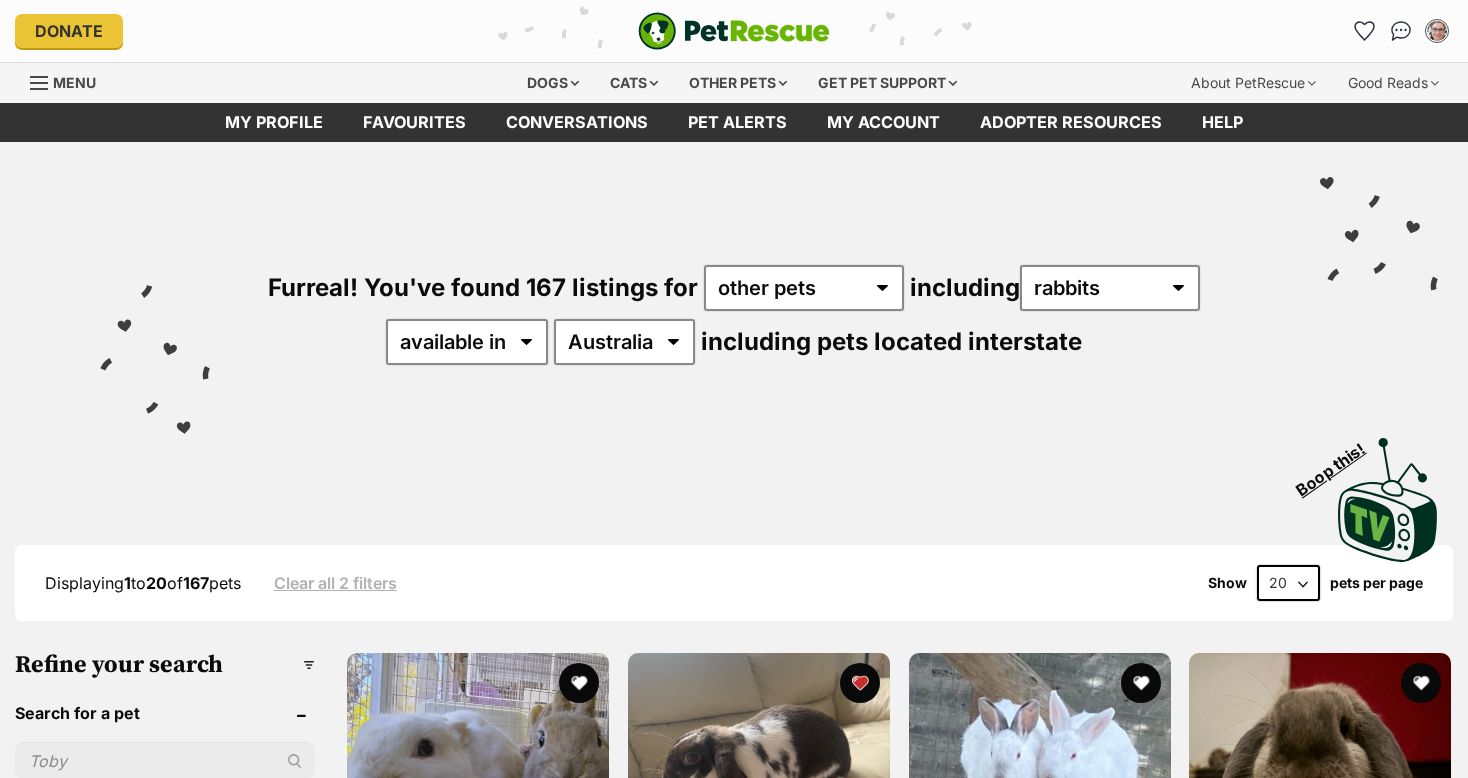 scroll, scrollTop: 0, scrollLeft: 0, axis: both 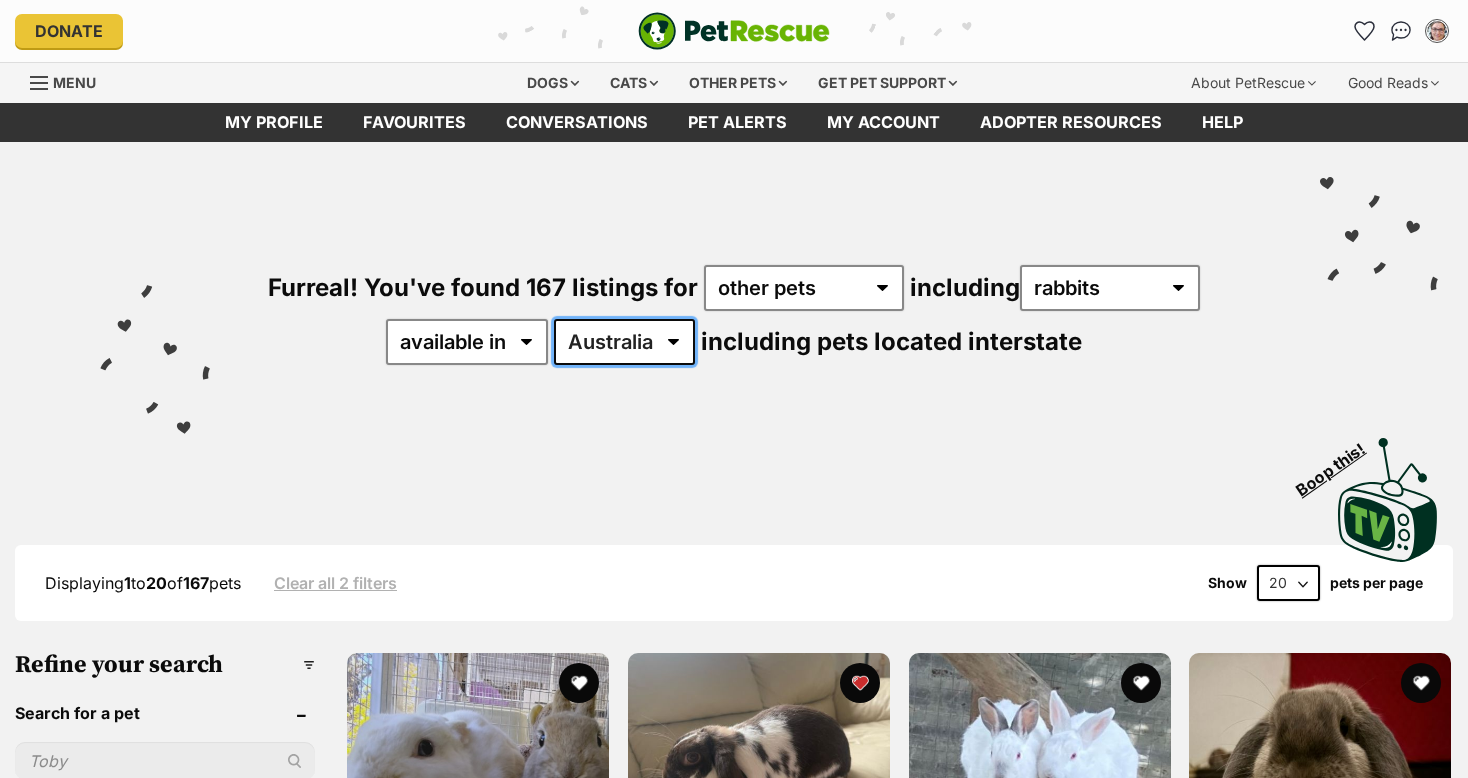 click on "Australia
ACT
NSW
SA
TAS
VIC
WA" at bounding box center [624, 342] 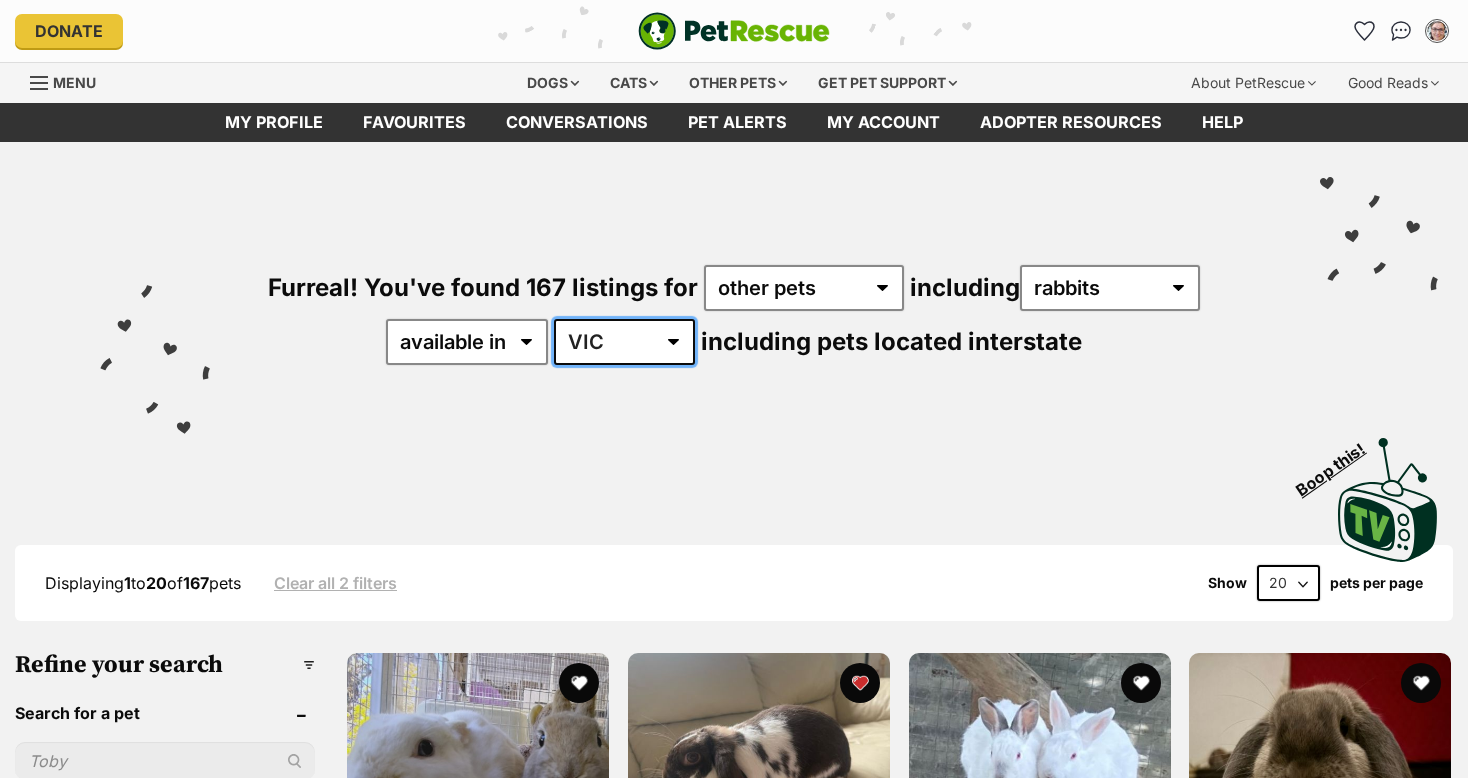 click on "Australia
ACT
NSW
SA
TAS
VIC
WA" at bounding box center [624, 342] 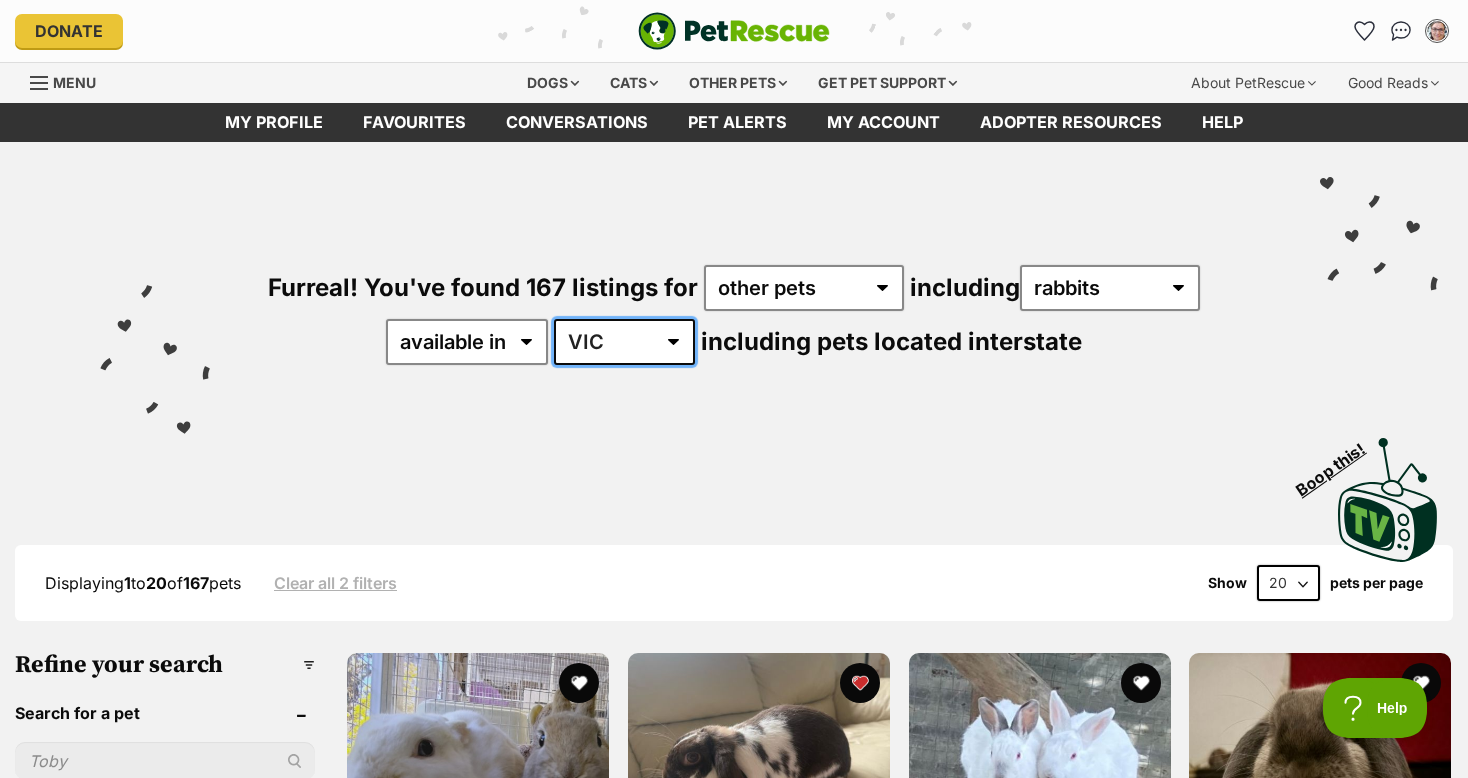 scroll, scrollTop: 0, scrollLeft: 0, axis: both 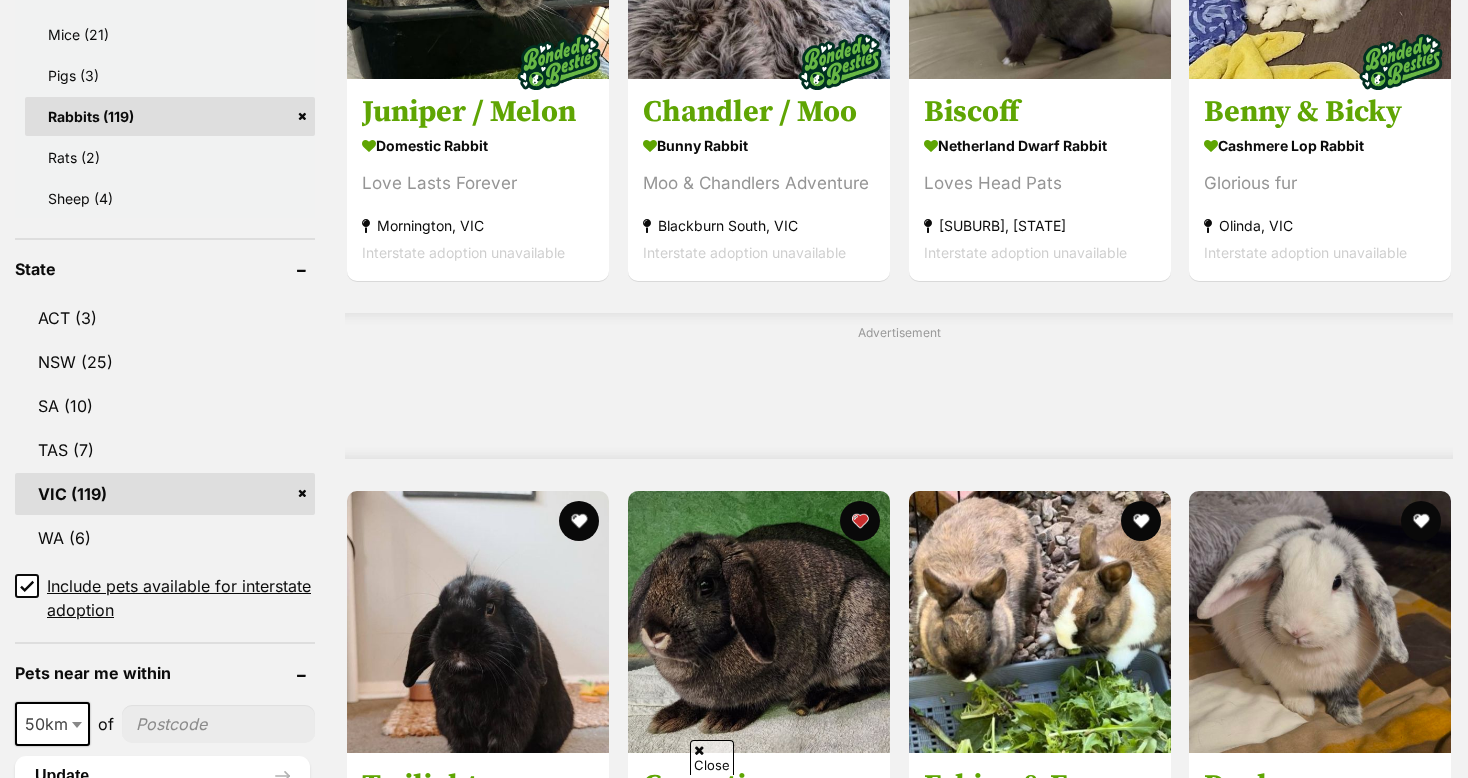 click 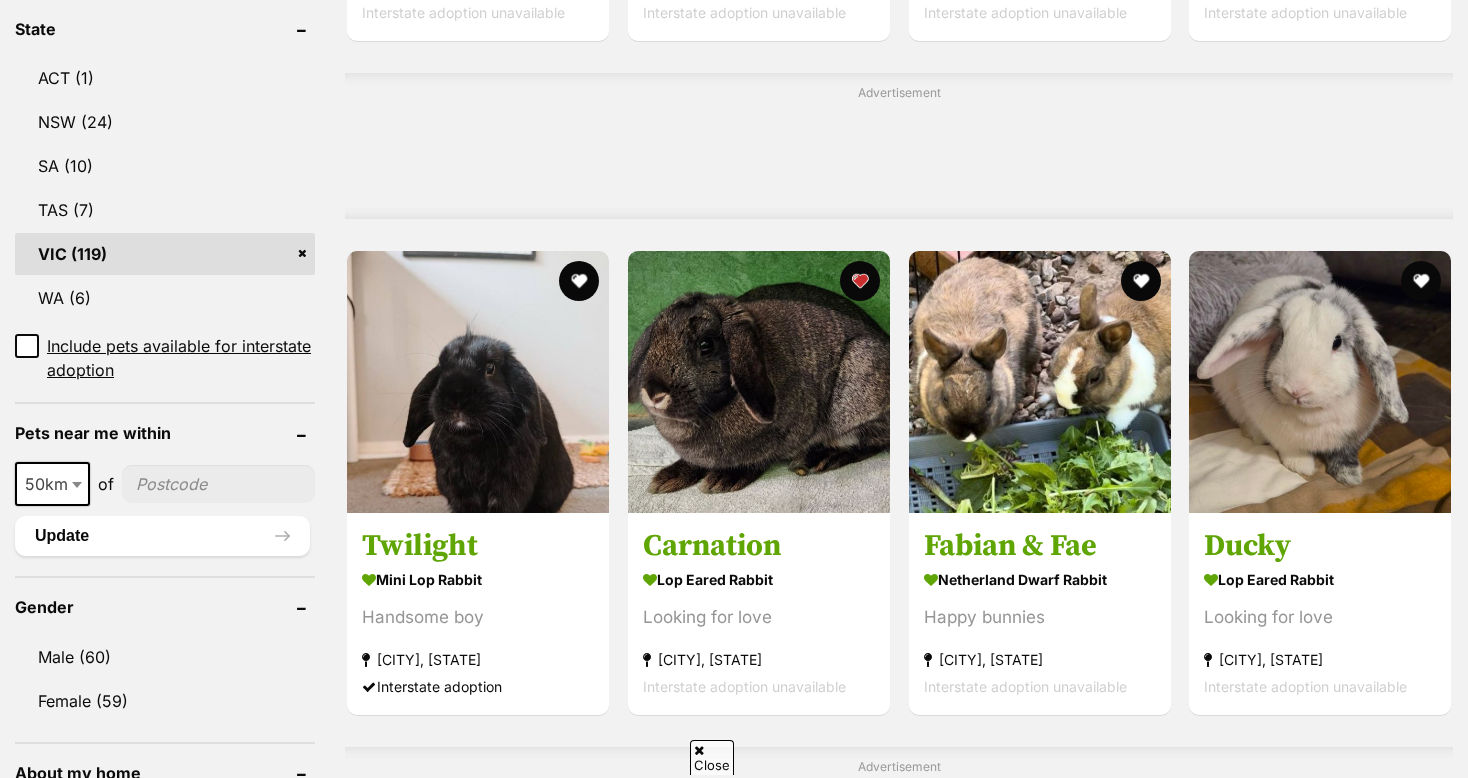 scroll, scrollTop: 2104, scrollLeft: 0, axis: vertical 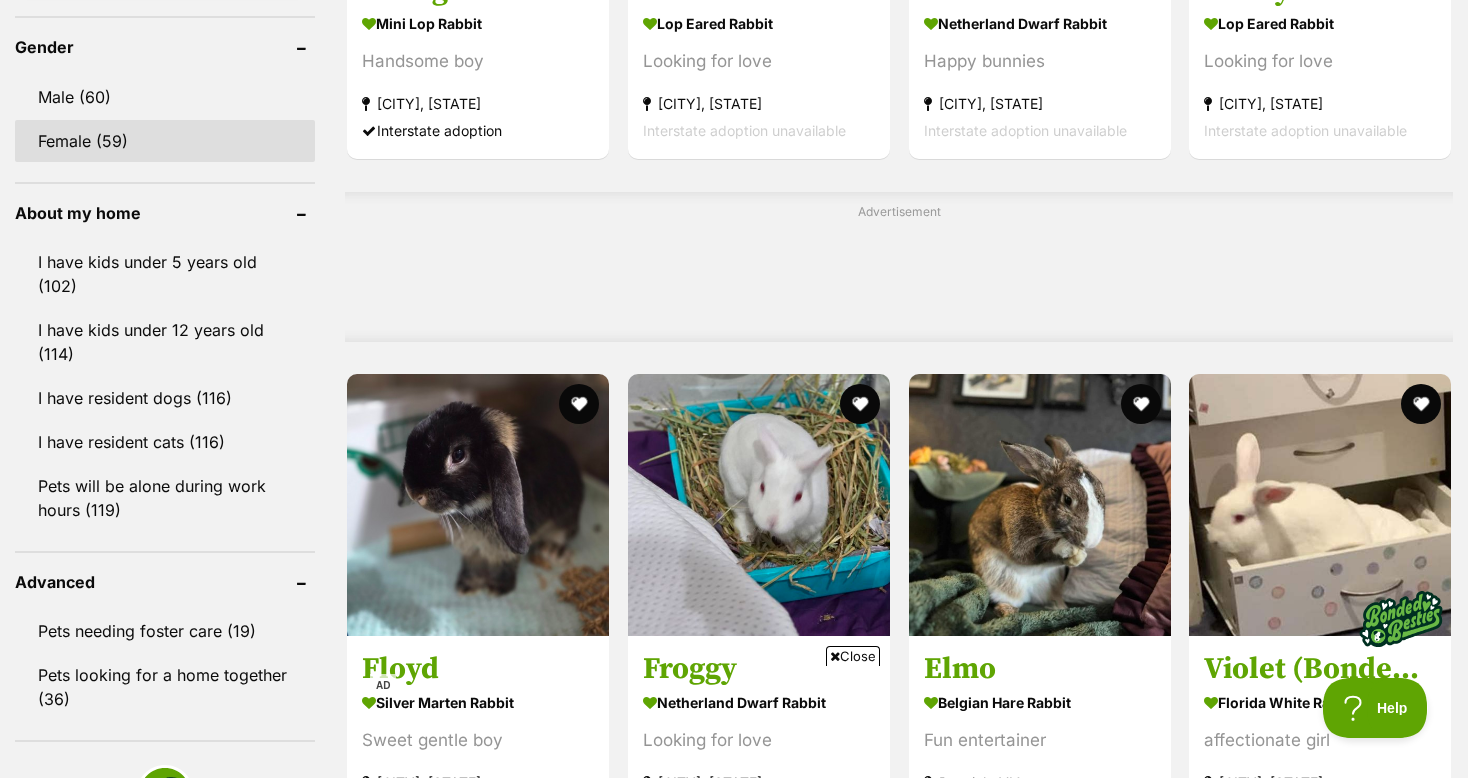 click on "Female (59)" at bounding box center [165, 141] 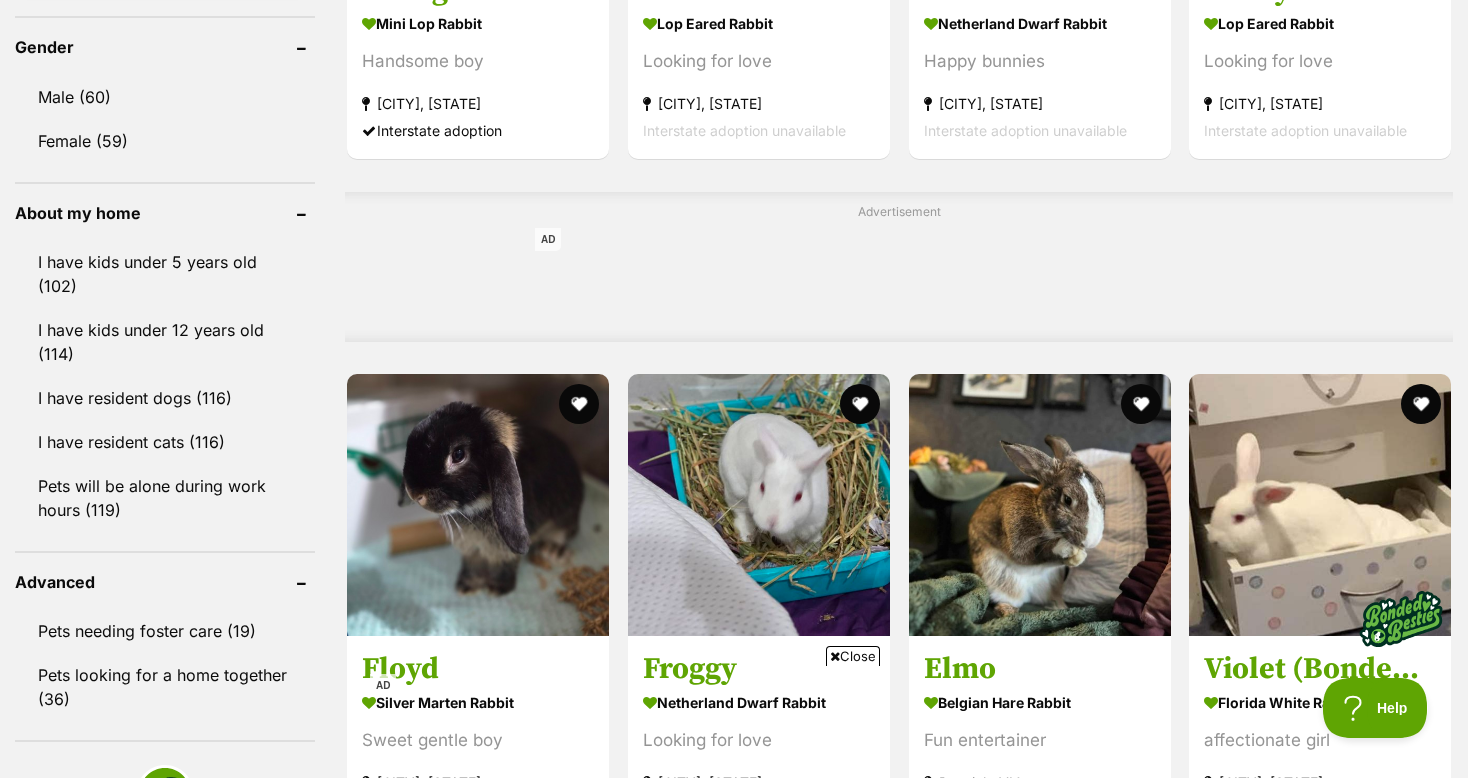 scroll, scrollTop: 0, scrollLeft: 0, axis: both 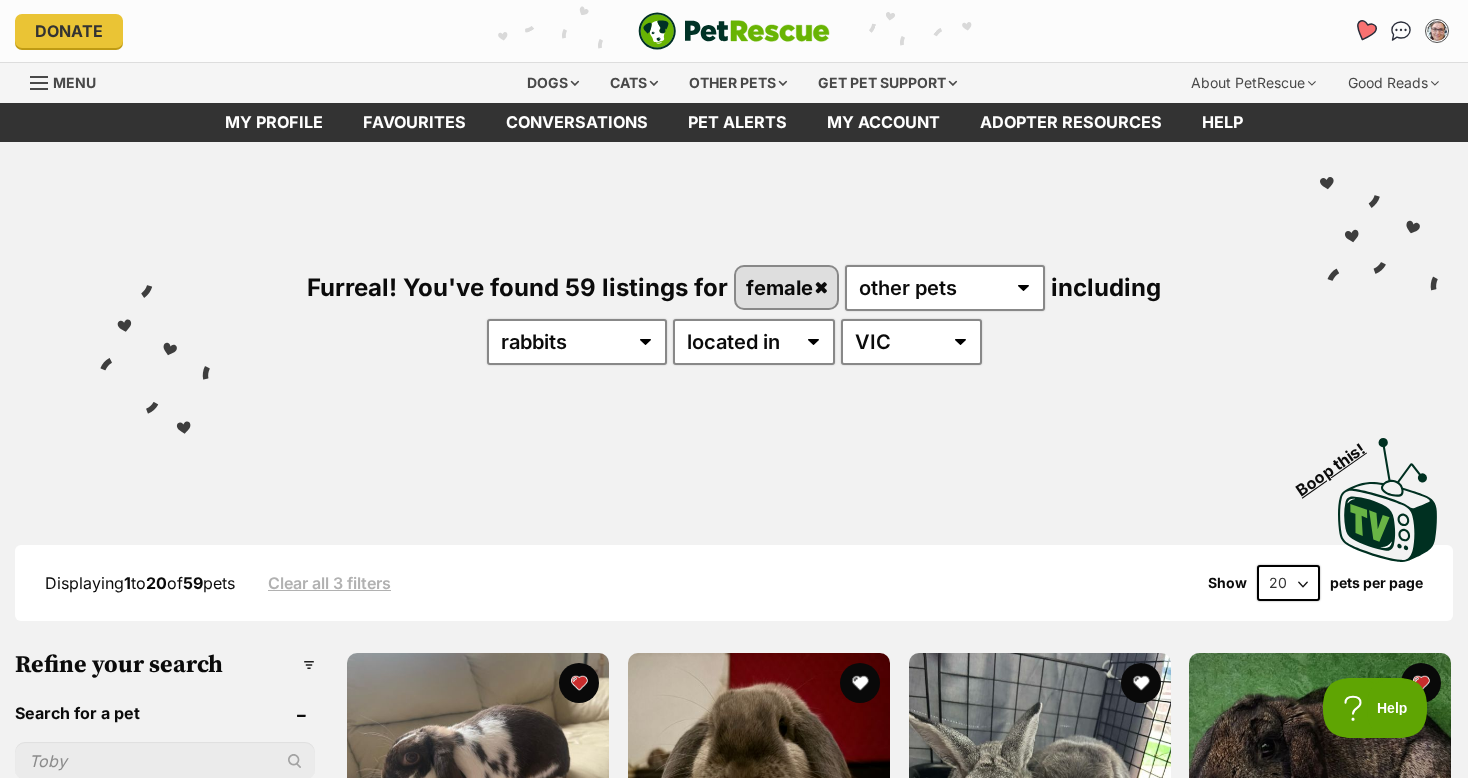 click 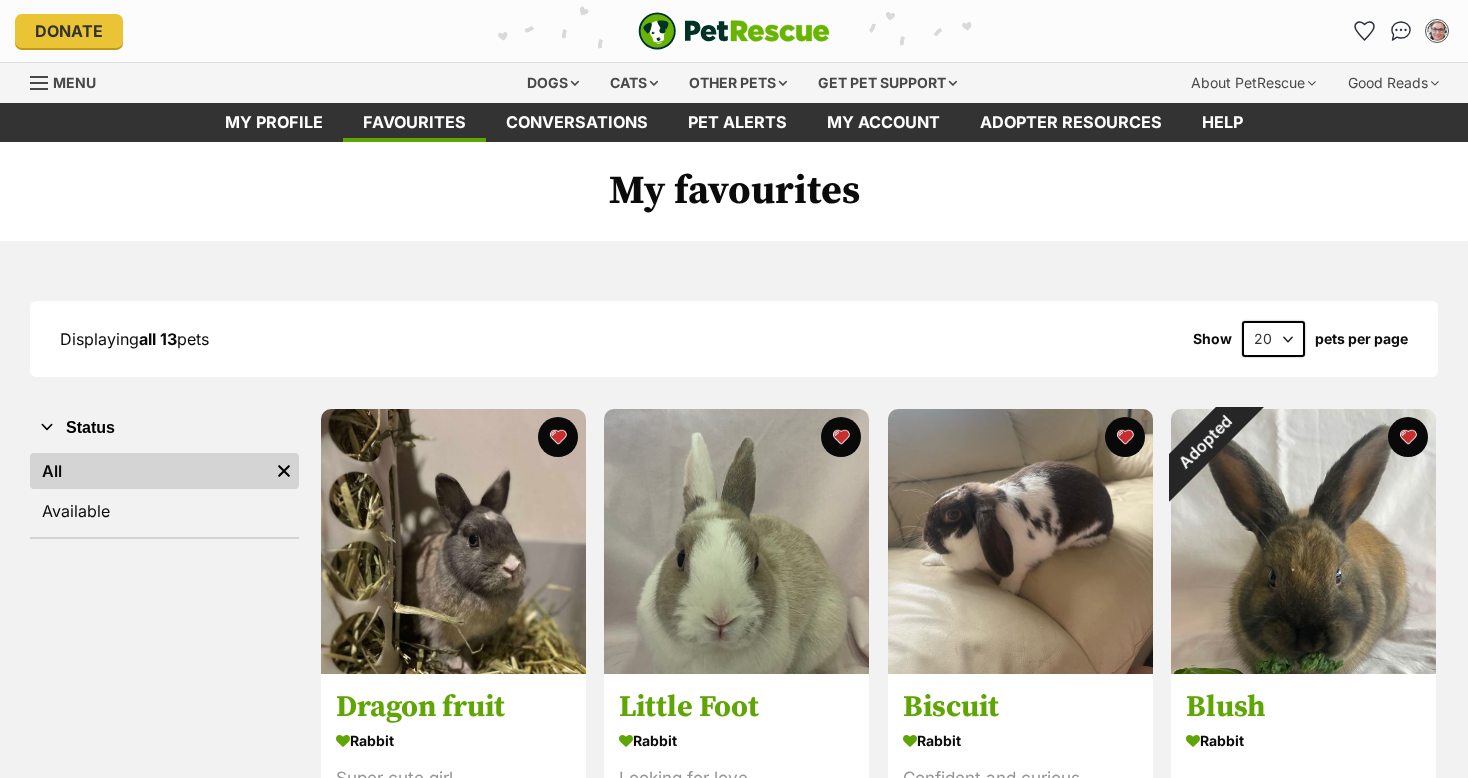 scroll, scrollTop: 0, scrollLeft: 0, axis: both 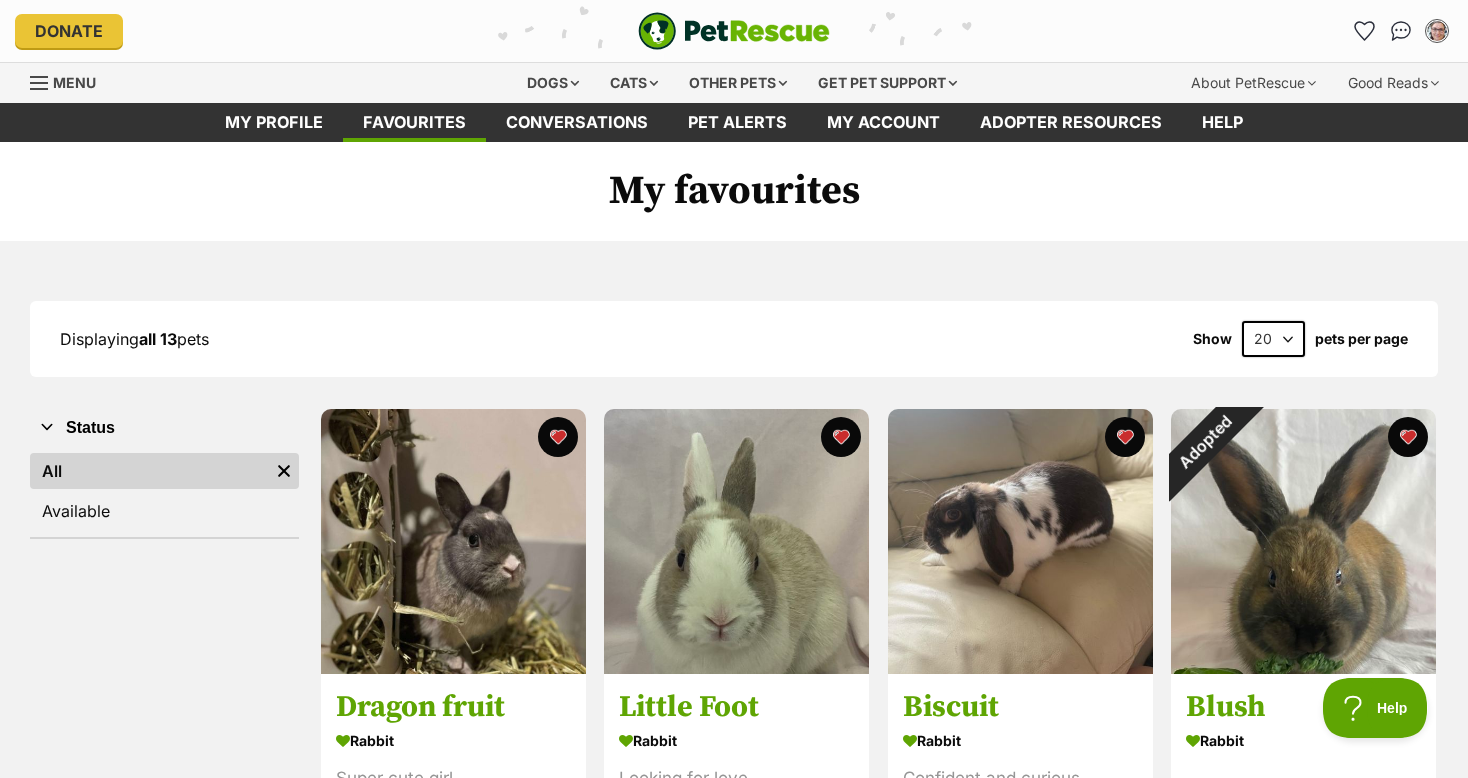 click on "Displaying  all 13  pets
Show 20 40 60 pets per page
Visit PetRescue TV (external site)
Boop this!
Status
All
Remove filter
Available
Dragon fruit
Rabbit
Super cute girl
Collingwood, VIC
Interstate adoption unavailable
Advertisement
Little Foot
Rabbit
Looking for love
Burwood East, VIC
Interstate adoption unavailable
Biscuit
Rabbit
Confident and curious
Boronia, VIC
Interstate adoption unavailable
Adopted
Blush
Rabbit
I'VE BEEN ADOPTED
about 3 hours ago
Carnation
Rabbit
Looking for love
Burwood East, VIC
Interstate adoption unavailable
Cricket
Rabbit" at bounding box center (734, 1317) 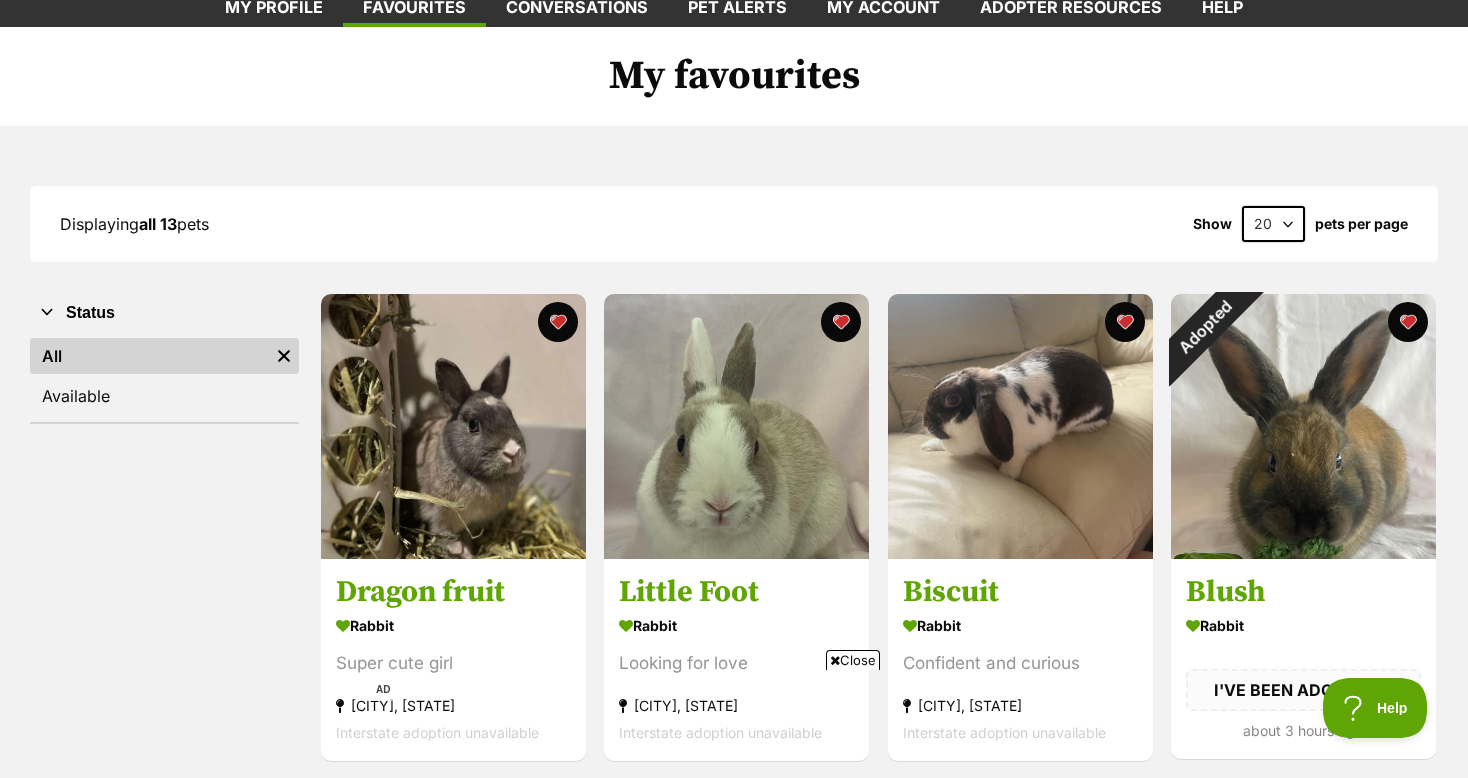 scroll, scrollTop: 280, scrollLeft: 0, axis: vertical 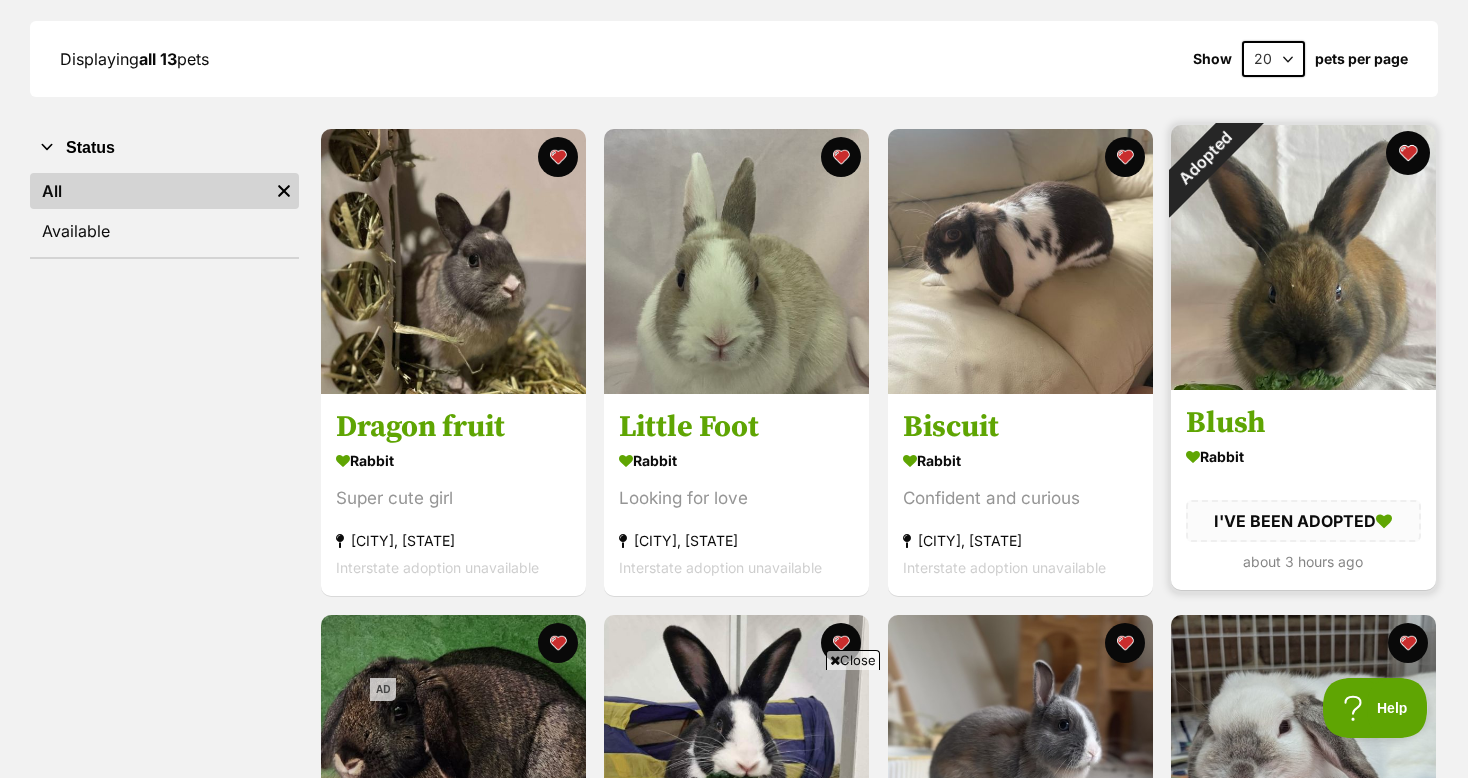 click at bounding box center (1408, 153) 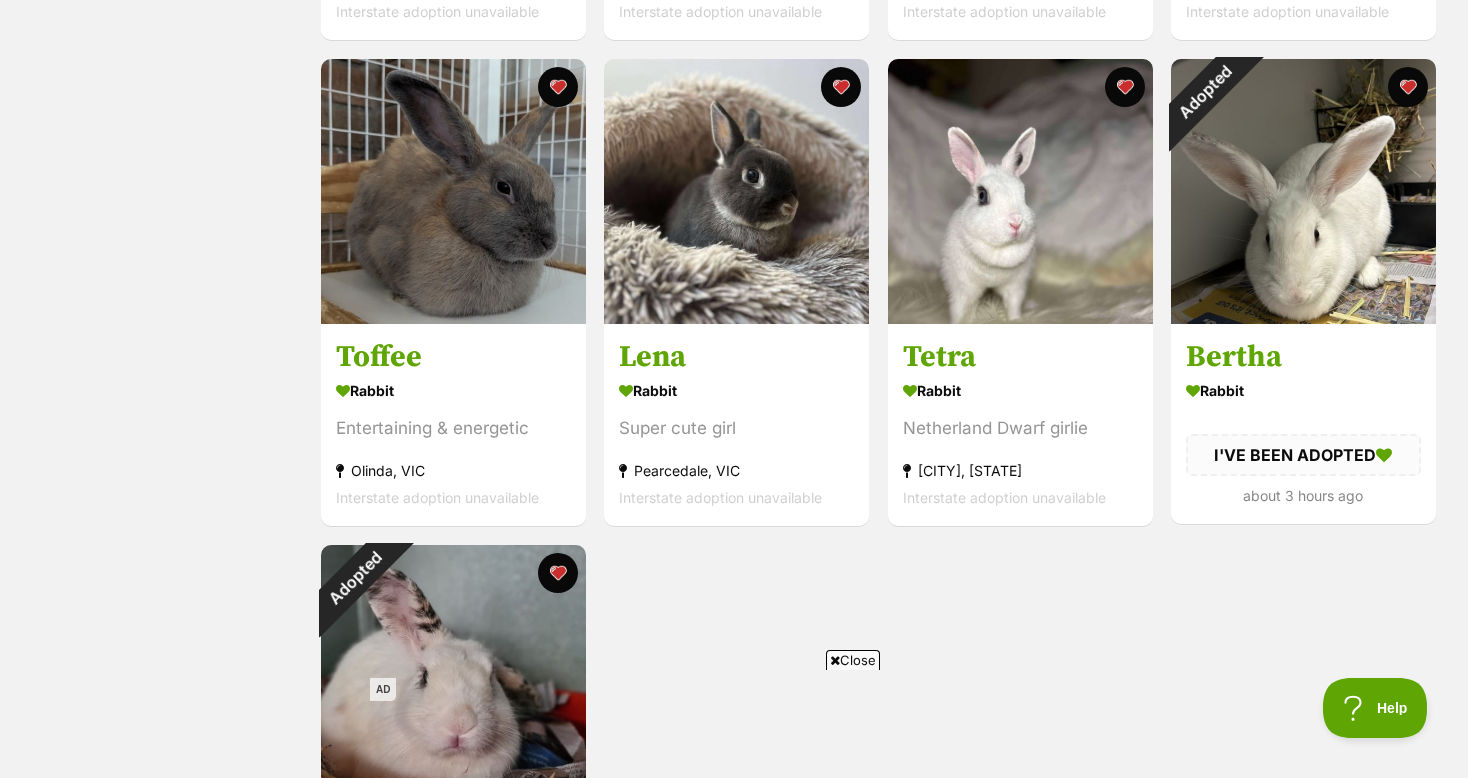 scroll, scrollTop: 1320, scrollLeft: 0, axis: vertical 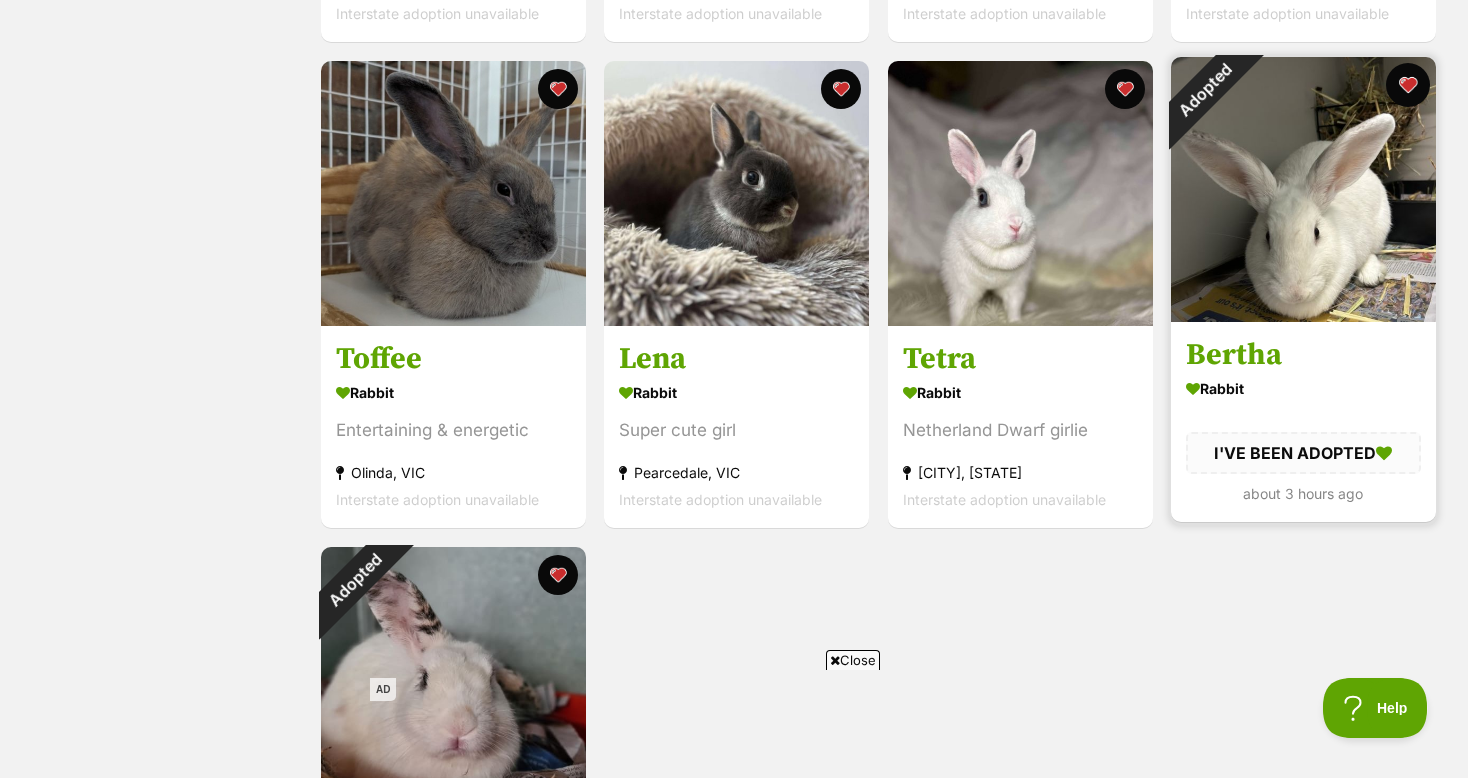 click at bounding box center [1408, 85] 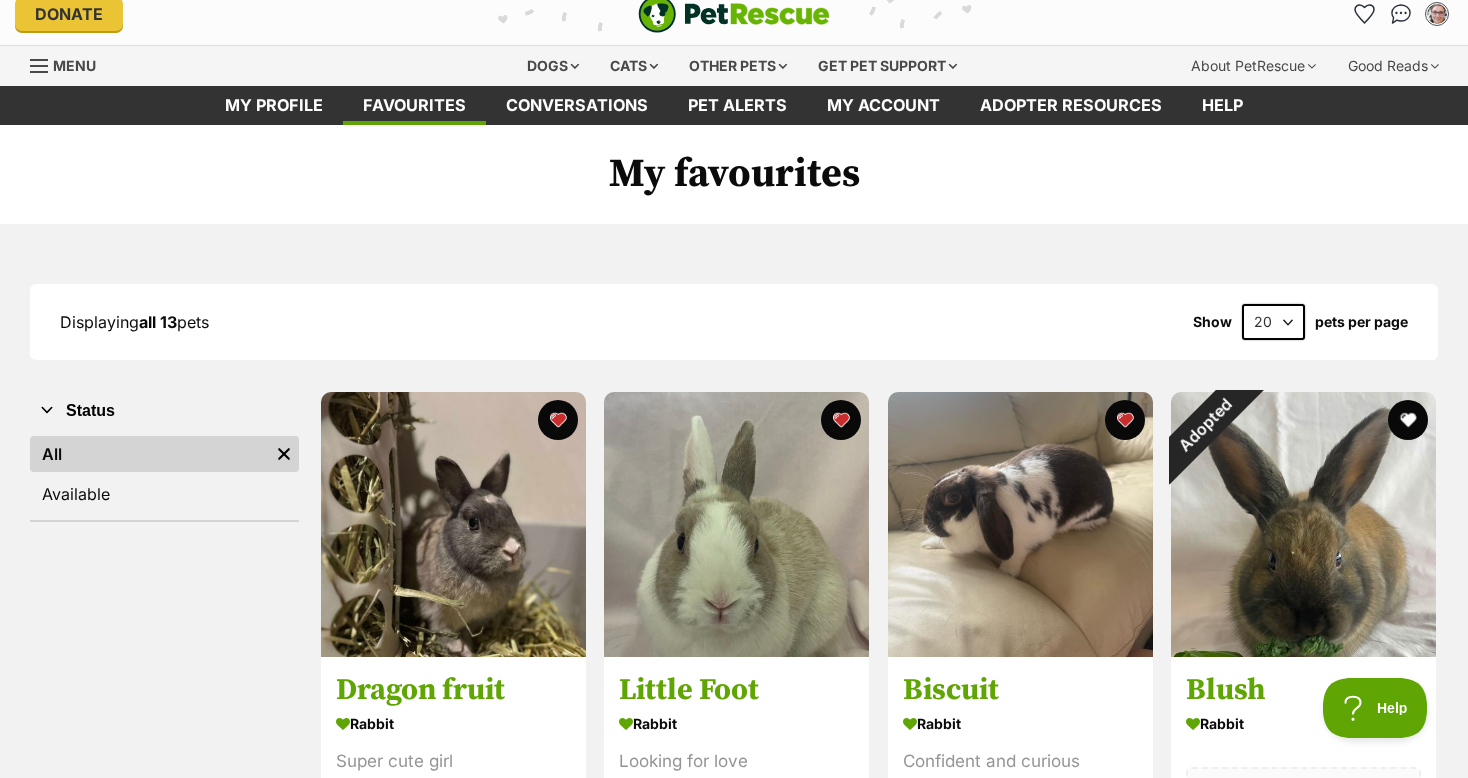 scroll, scrollTop: 0, scrollLeft: 0, axis: both 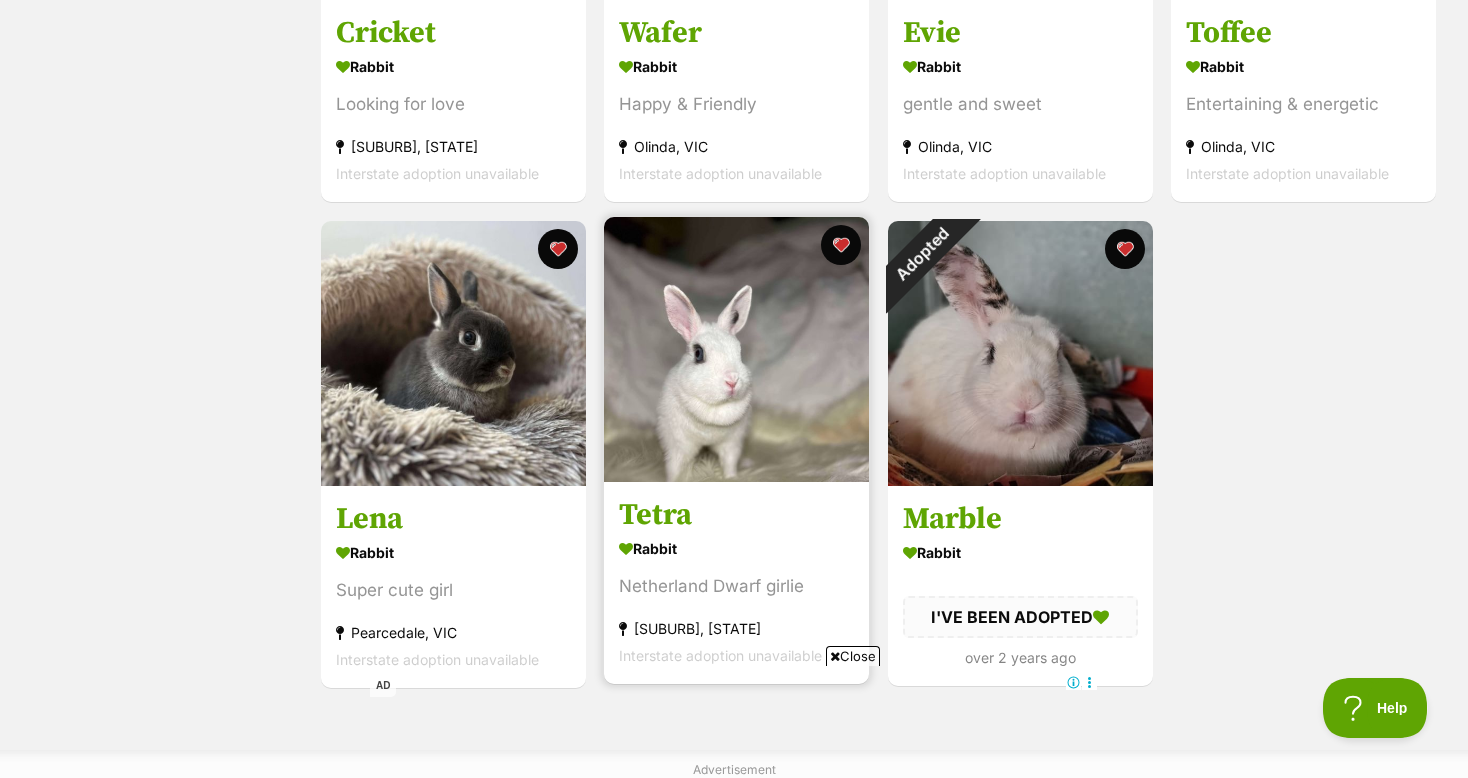 click at bounding box center [736, 349] 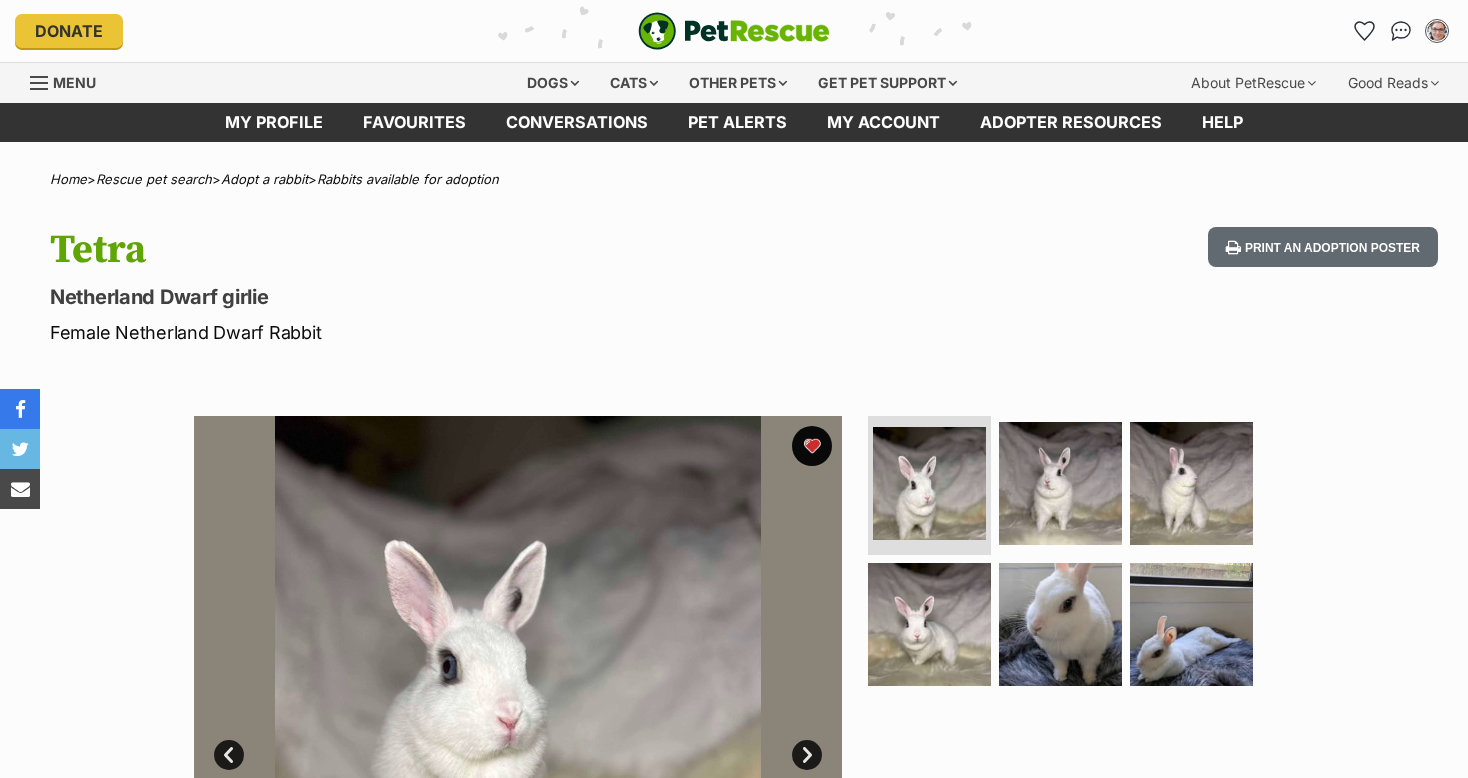 scroll, scrollTop: 40, scrollLeft: 0, axis: vertical 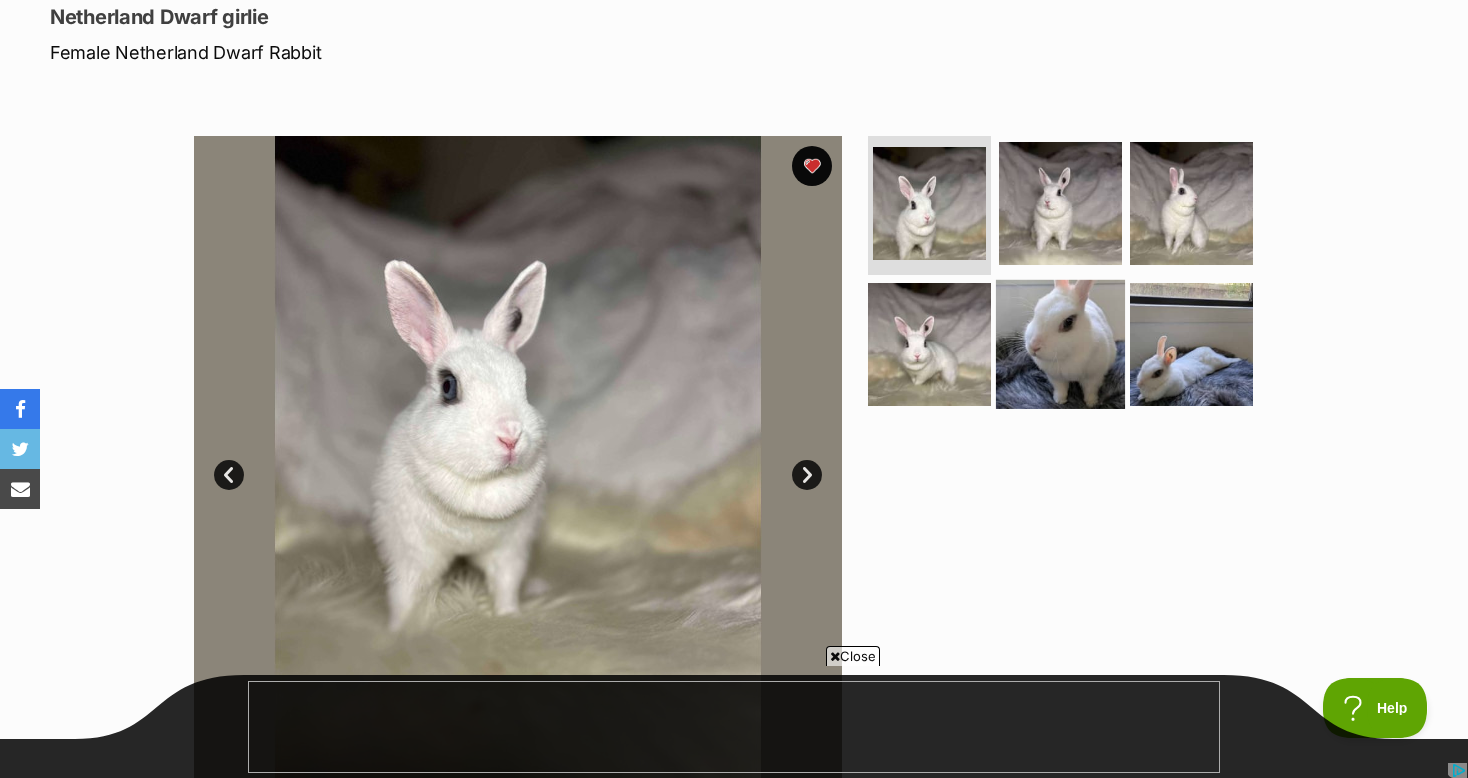 click at bounding box center (1060, 344) 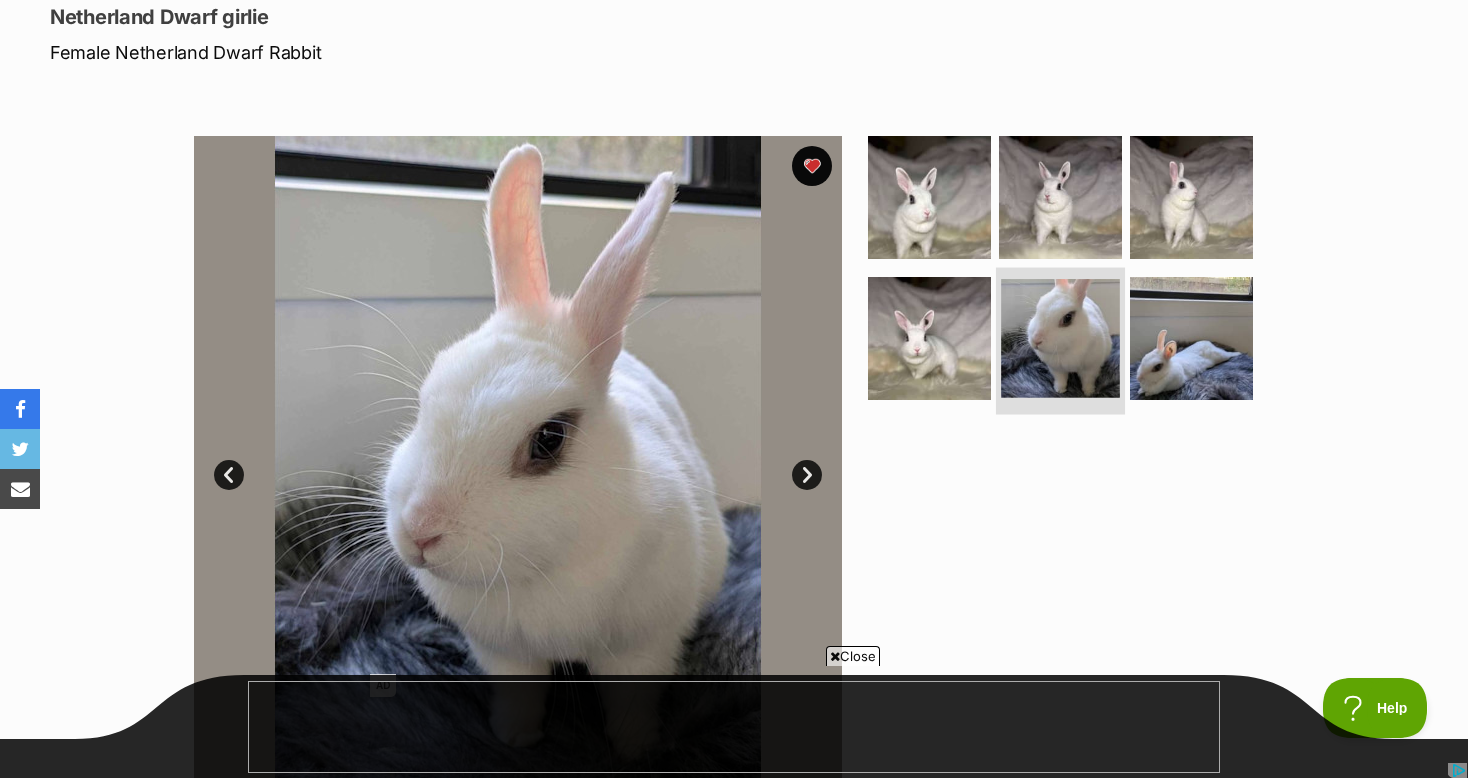 scroll, scrollTop: 0, scrollLeft: 0, axis: both 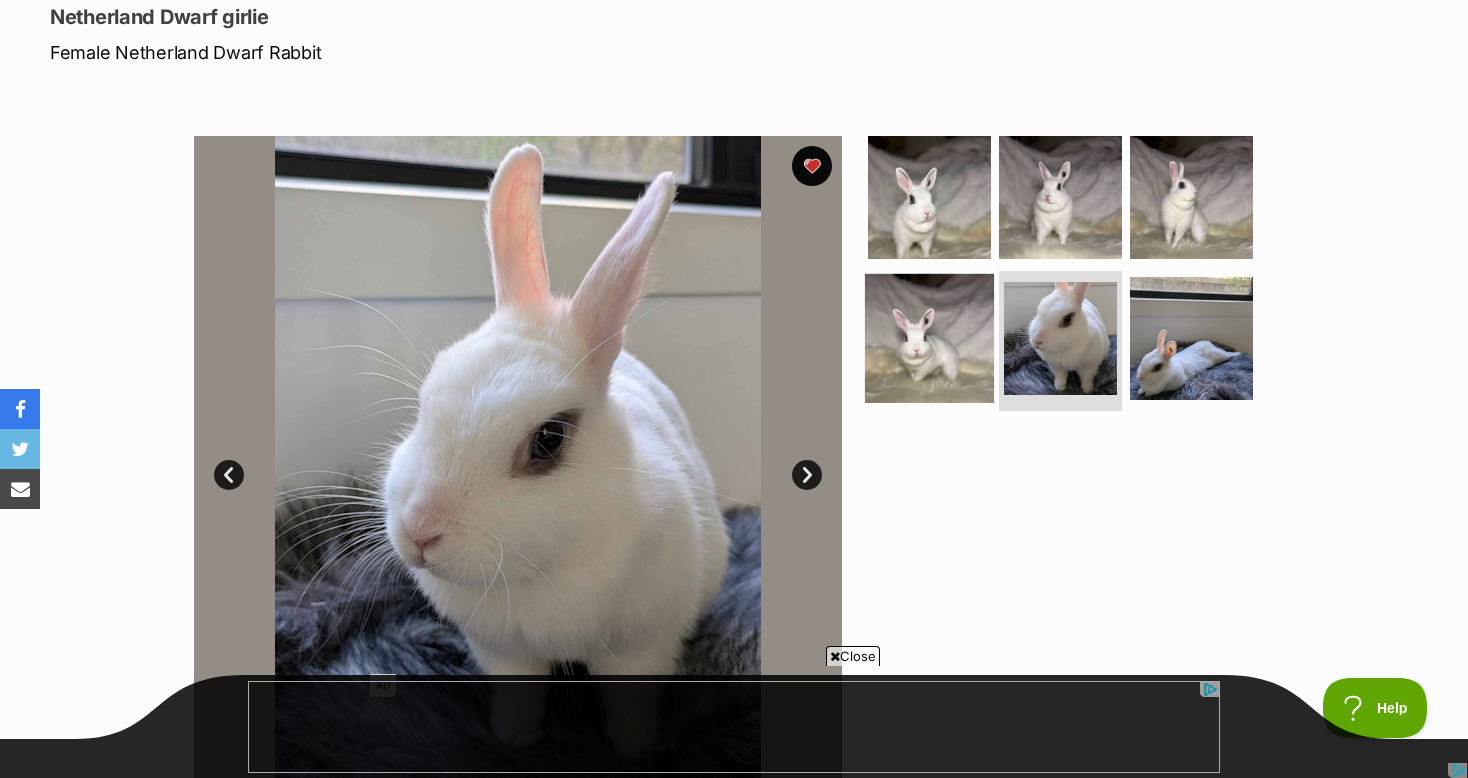 click at bounding box center [929, 338] 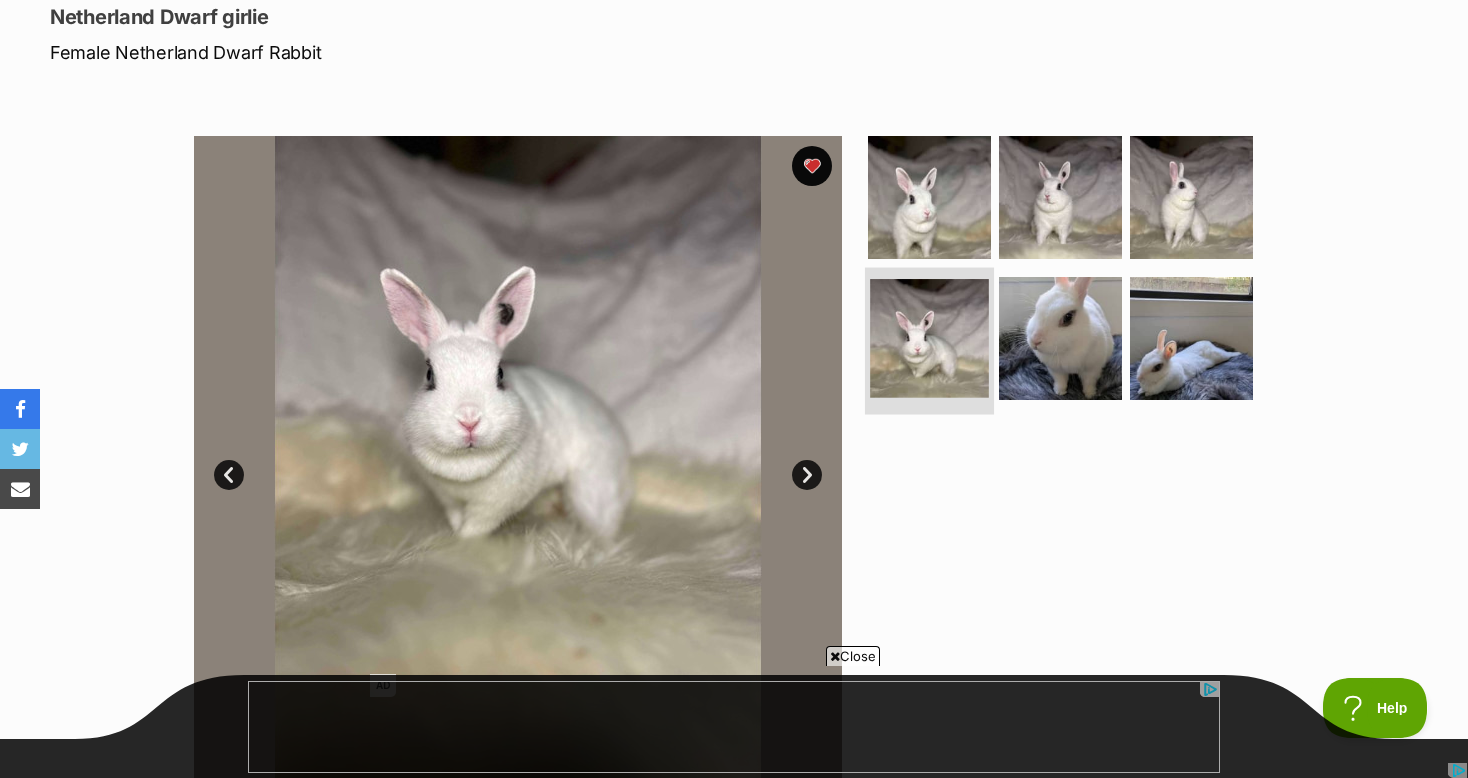 scroll, scrollTop: 0, scrollLeft: 0, axis: both 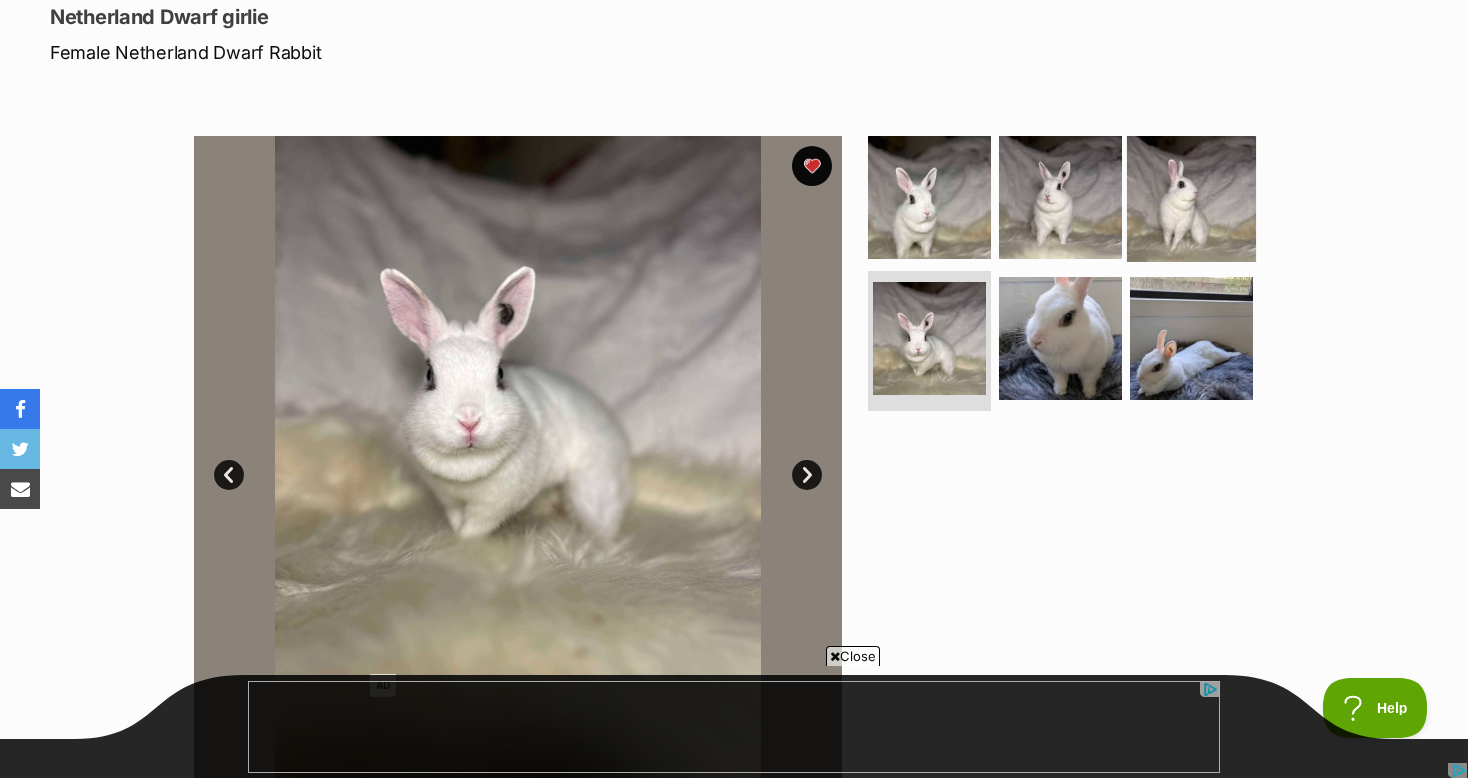 click at bounding box center [1191, 196] 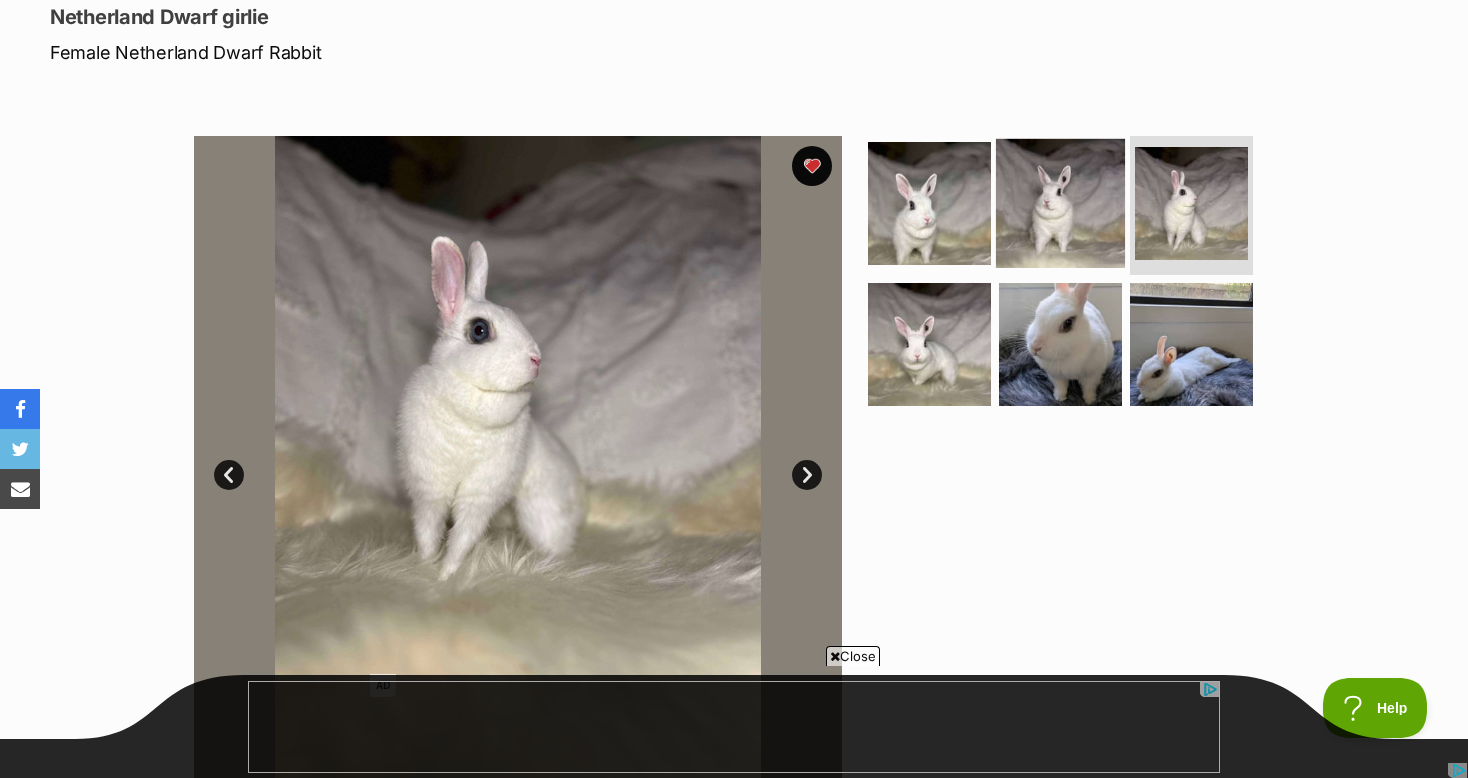 click at bounding box center (1060, 202) 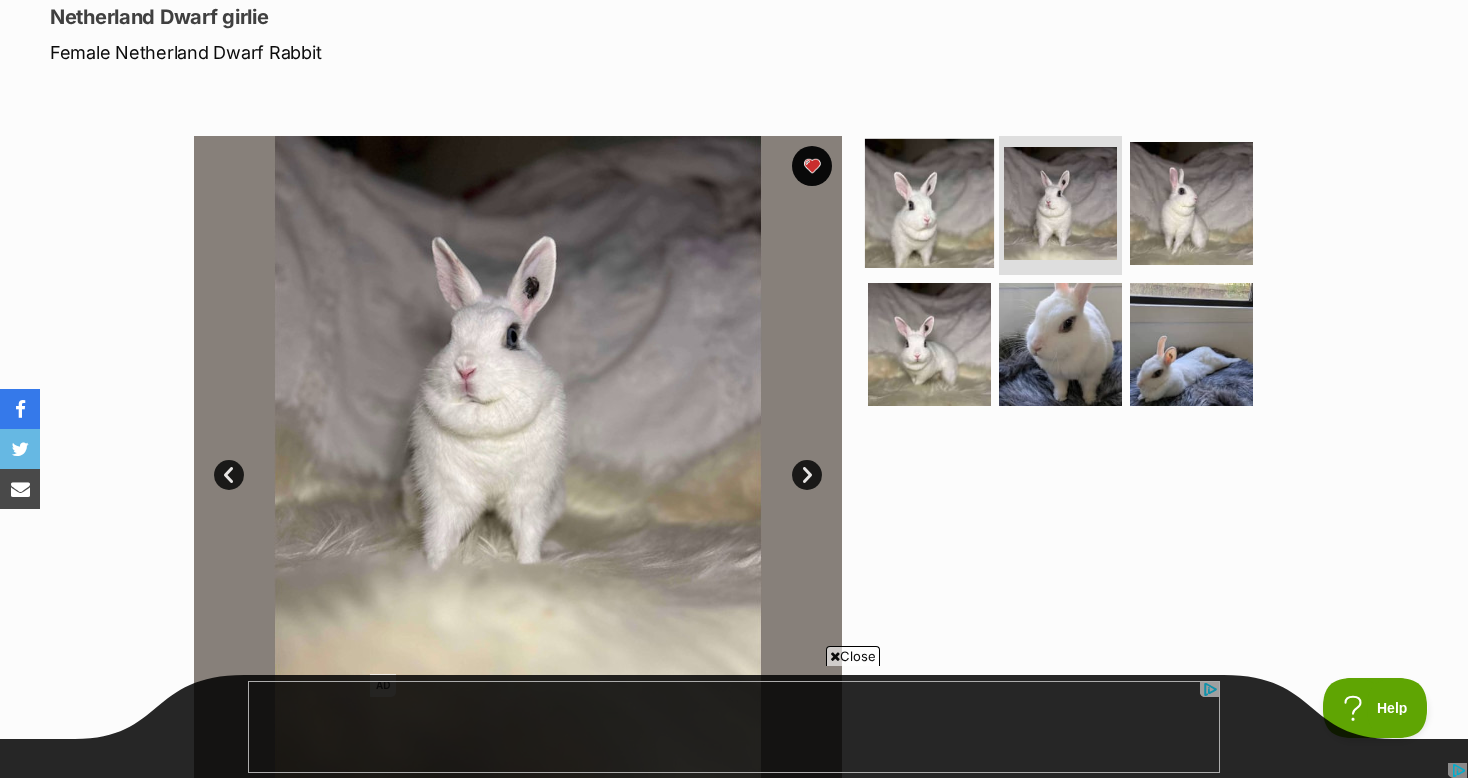 click at bounding box center [929, 202] 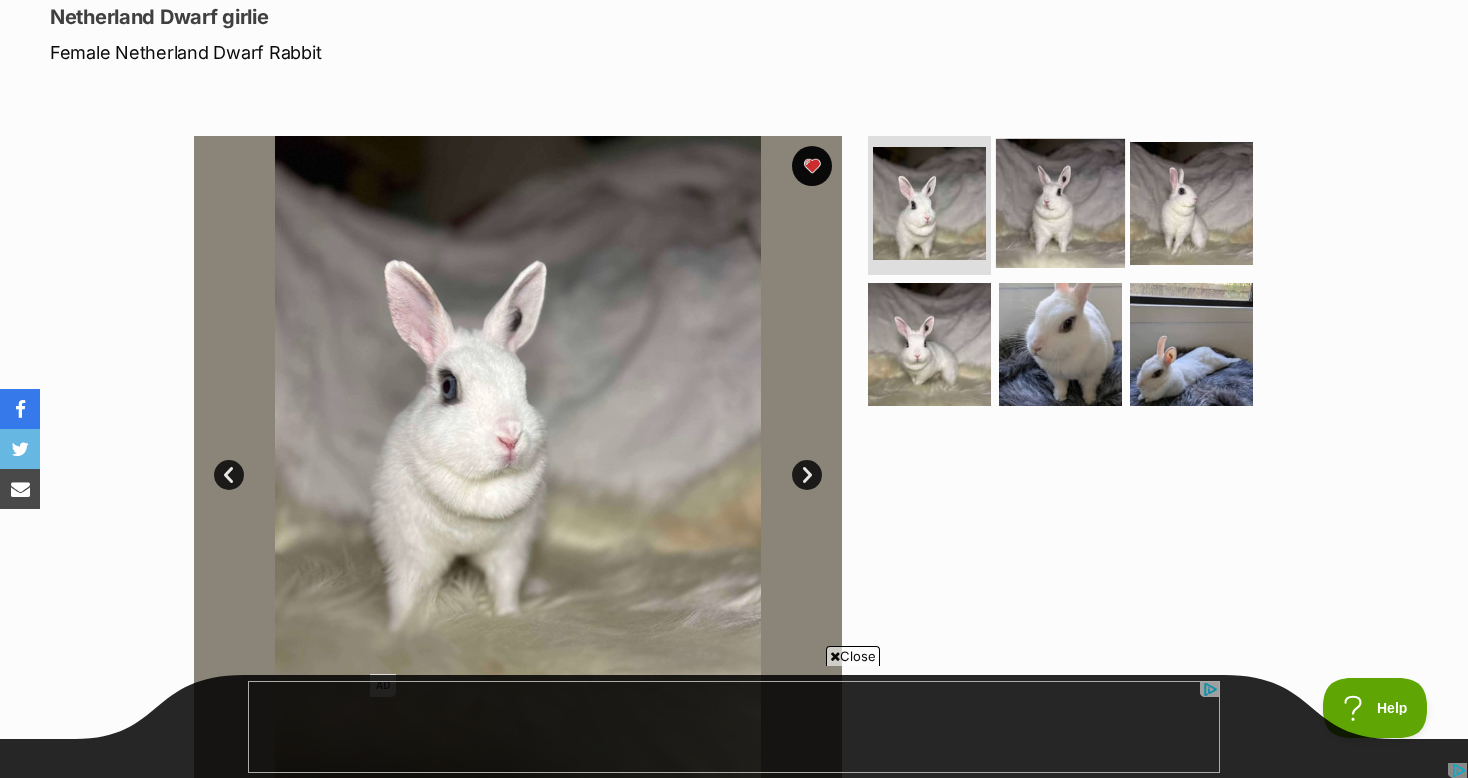 click at bounding box center [1060, 202] 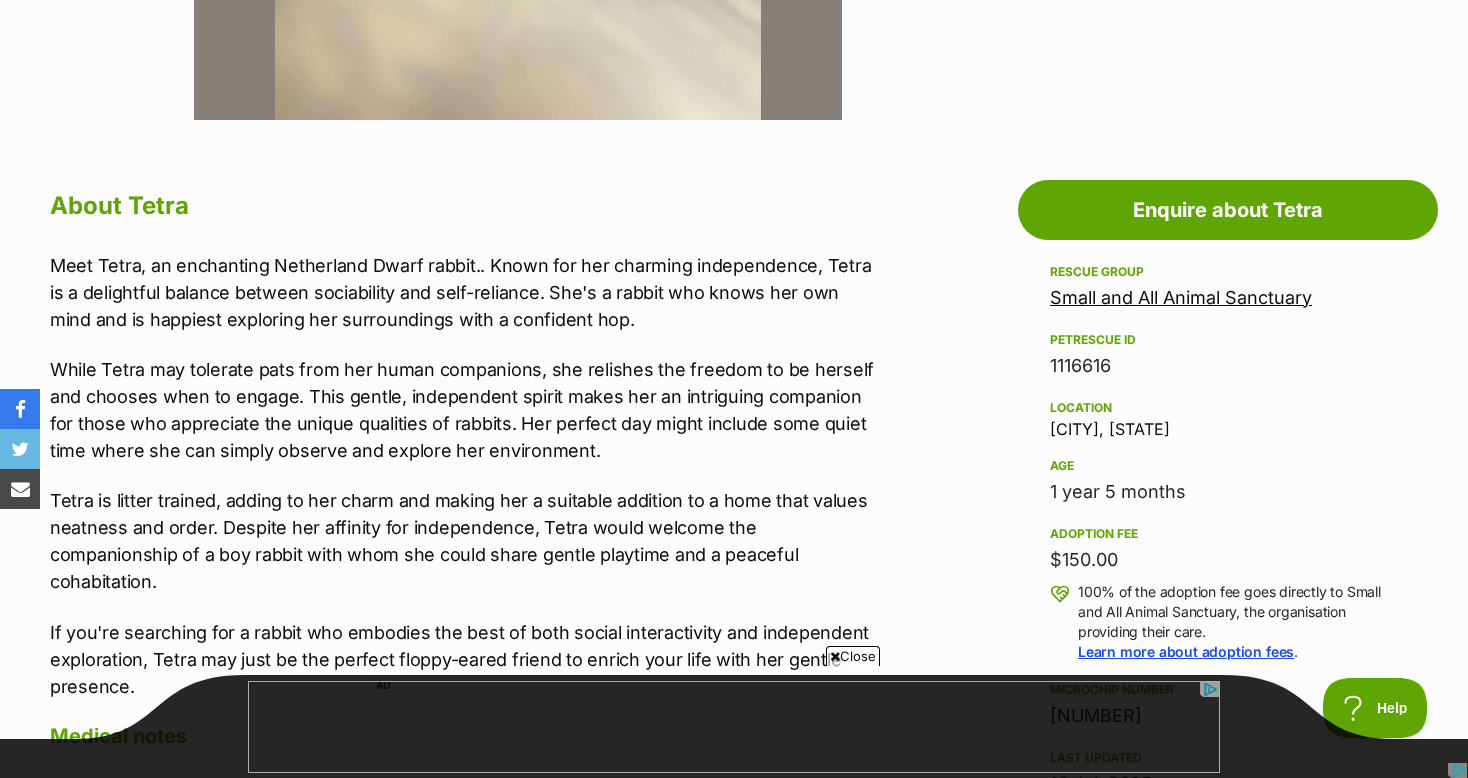scroll, scrollTop: 1040, scrollLeft: 0, axis: vertical 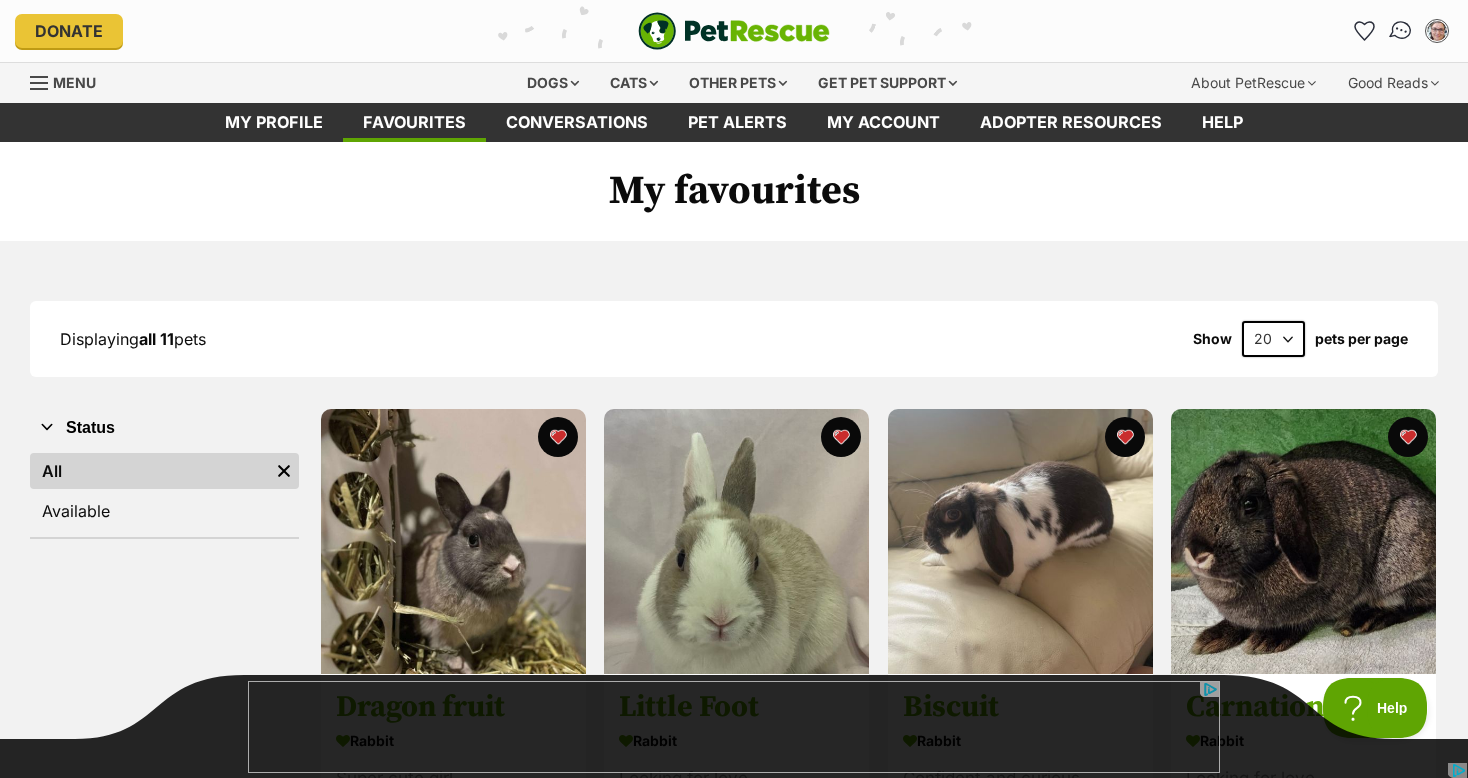 click at bounding box center (1401, 31) 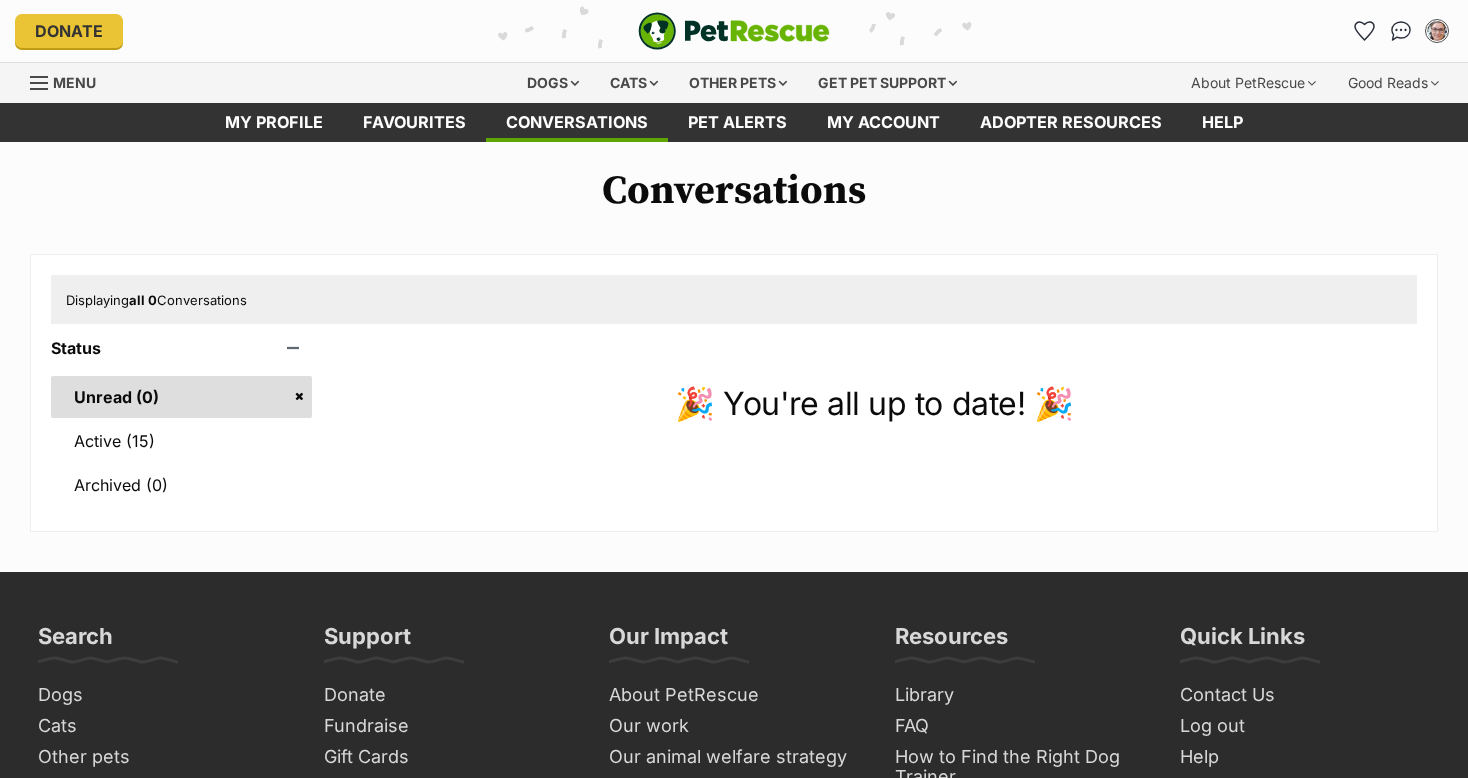 scroll, scrollTop: 0, scrollLeft: 0, axis: both 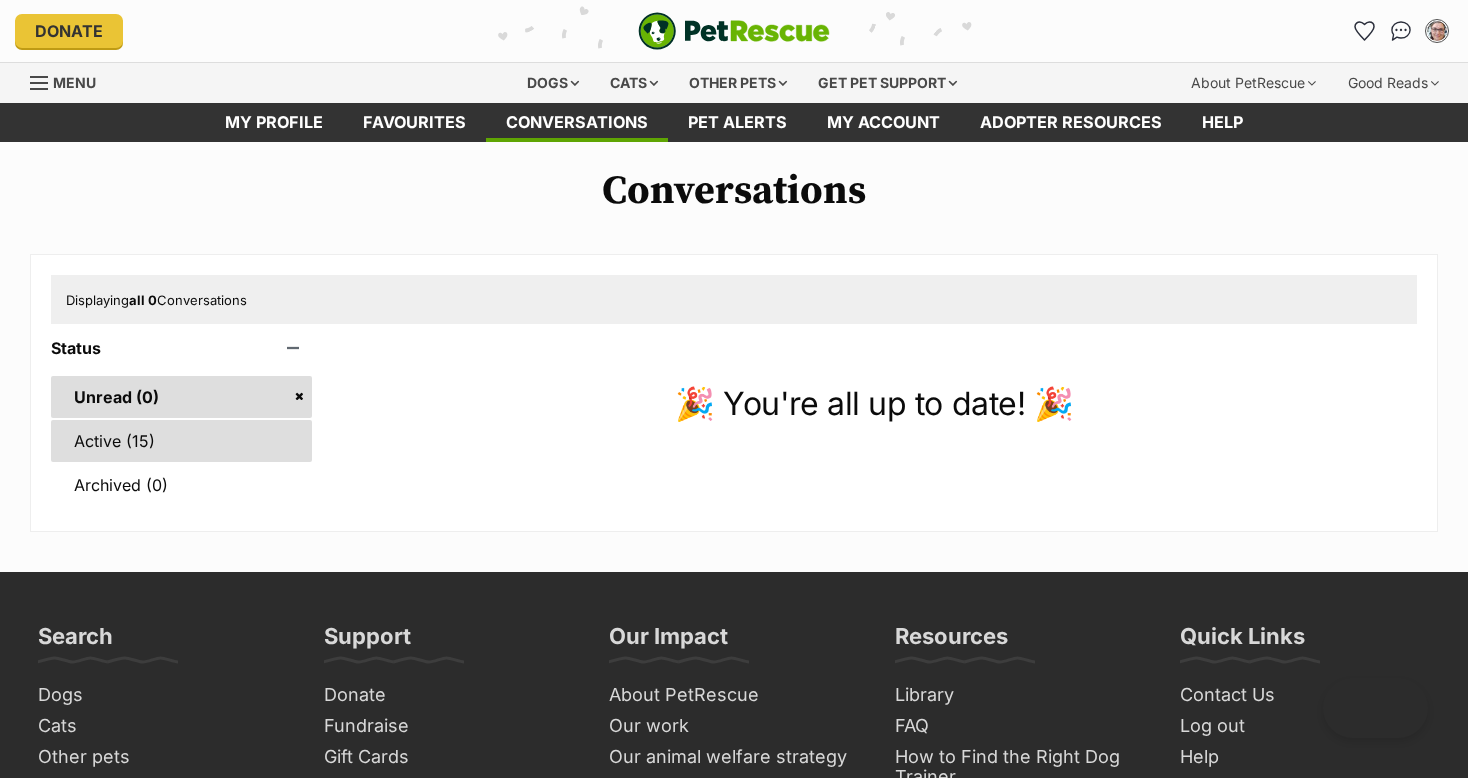 click on "Active (15)" at bounding box center [181, 441] 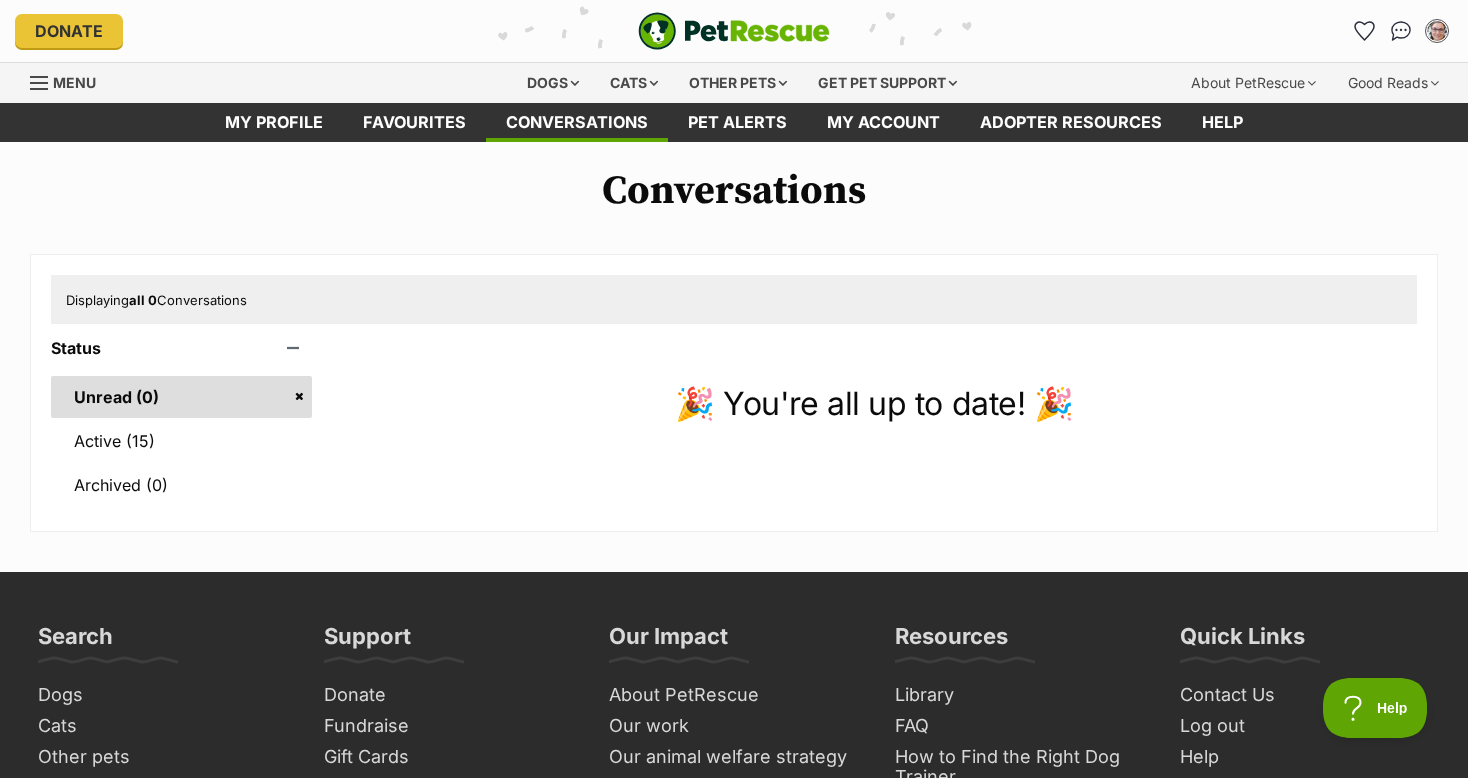 scroll, scrollTop: 0, scrollLeft: 0, axis: both 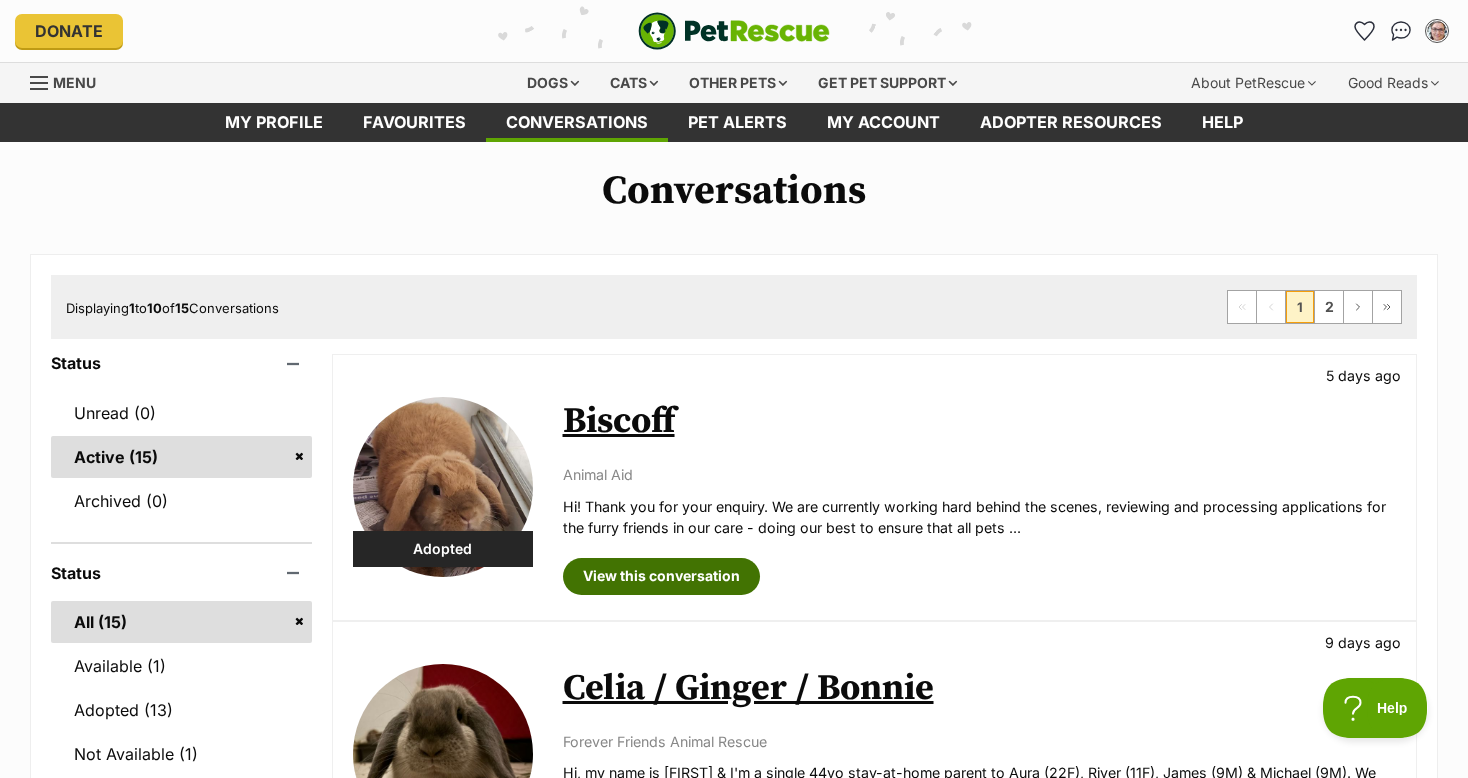 click on "View this conversation" at bounding box center [661, 576] 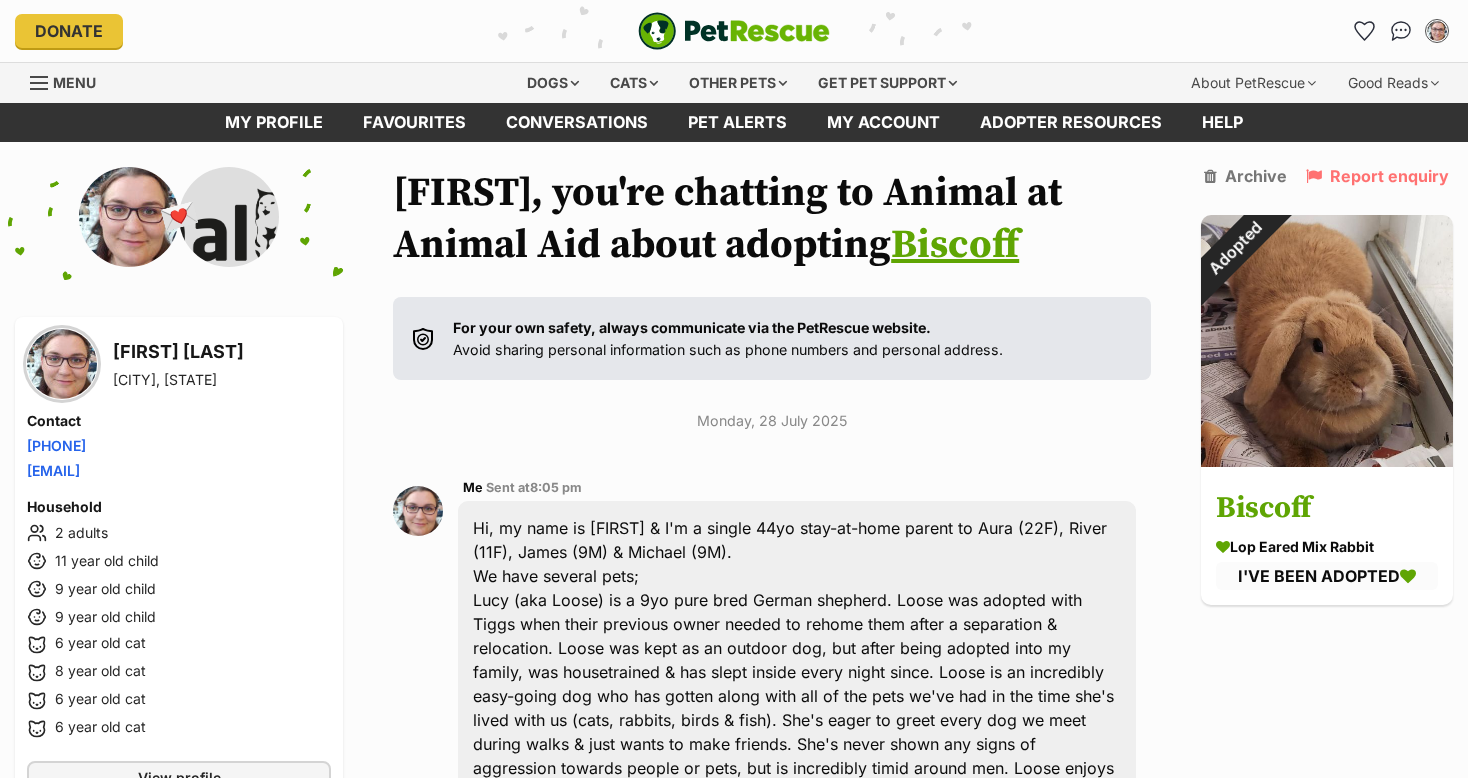 scroll, scrollTop: 0, scrollLeft: 0, axis: both 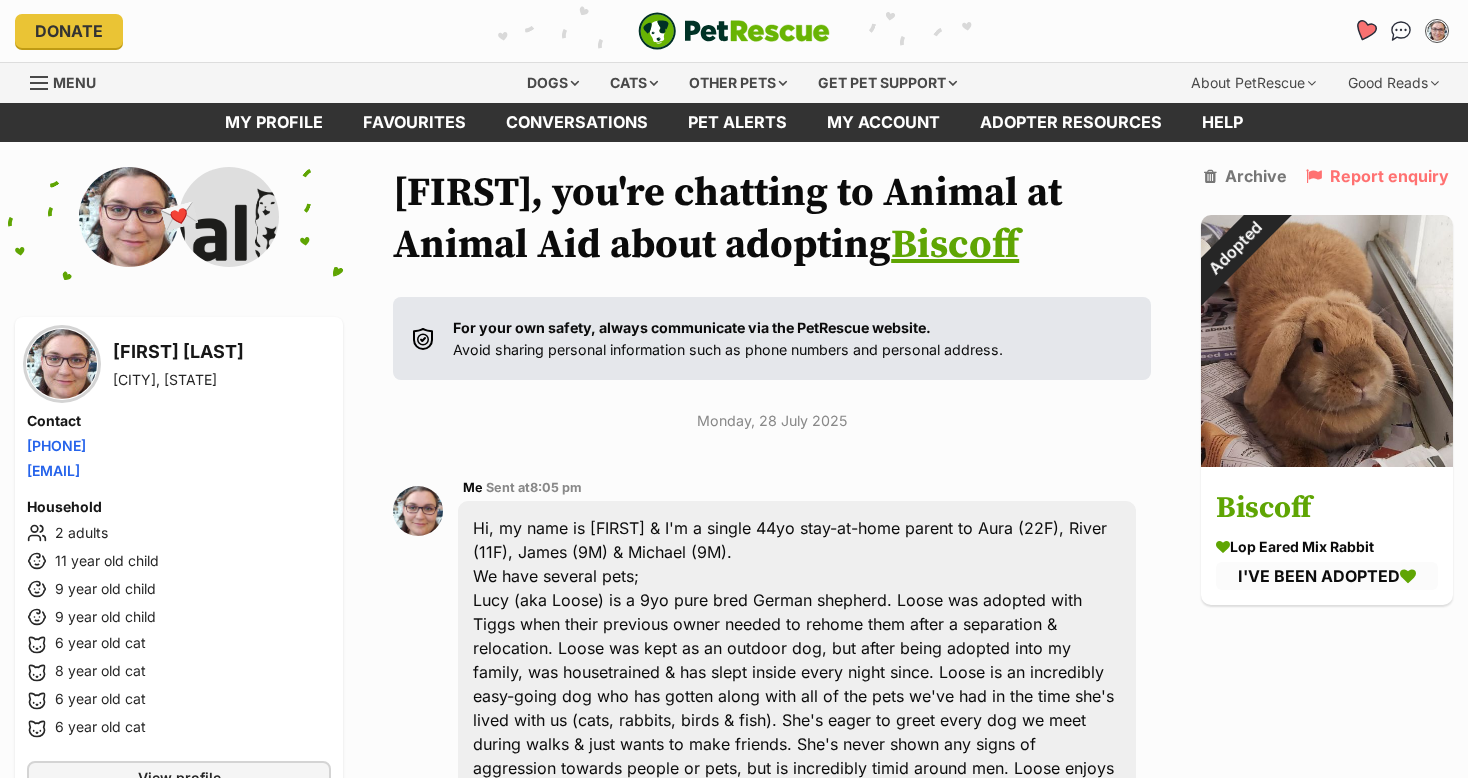 click 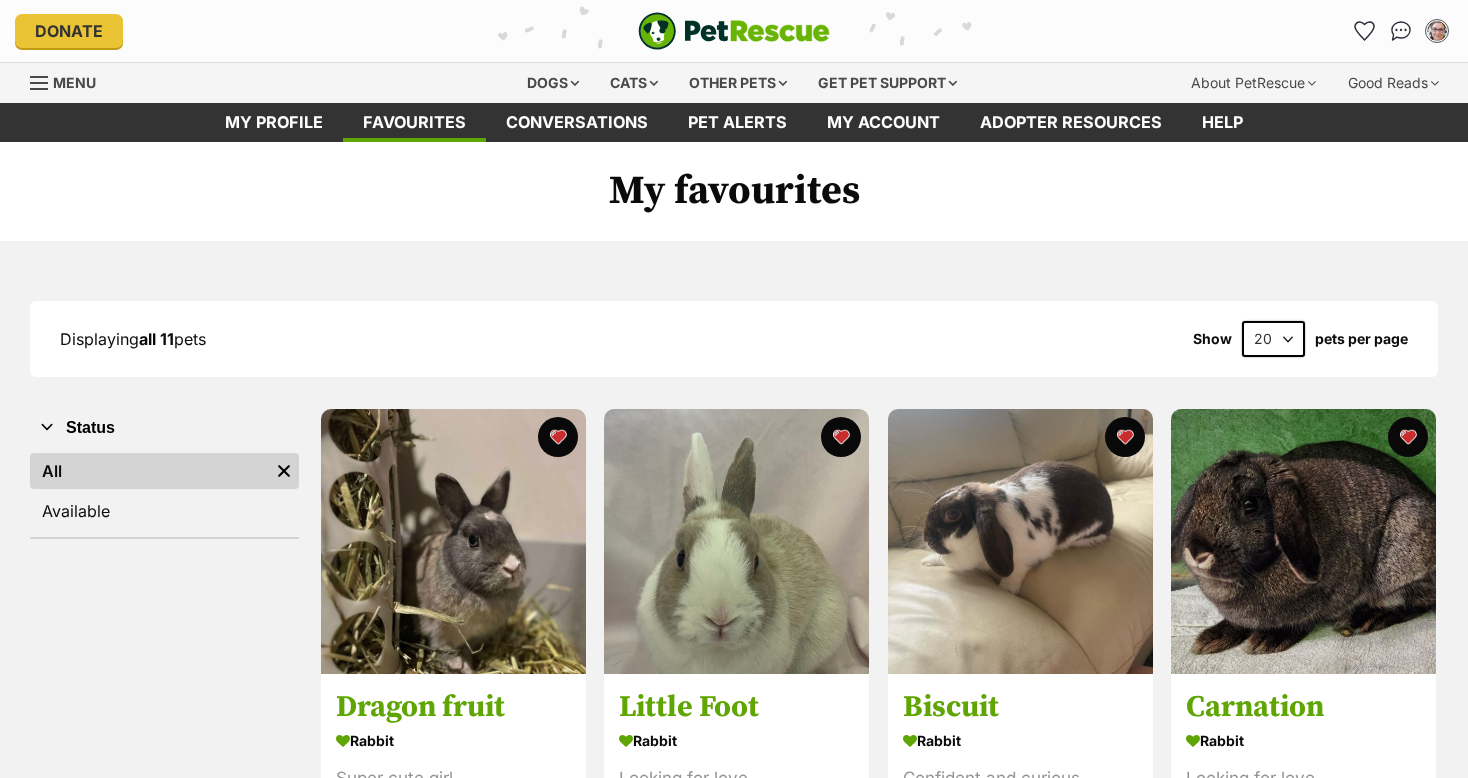 scroll, scrollTop: 0, scrollLeft: 0, axis: both 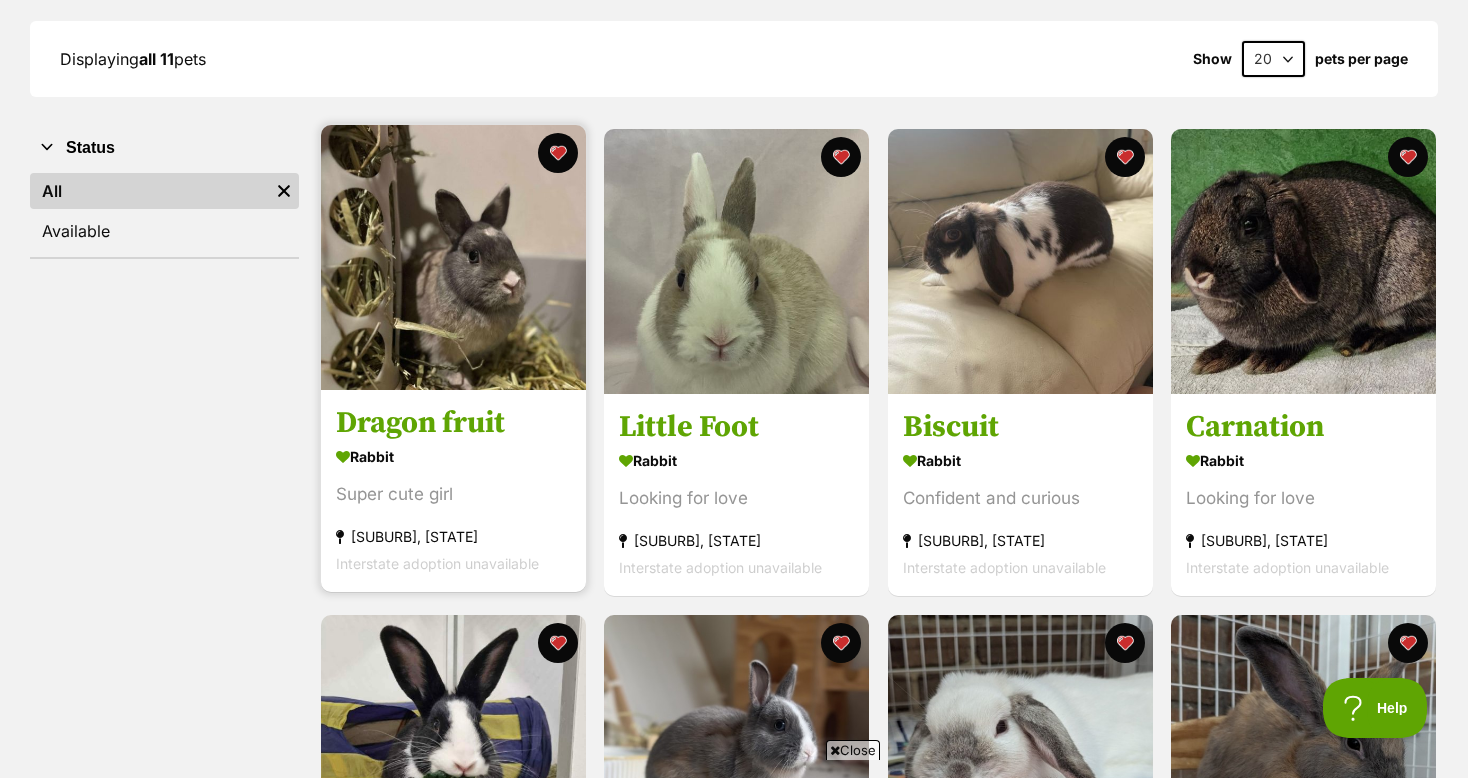 click at bounding box center (453, 257) 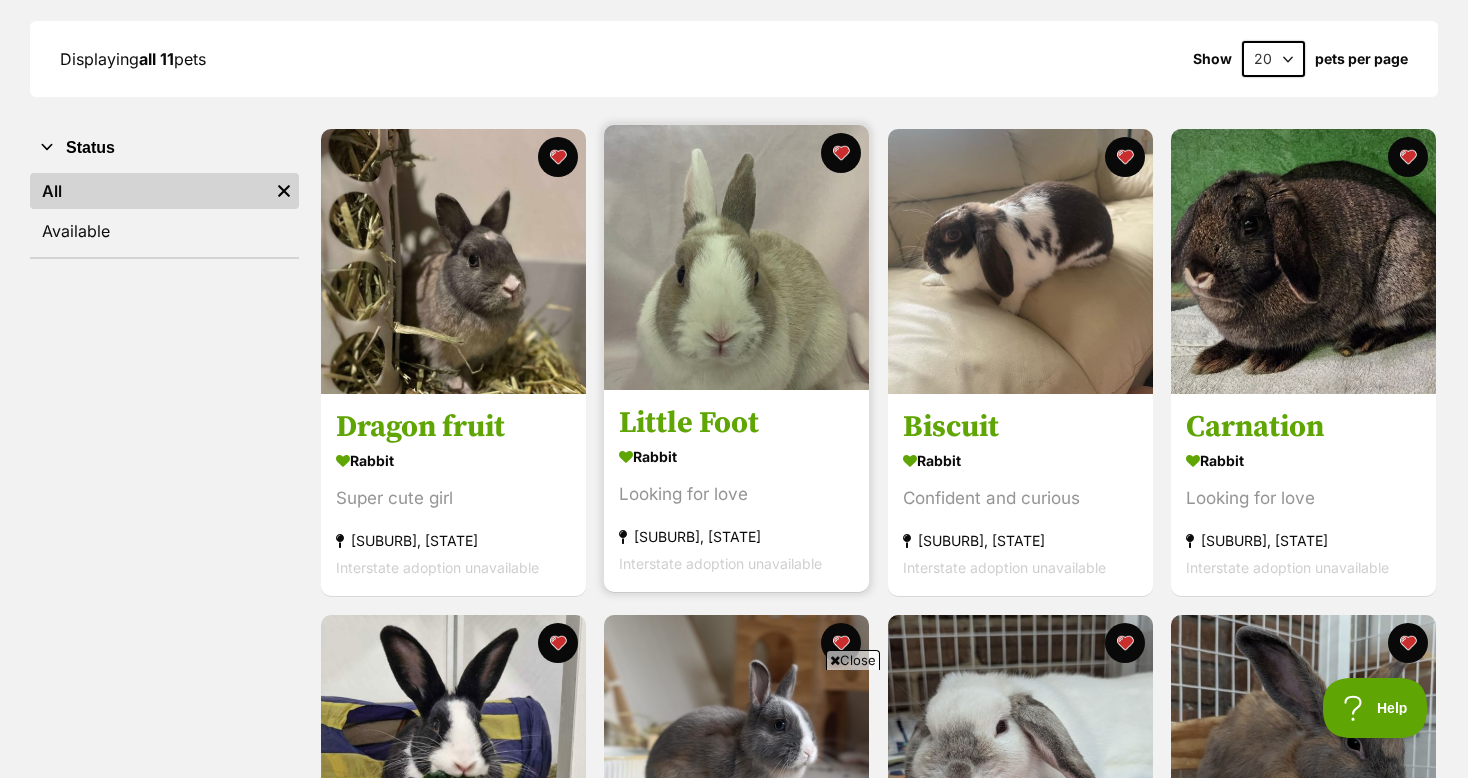 click at bounding box center (736, 257) 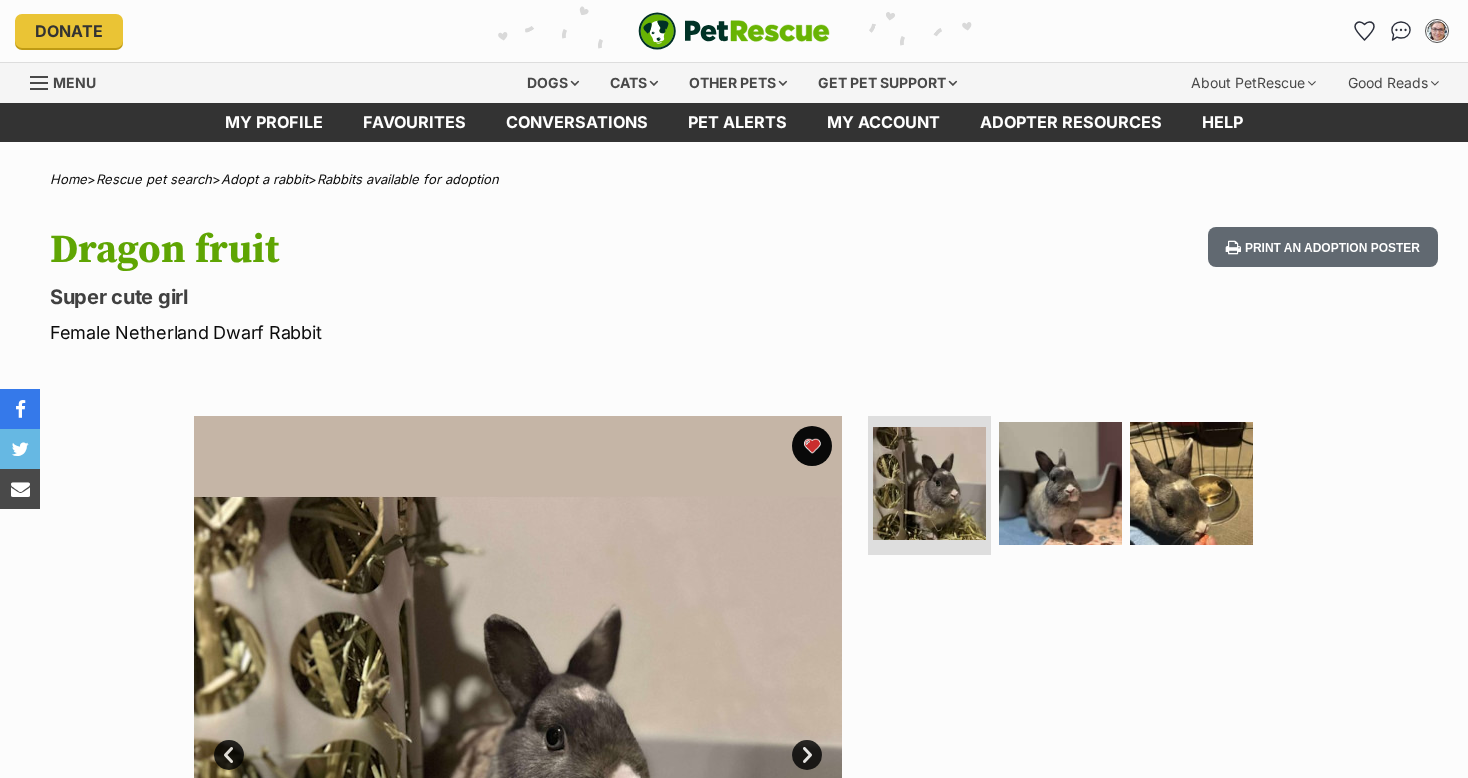 scroll, scrollTop: 40, scrollLeft: 0, axis: vertical 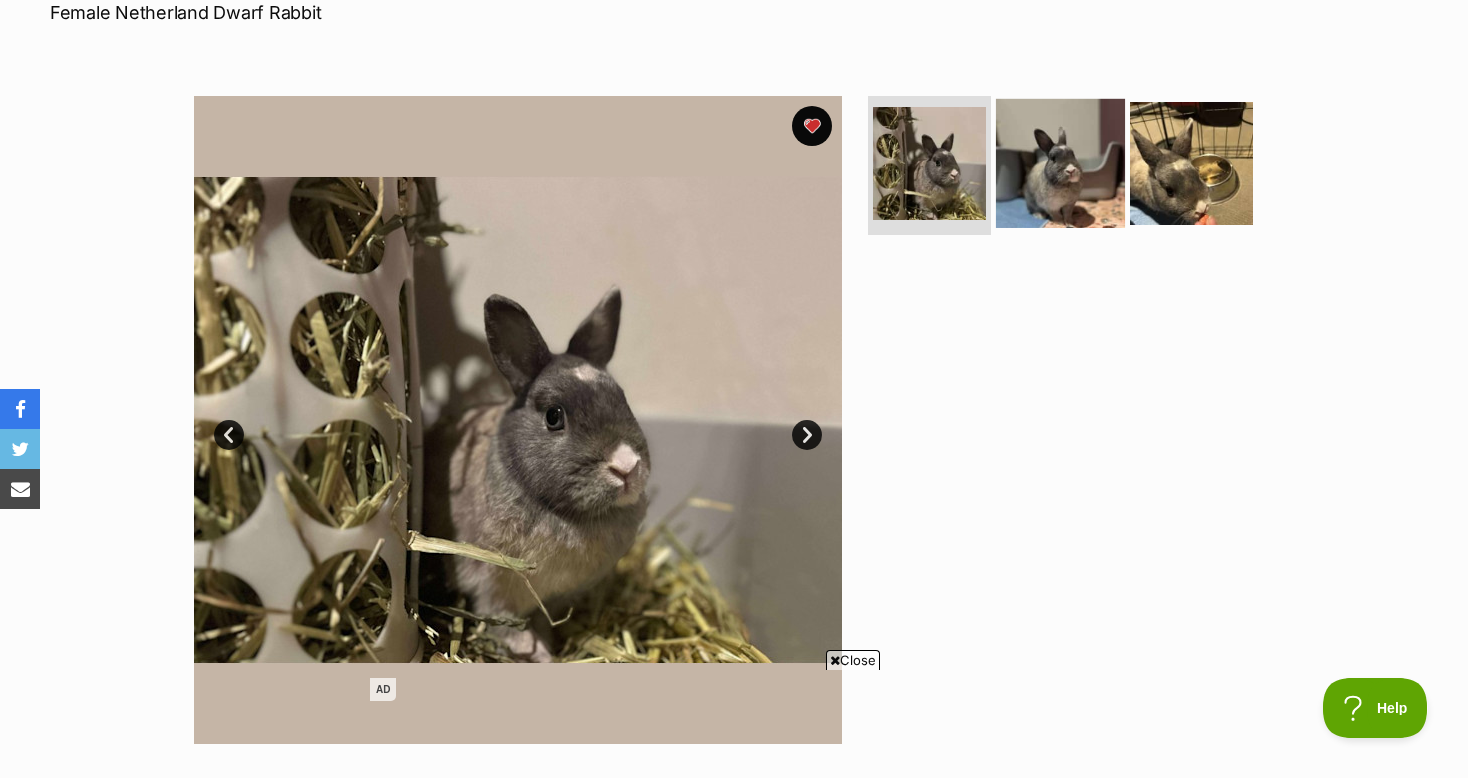 click at bounding box center [1060, 162] 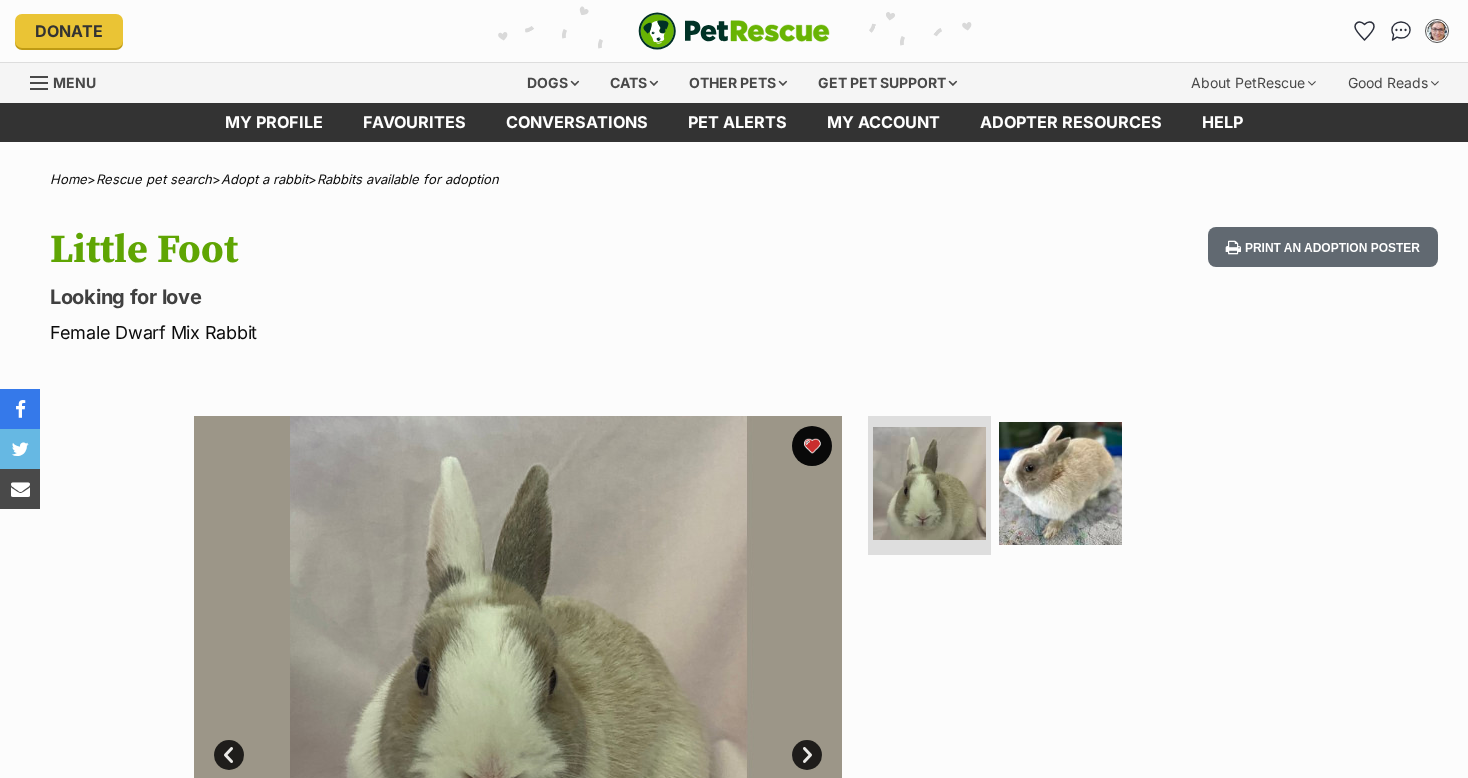 scroll, scrollTop: 0, scrollLeft: 0, axis: both 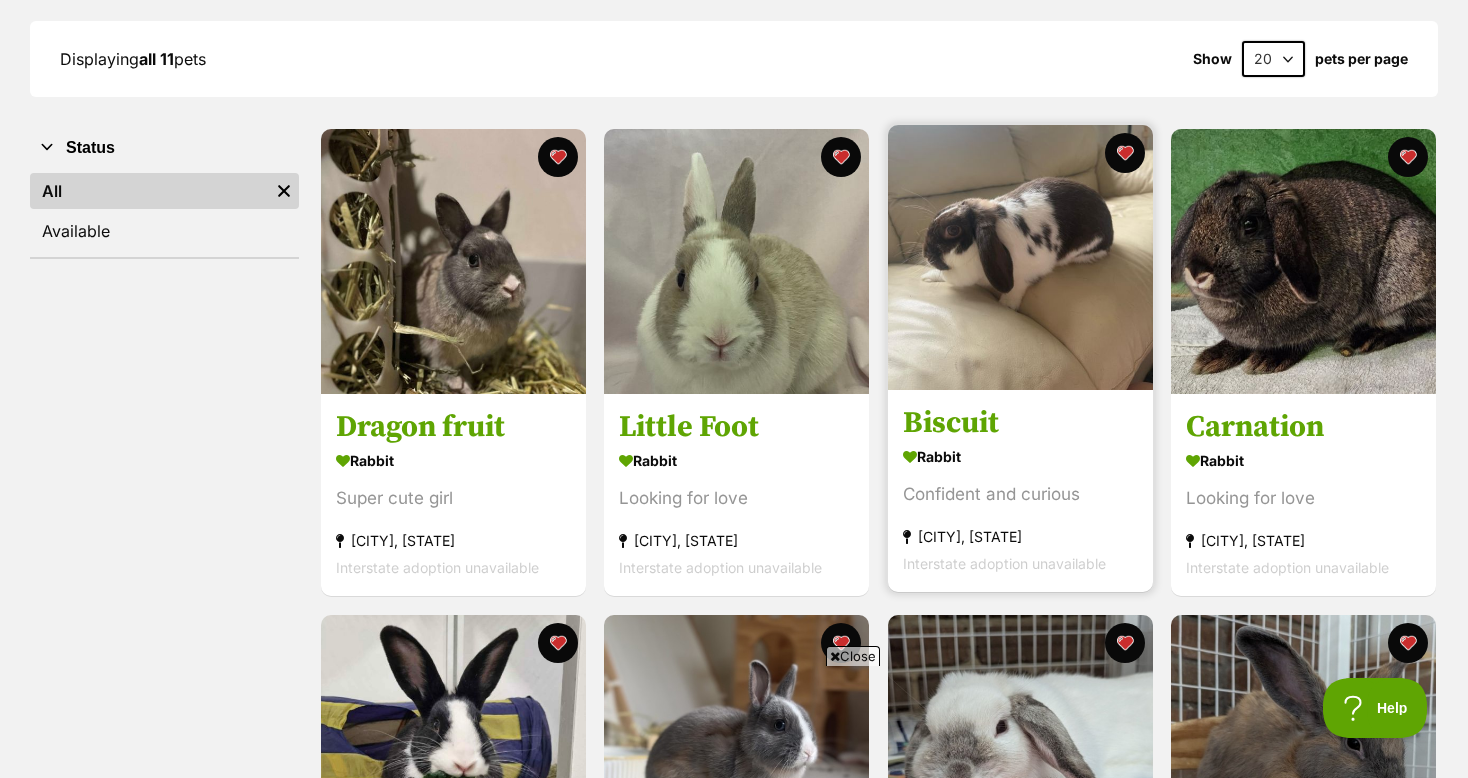click at bounding box center [1020, 257] 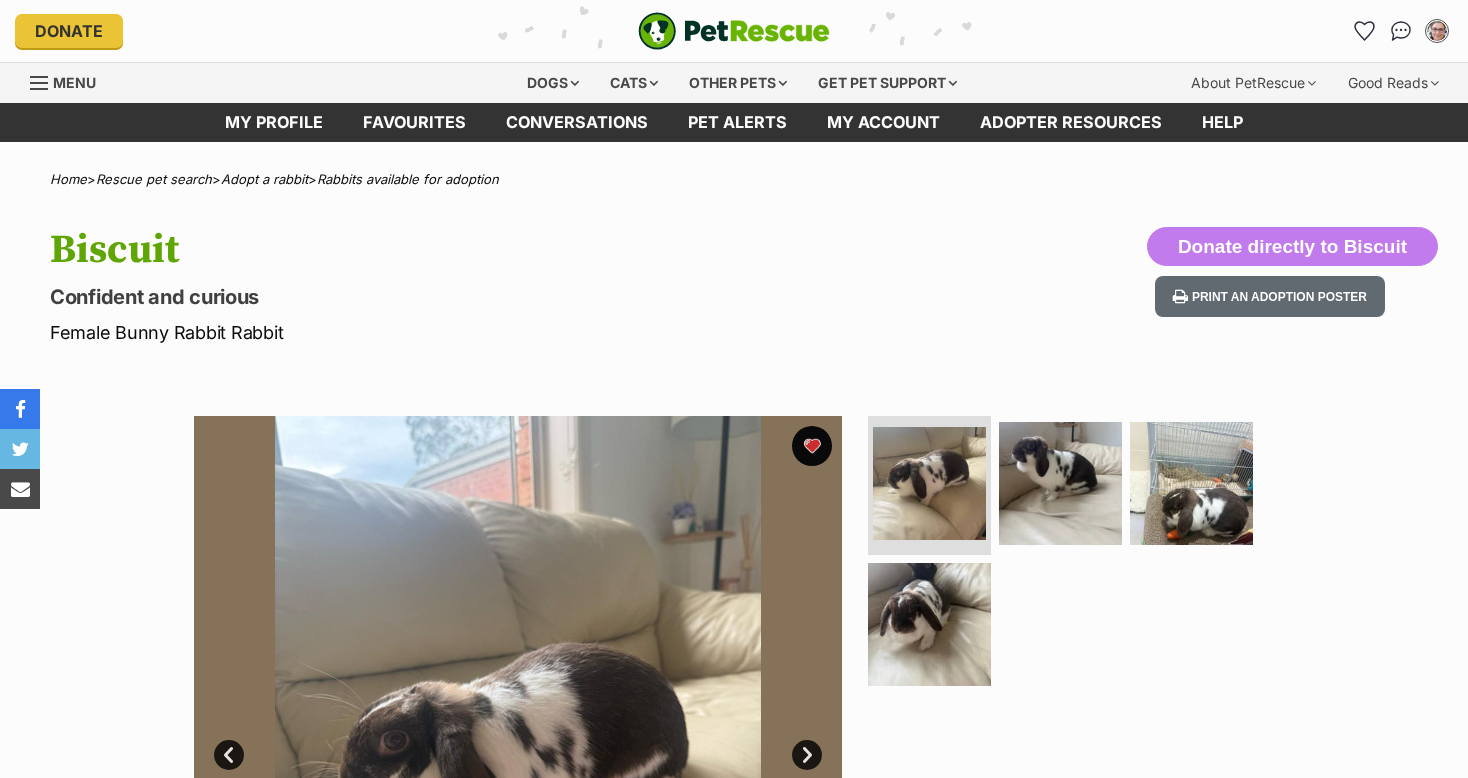 scroll, scrollTop: 0, scrollLeft: 0, axis: both 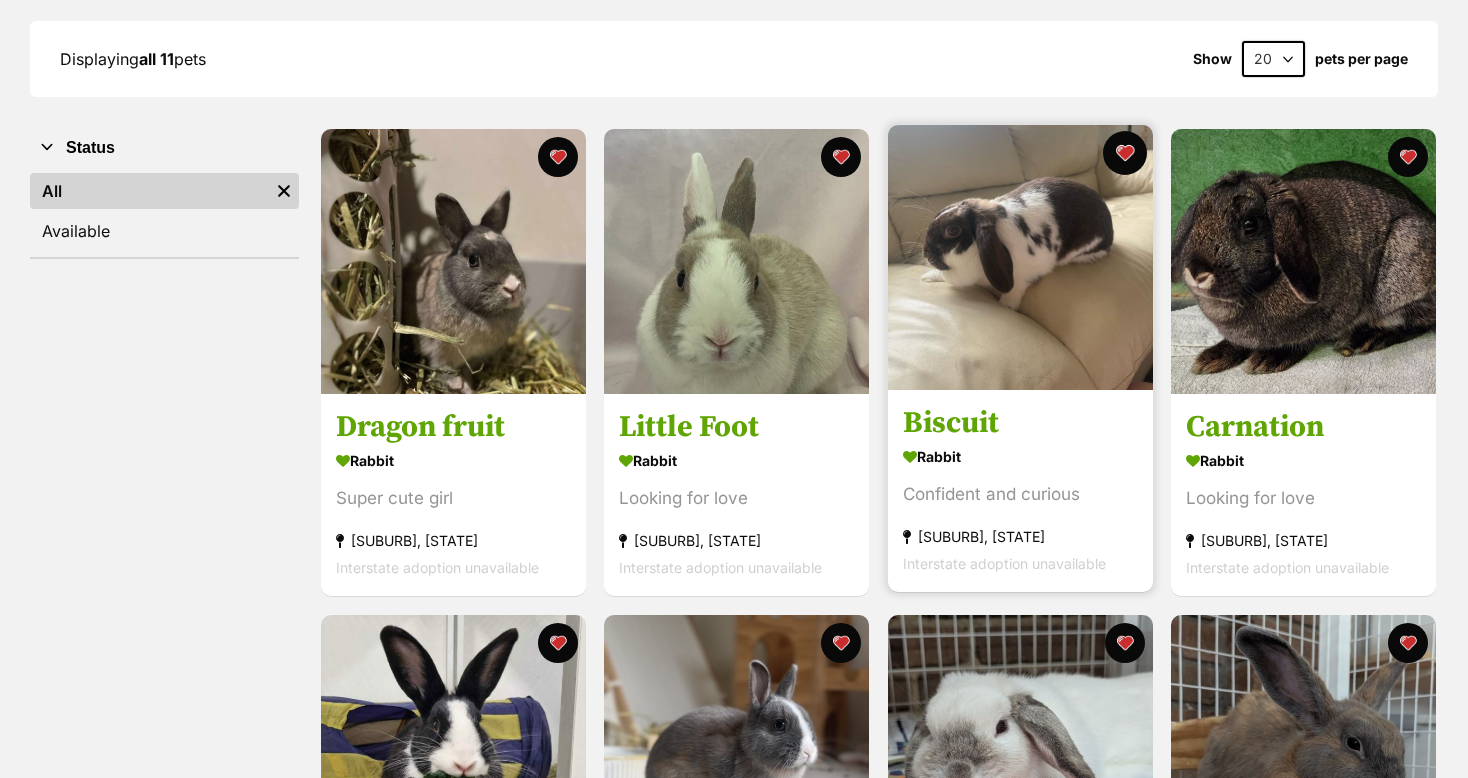 click at bounding box center (1124, 153) 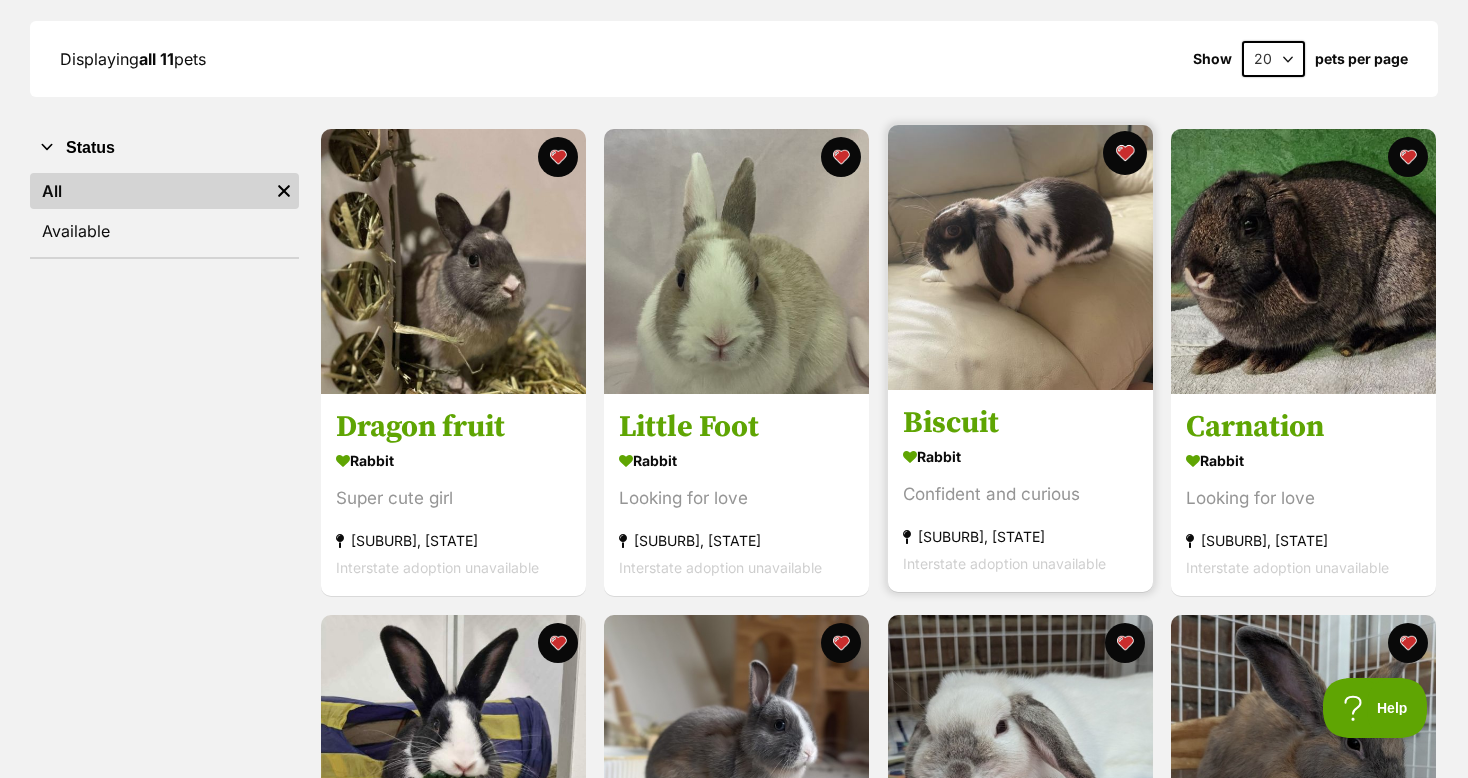 scroll, scrollTop: 0, scrollLeft: 0, axis: both 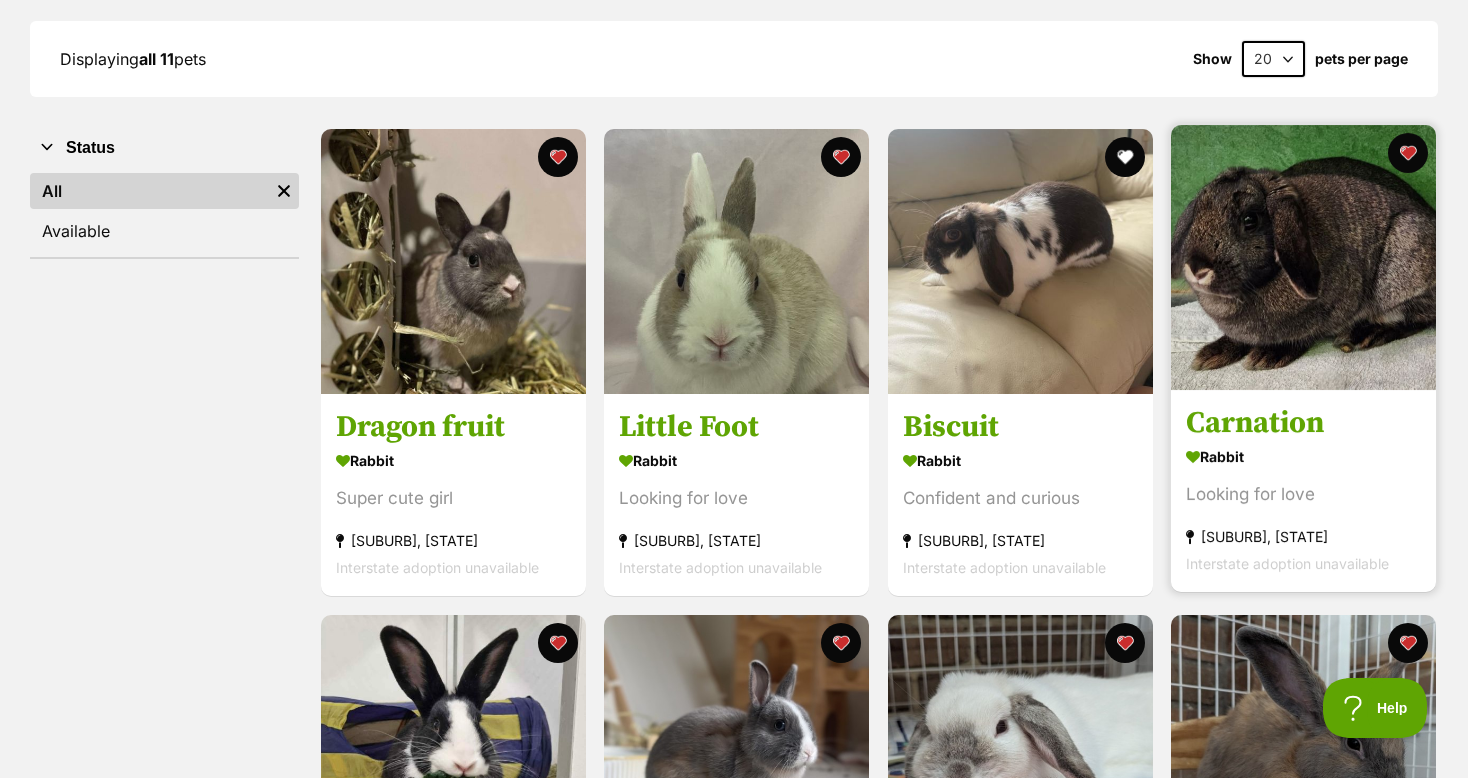 click at bounding box center (1303, 257) 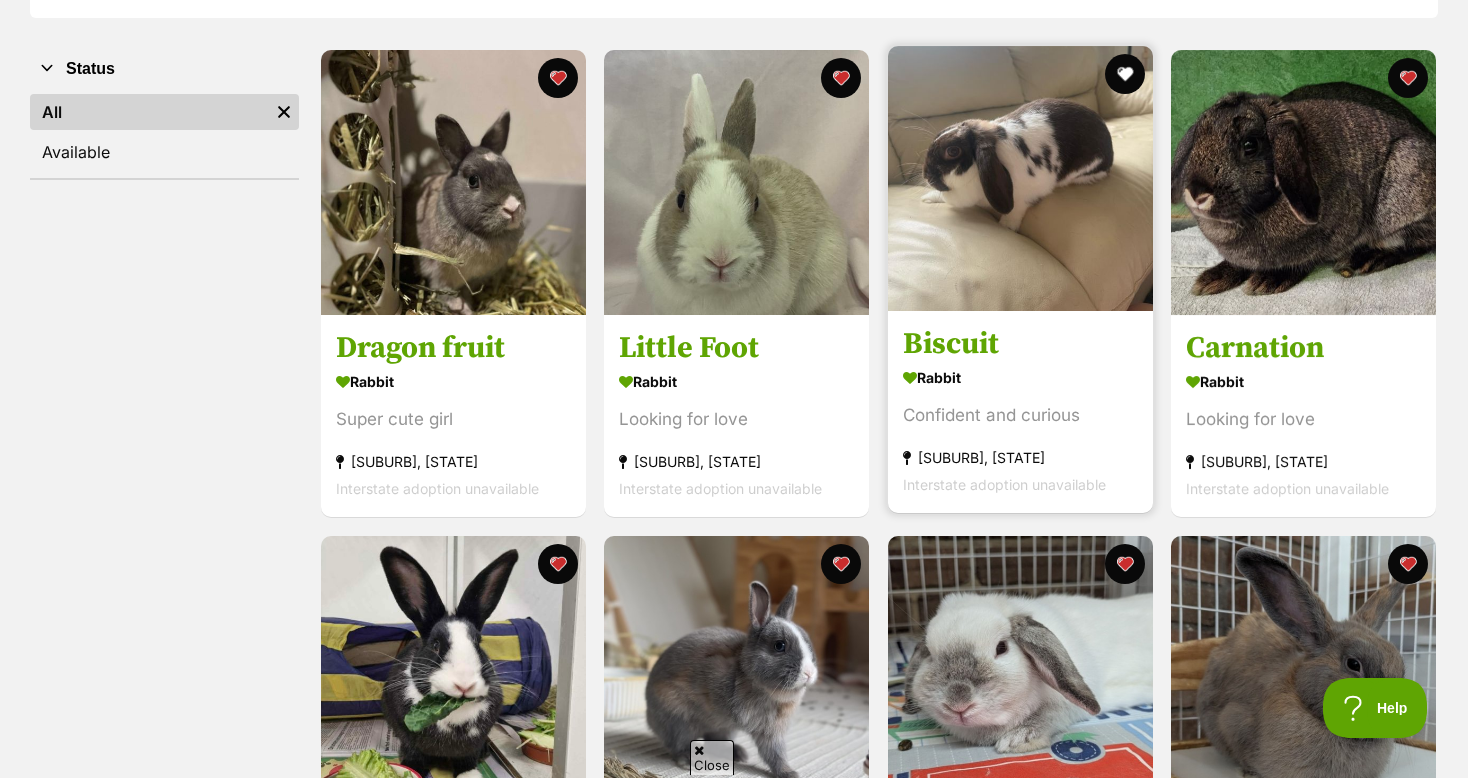 scroll, scrollTop: 360, scrollLeft: 0, axis: vertical 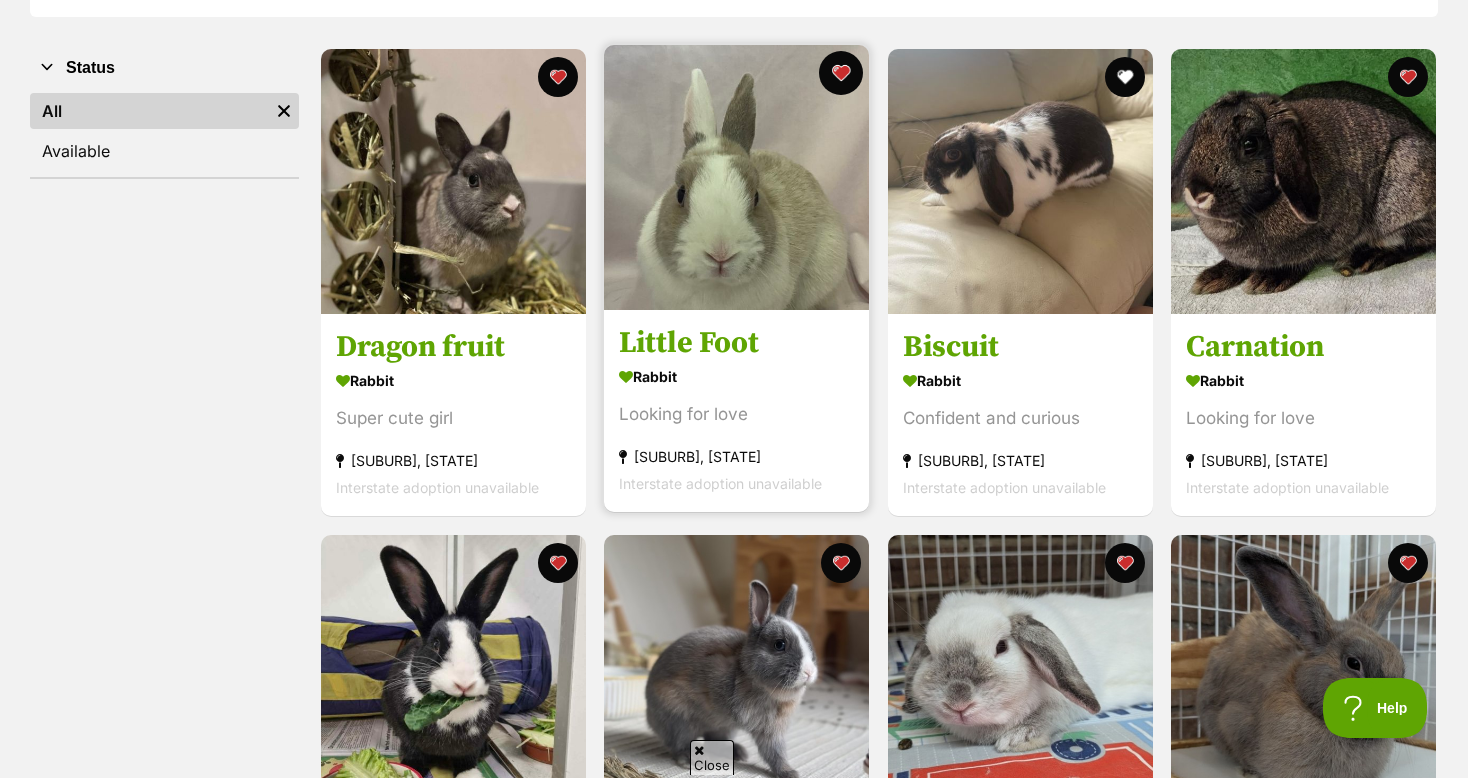 click at bounding box center (841, 73) 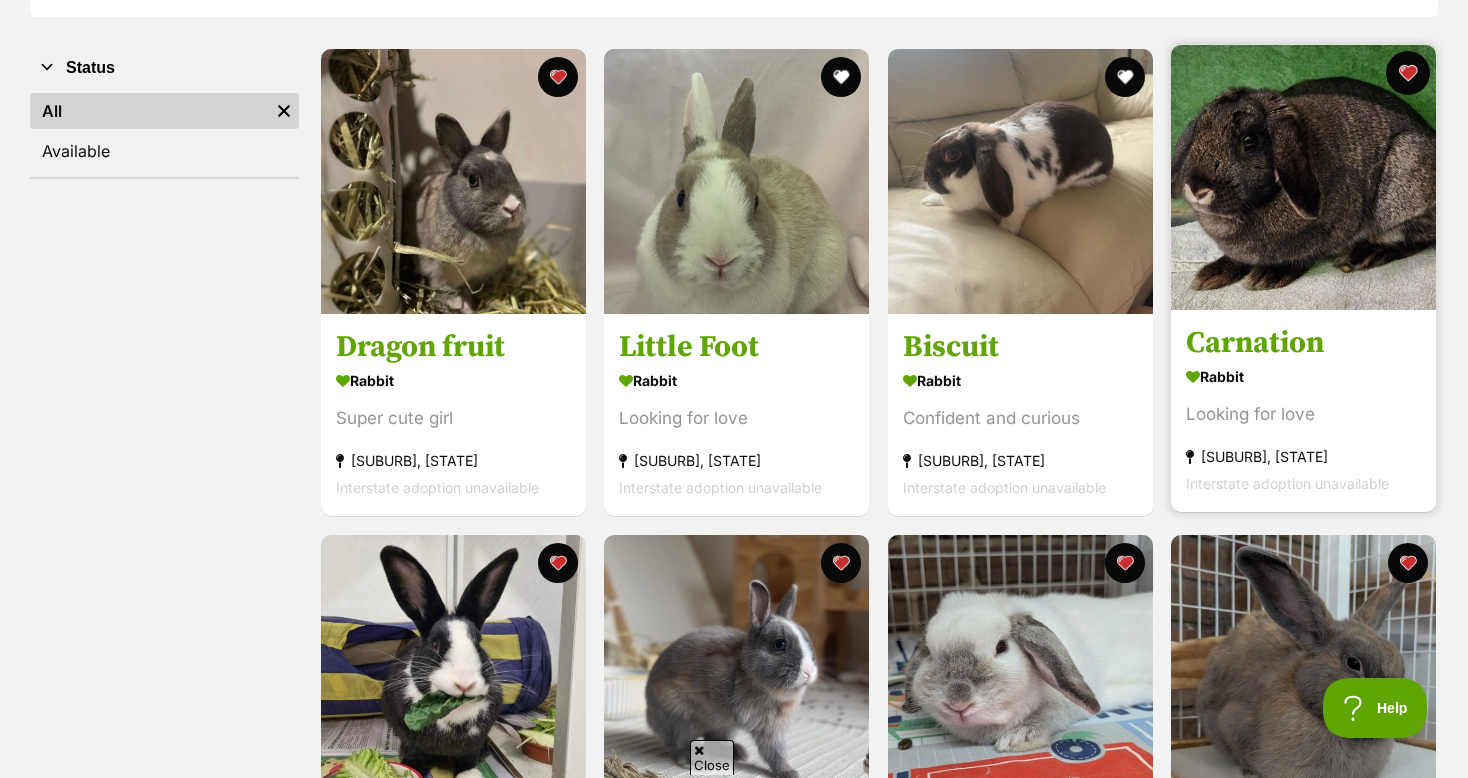 click at bounding box center (1408, 73) 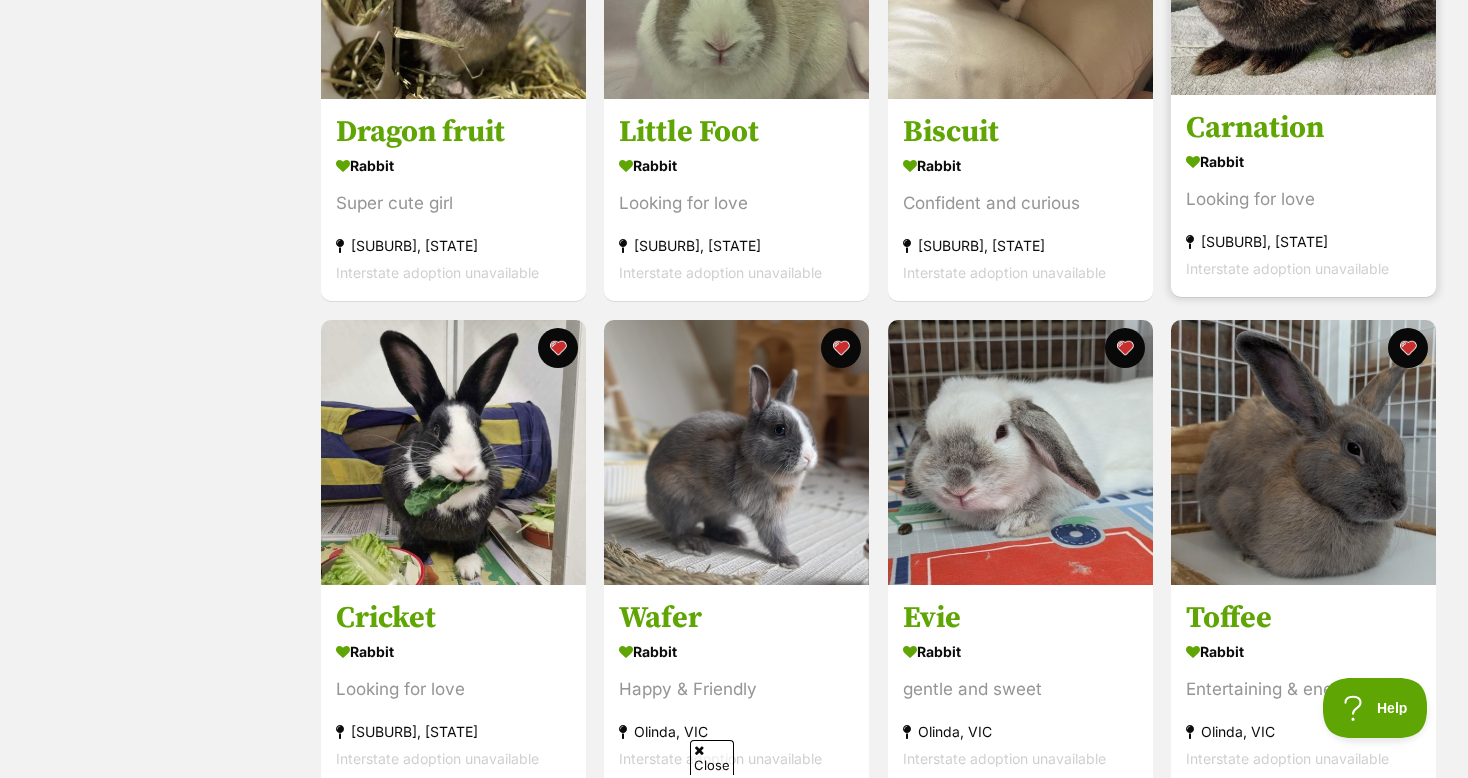 scroll, scrollTop: 840, scrollLeft: 0, axis: vertical 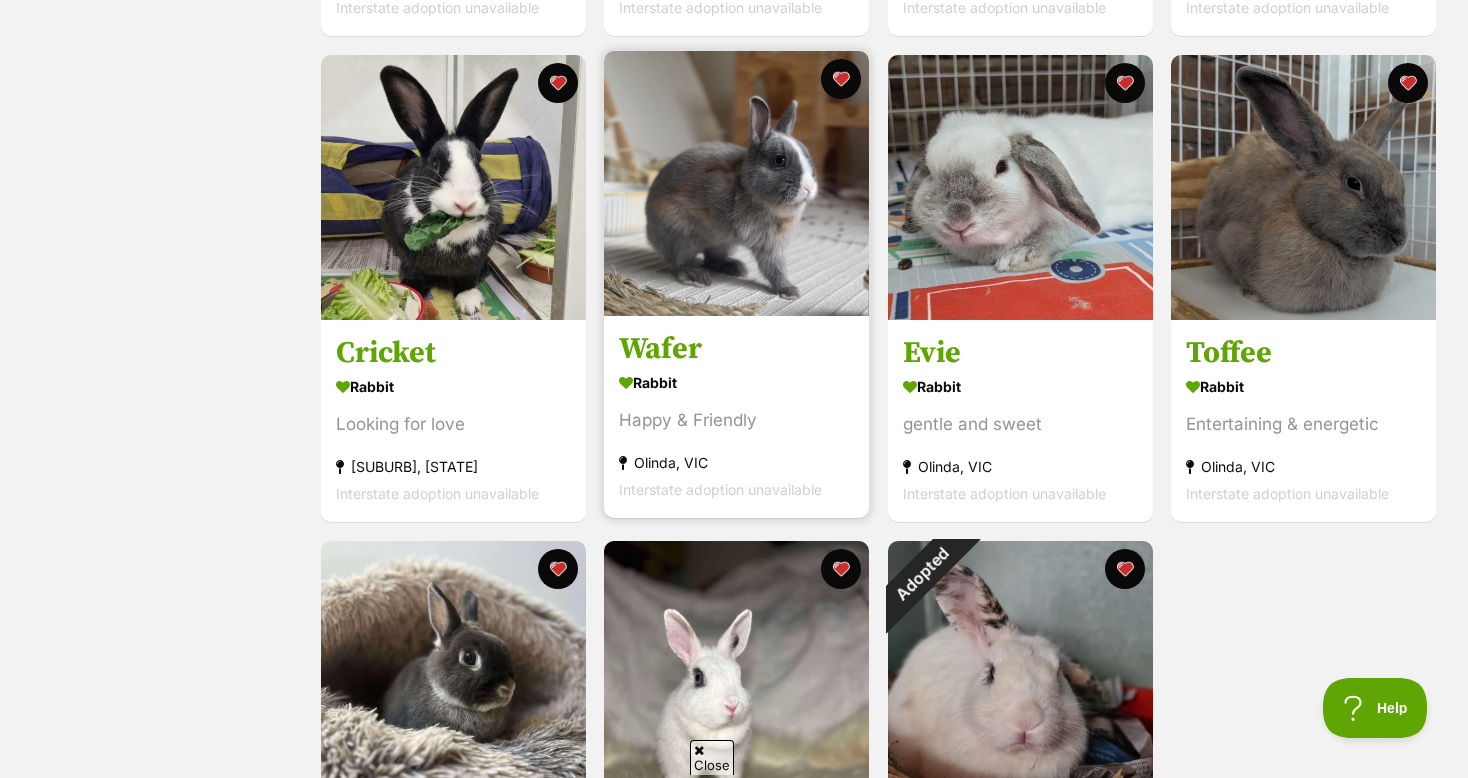 click at bounding box center (736, 183) 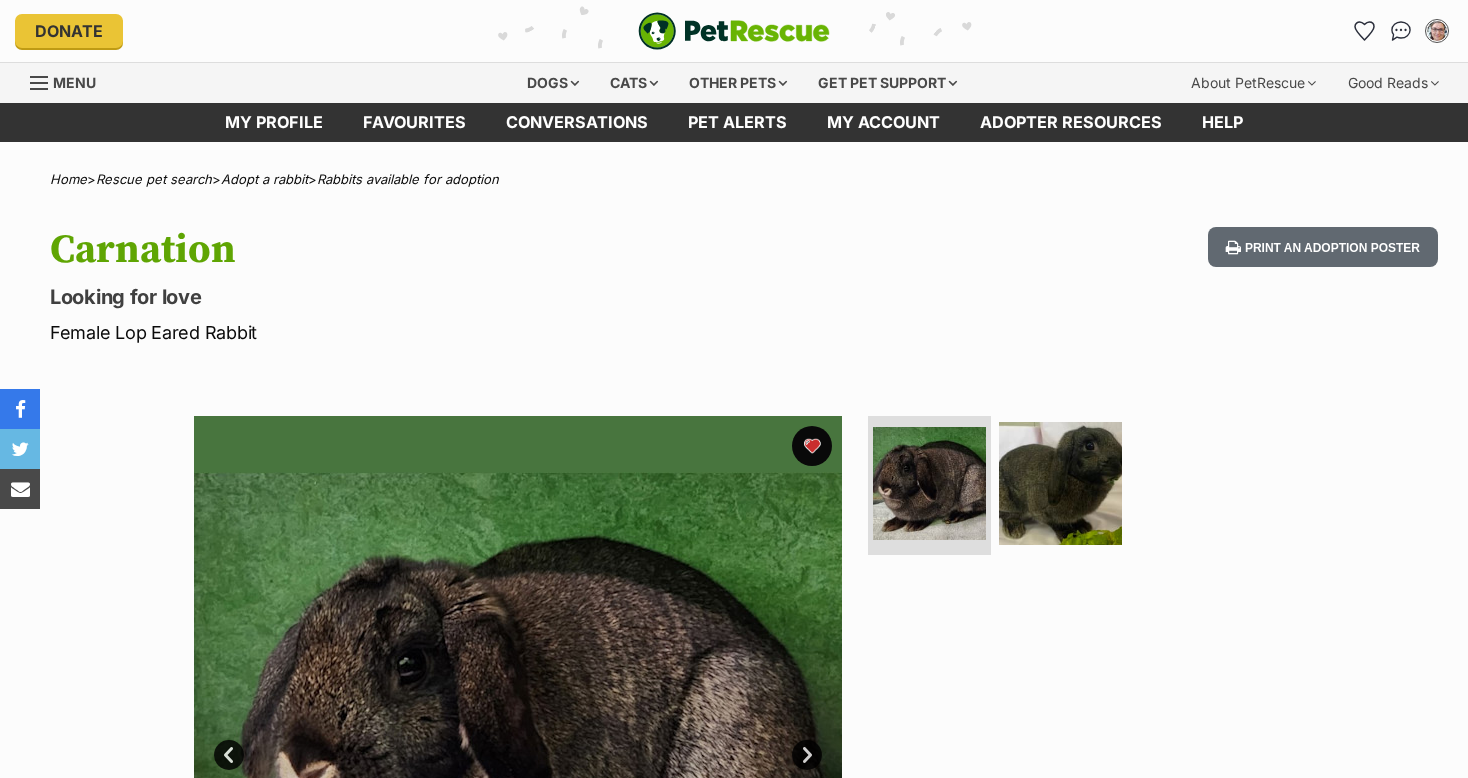 scroll, scrollTop: 0, scrollLeft: 0, axis: both 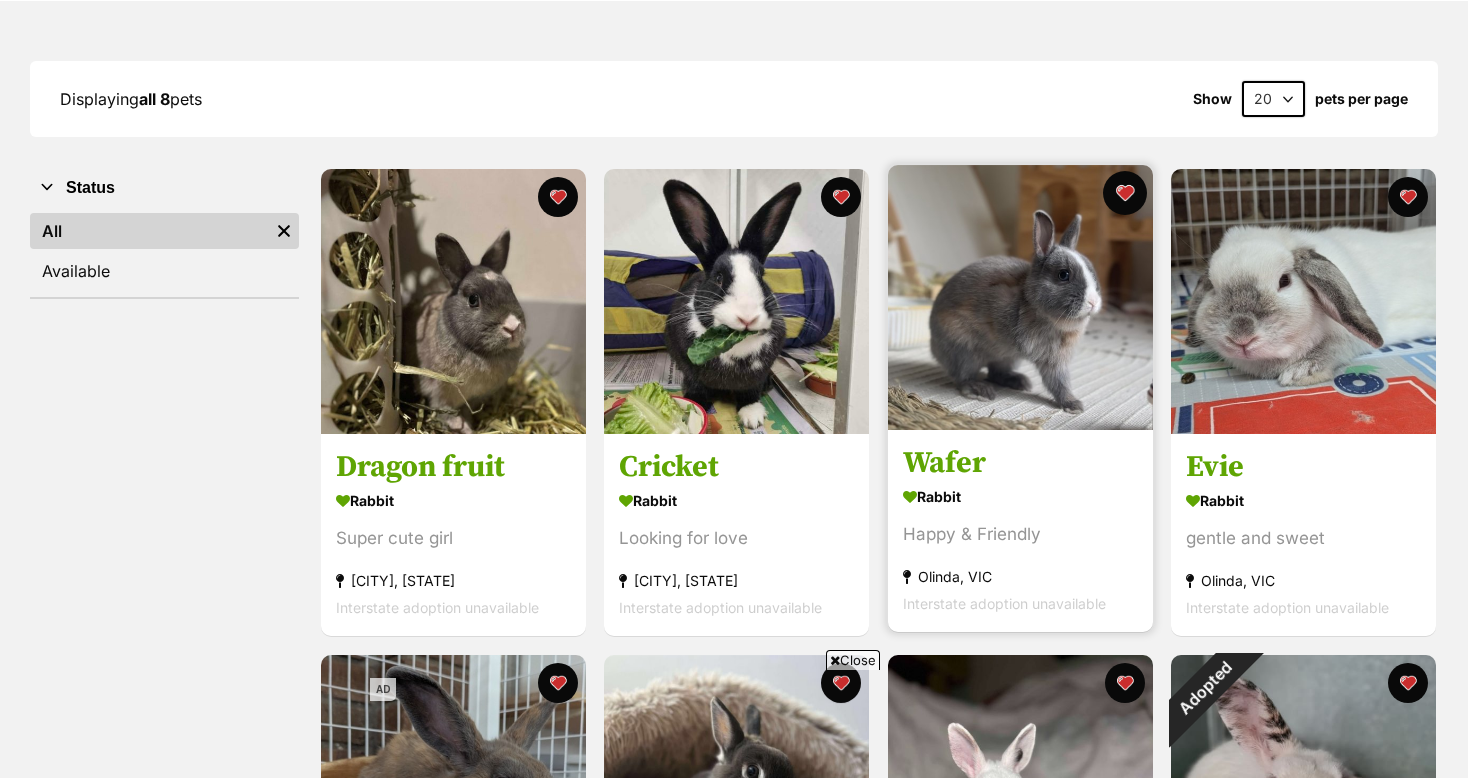 click at bounding box center [1124, 193] 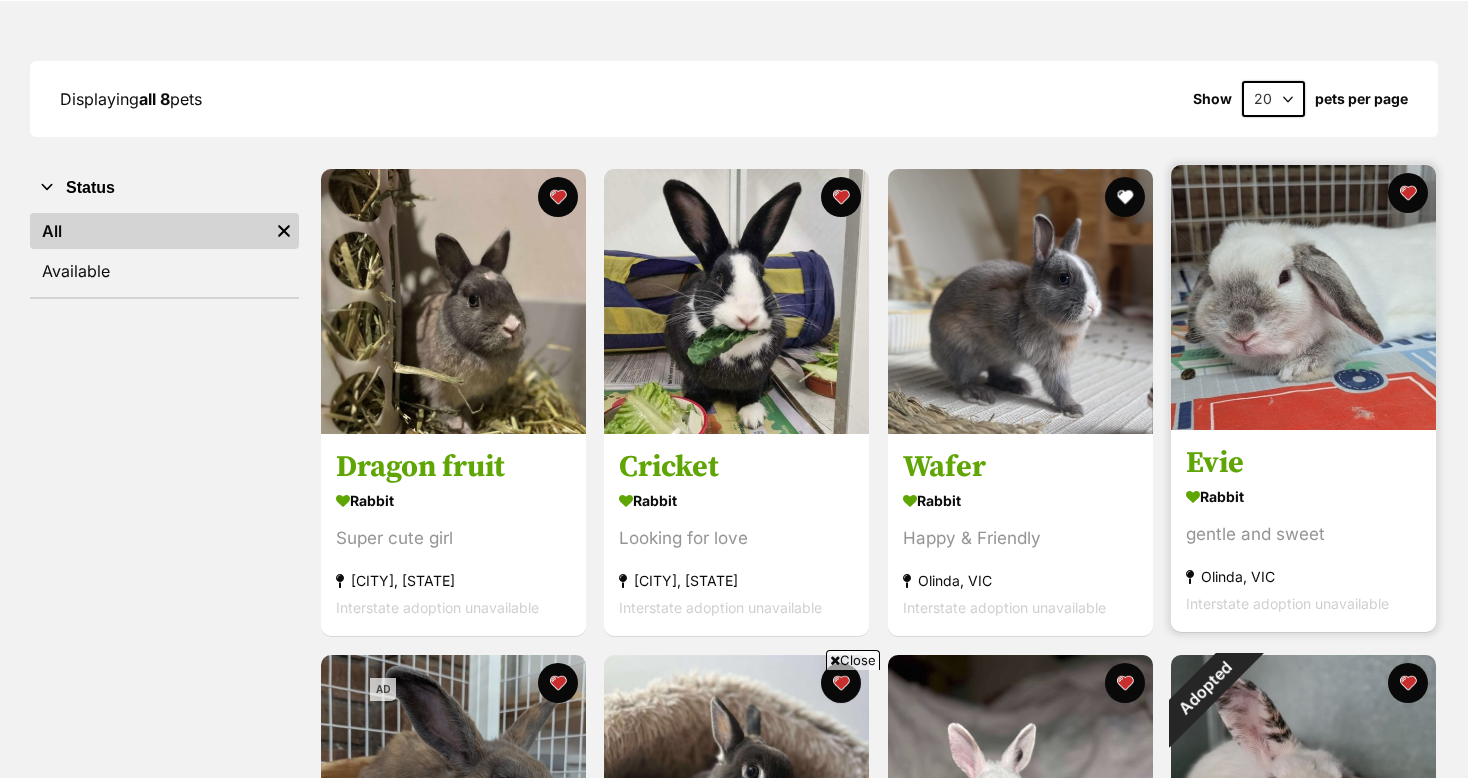 click at bounding box center [1303, 297] 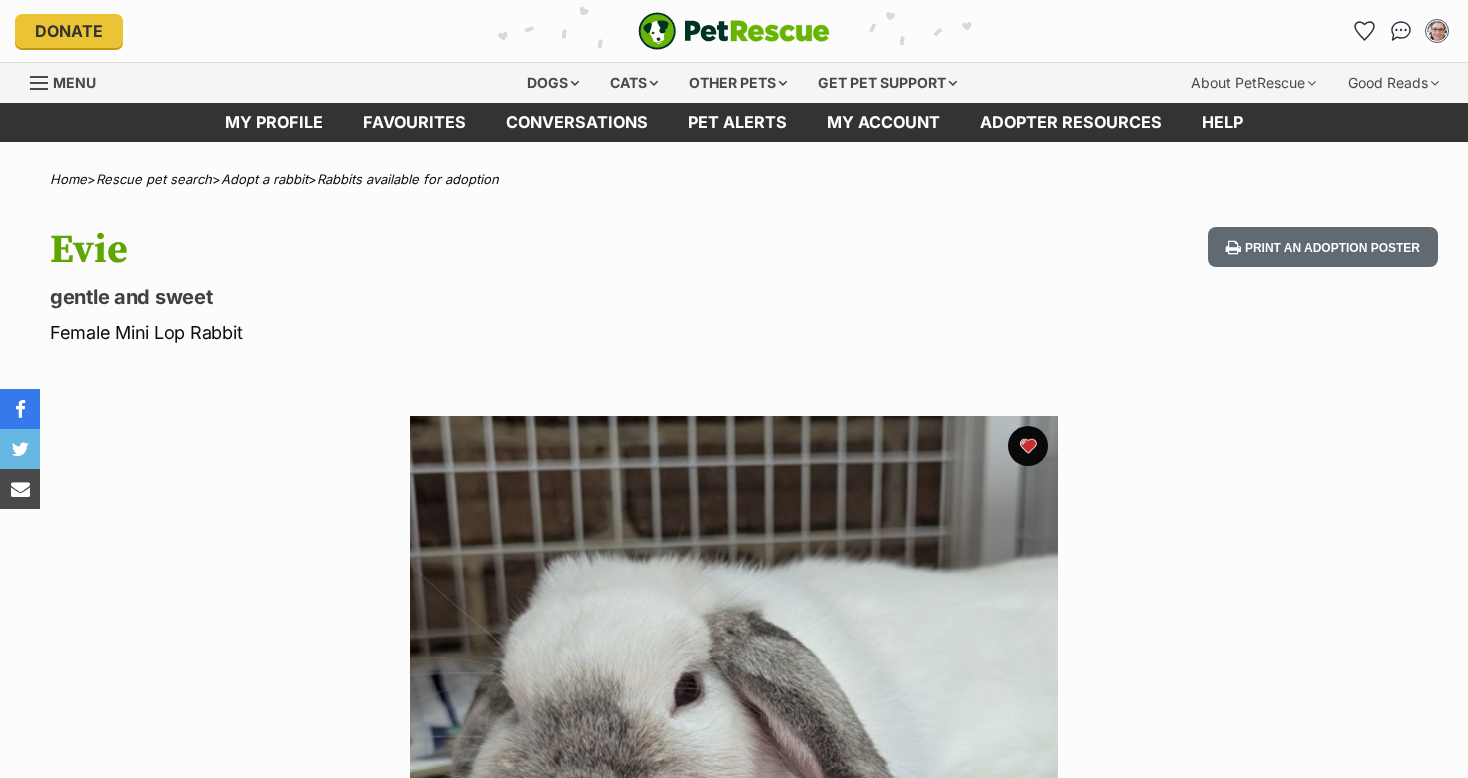 scroll, scrollTop: 40, scrollLeft: 0, axis: vertical 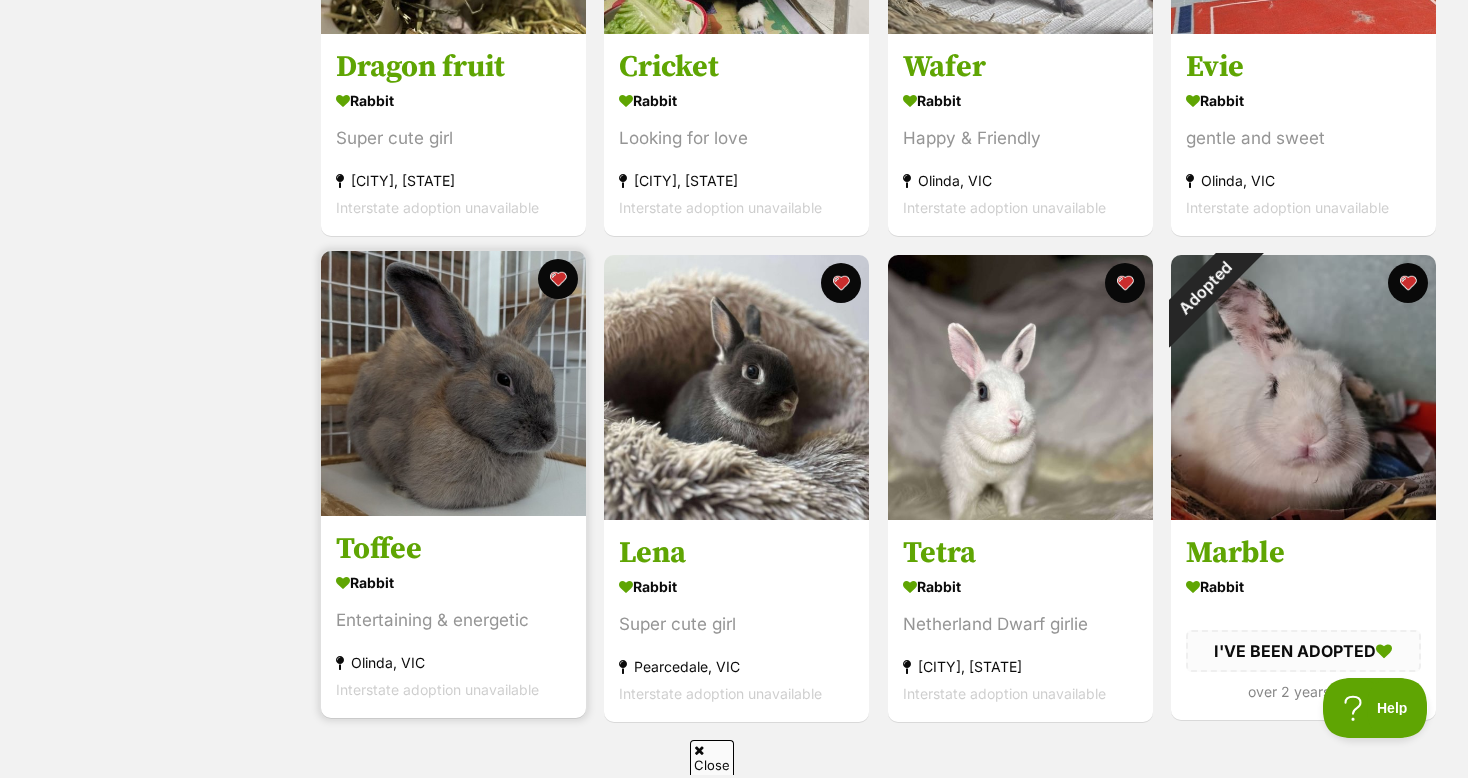 click at bounding box center [453, 383] 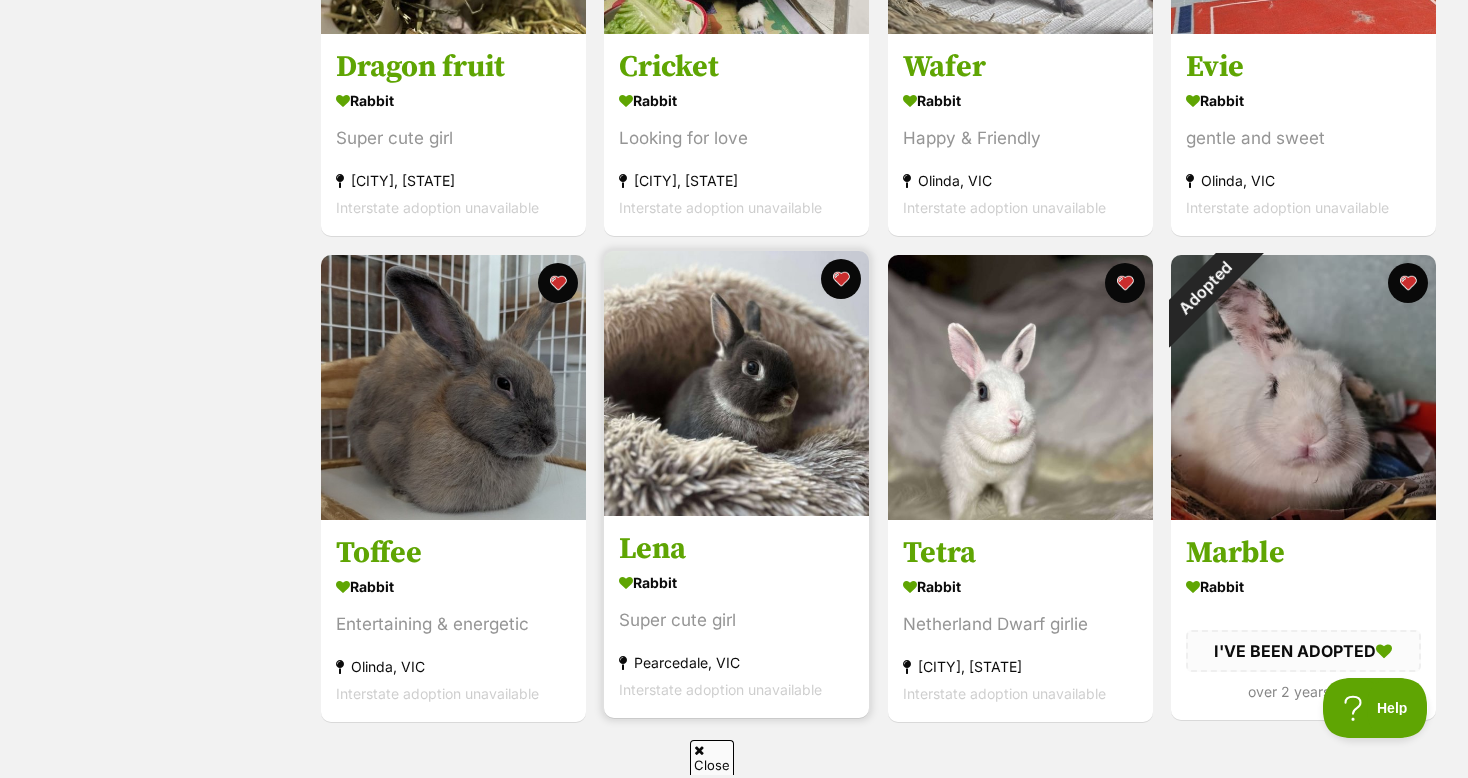 click at bounding box center (736, 383) 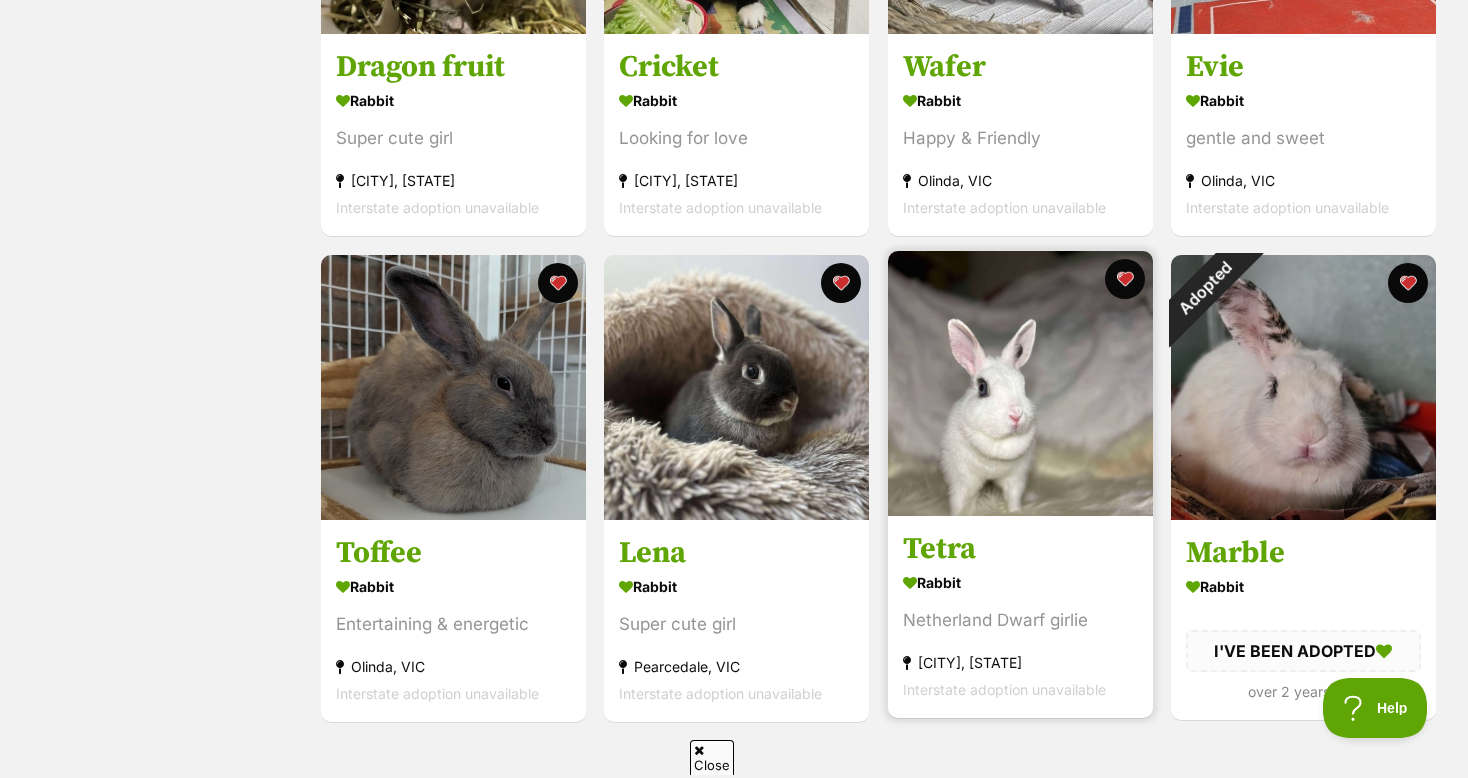 click at bounding box center (1020, 383) 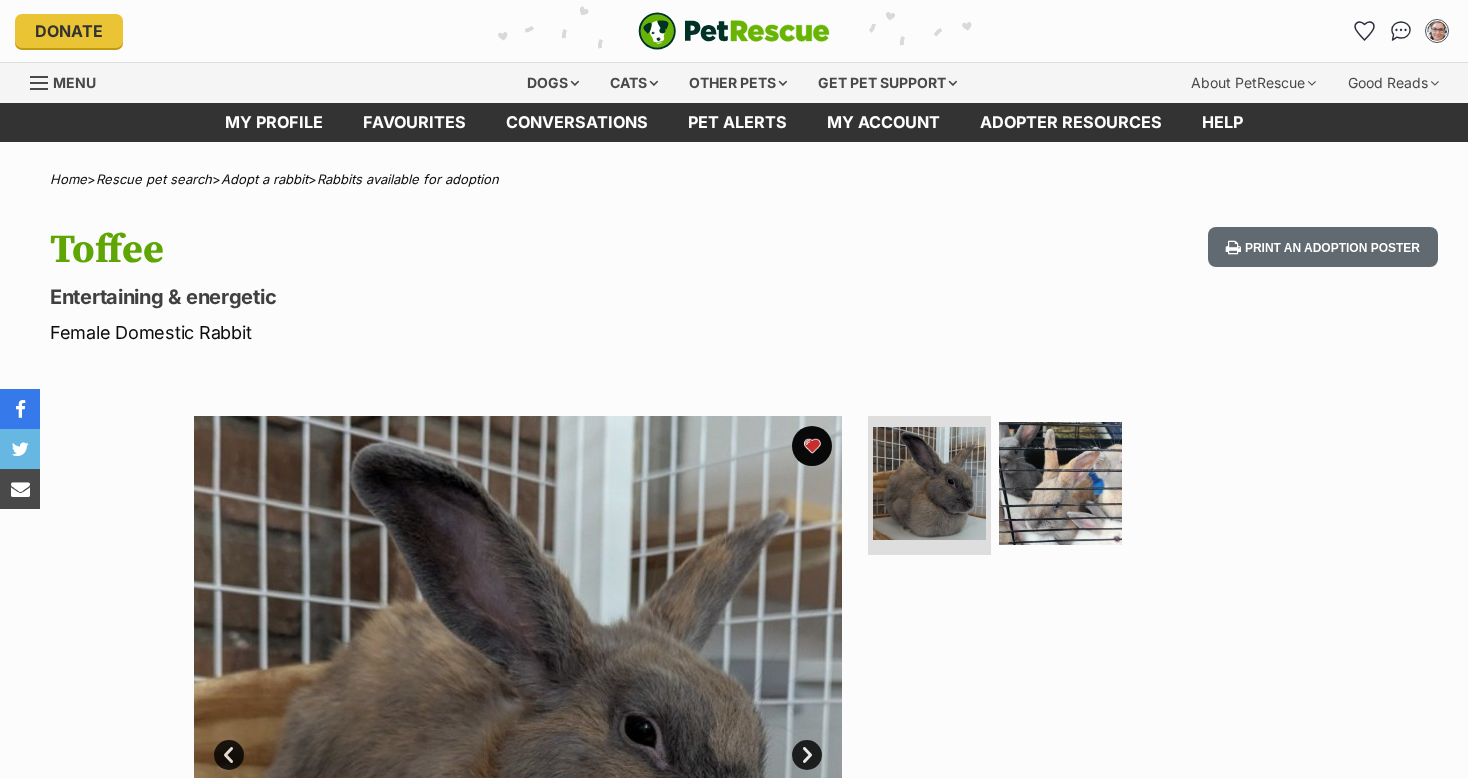 scroll, scrollTop: 0, scrollLeft: 0, axis: both 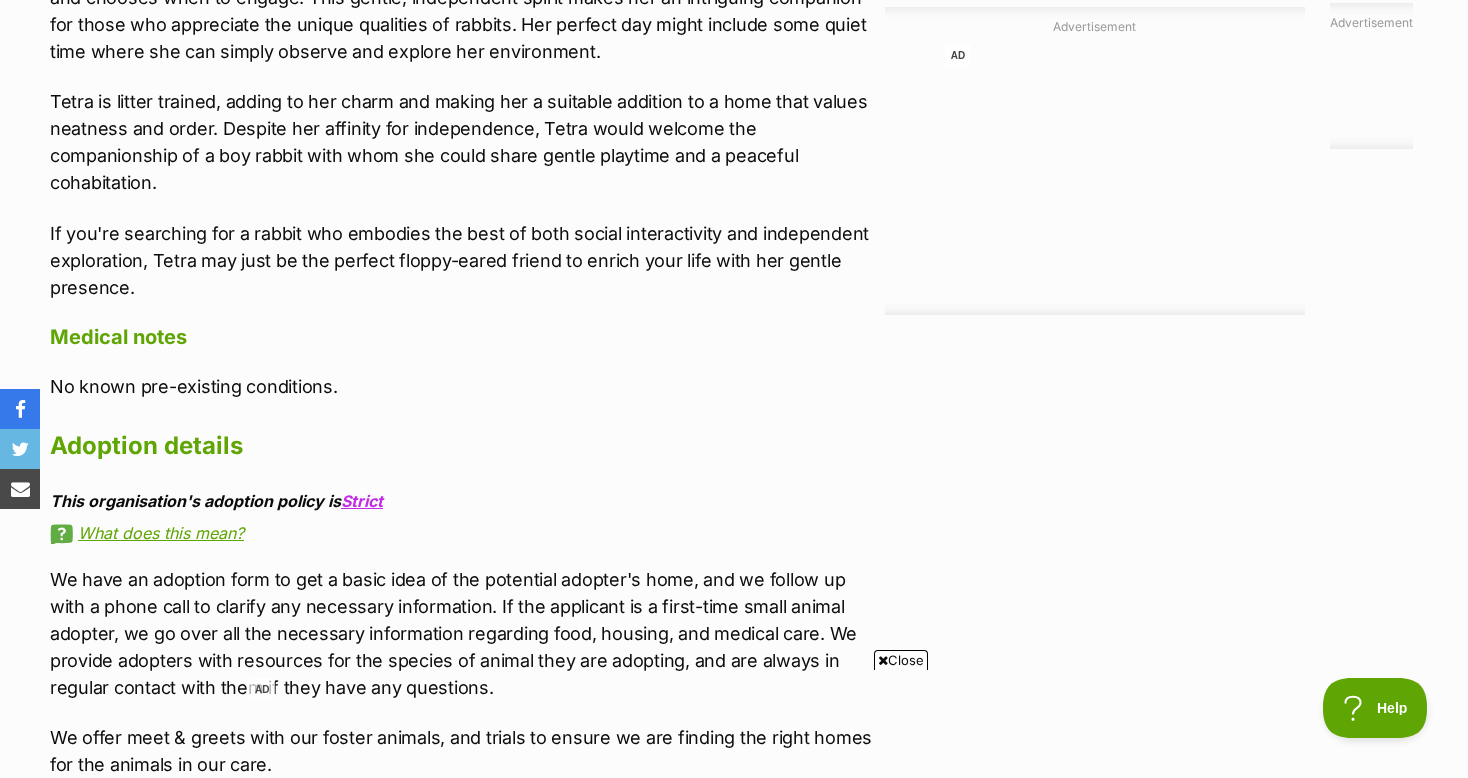 click on "Advertisement
AD
Adoption information
I've been adopted!
This pet is no longer available
On Hold
Enquire about Tetra
Find available pets like this!
Rescue group
Small and All Animal Sanctuary
PetRescue ID
1116616
Location
[CITY], [STATE]
Age
1 year 5 months
Adoption fee
$150.00
100% of the adoption fee goes directly to Small and All Animal Sanctuary, the organisation providing their care.
Learn more about adoption fees .
Microchip number
[MICROCHIP]
Last updated
16 Jul, 2025
Pre-adoption checks
Desexed
Vaccinated
Interstate adoption (VIC only)
About Tetra
If you're searching for a rabbit who embodies the best of both social interactivity and independent exploration, Tetra may just be the perfect floppy-eared friend to enrich your life with her gentle presence." at bounding box center [734, 77] 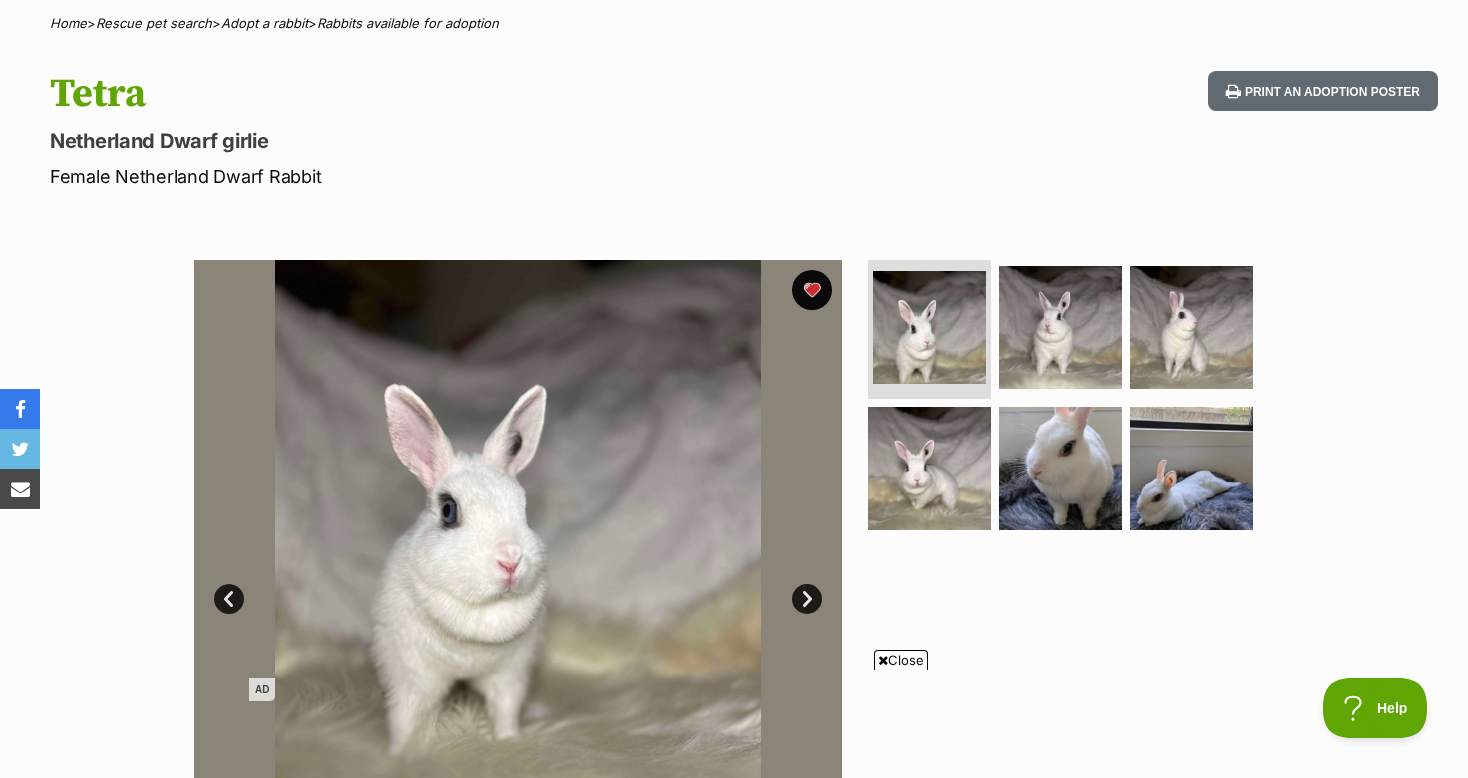 scroll, scrollTop: 80, scrollLeft: 0, axis: vertical 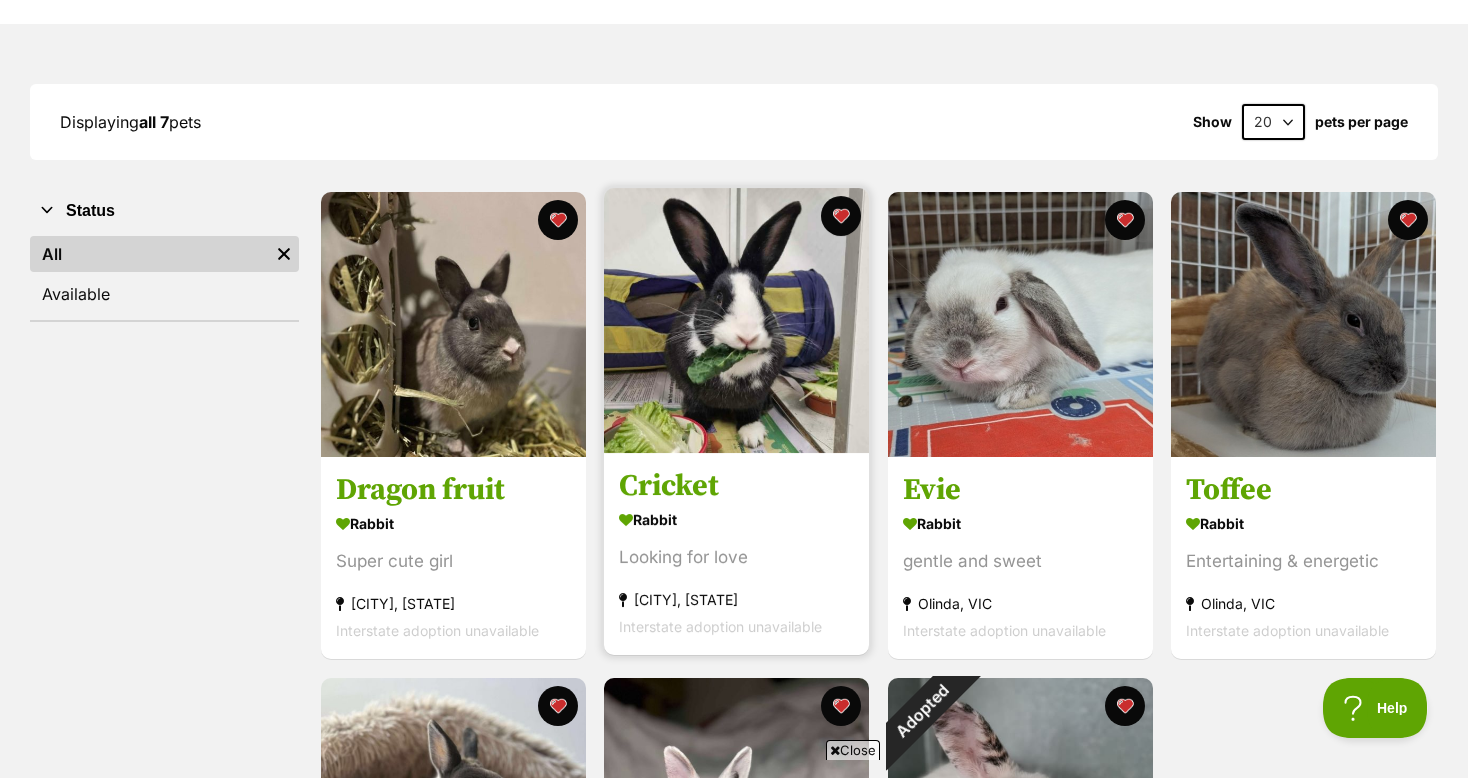 click at bounding box center [736, 320] 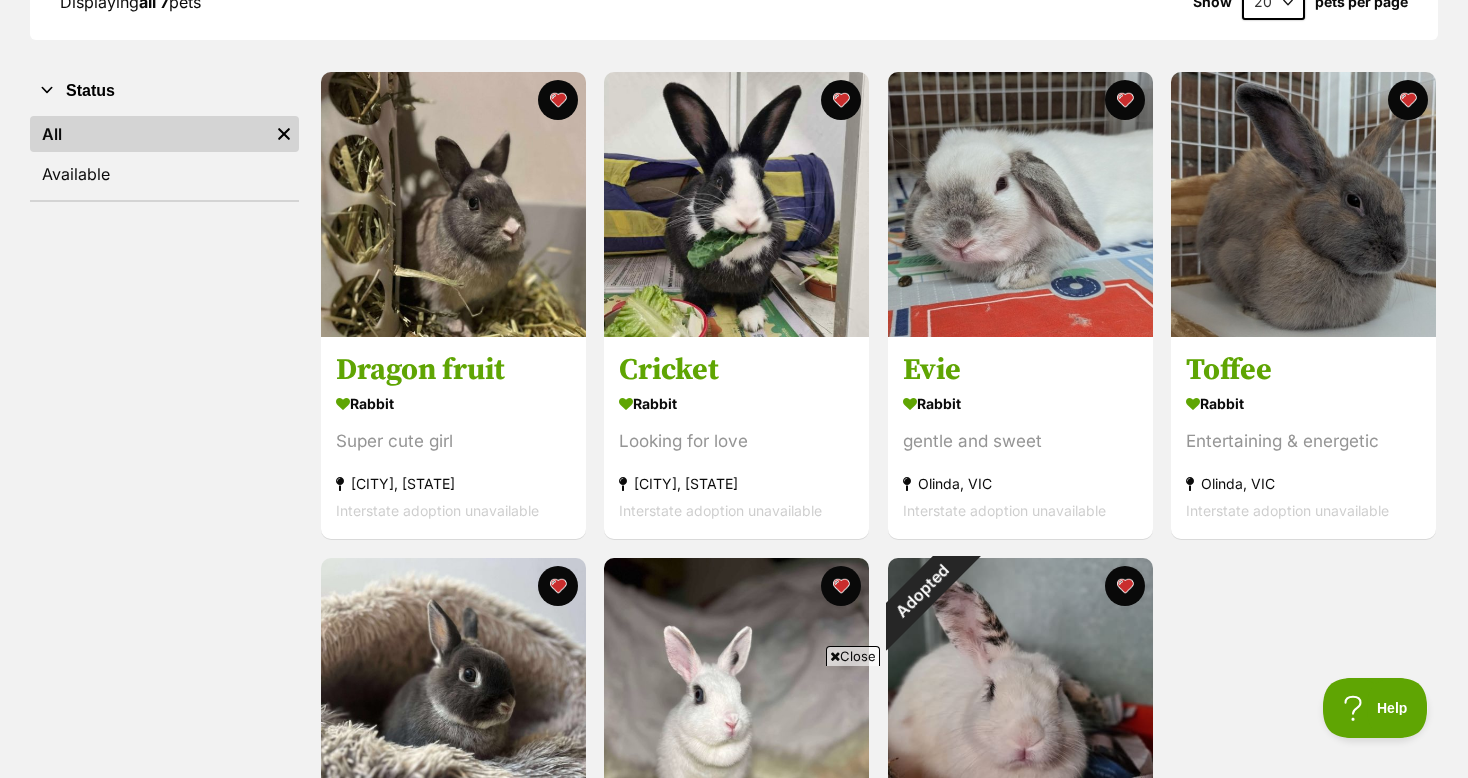 scroll, scrollTop: 377, scrollLeft: 0, axis: vertical 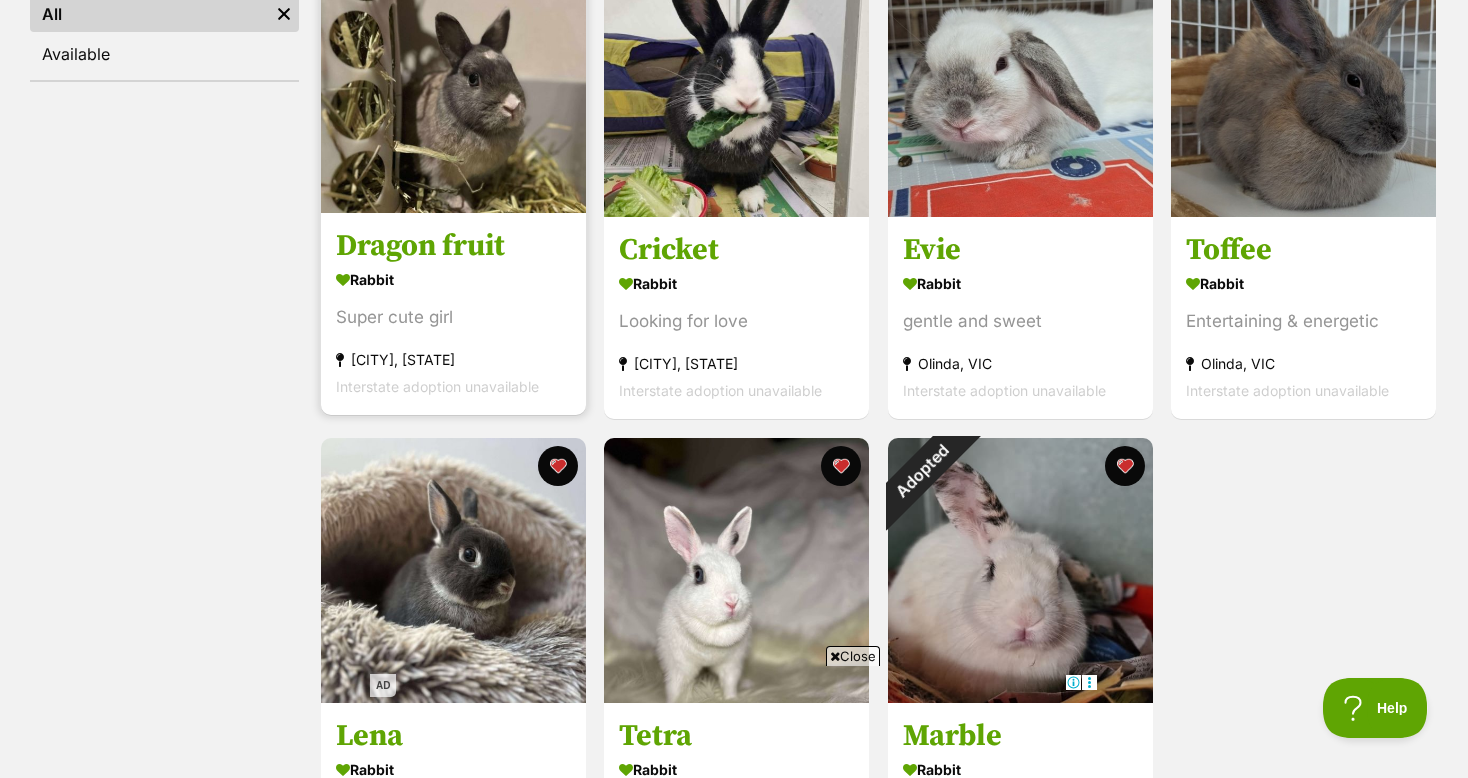 click at bounding box center [453, 80] 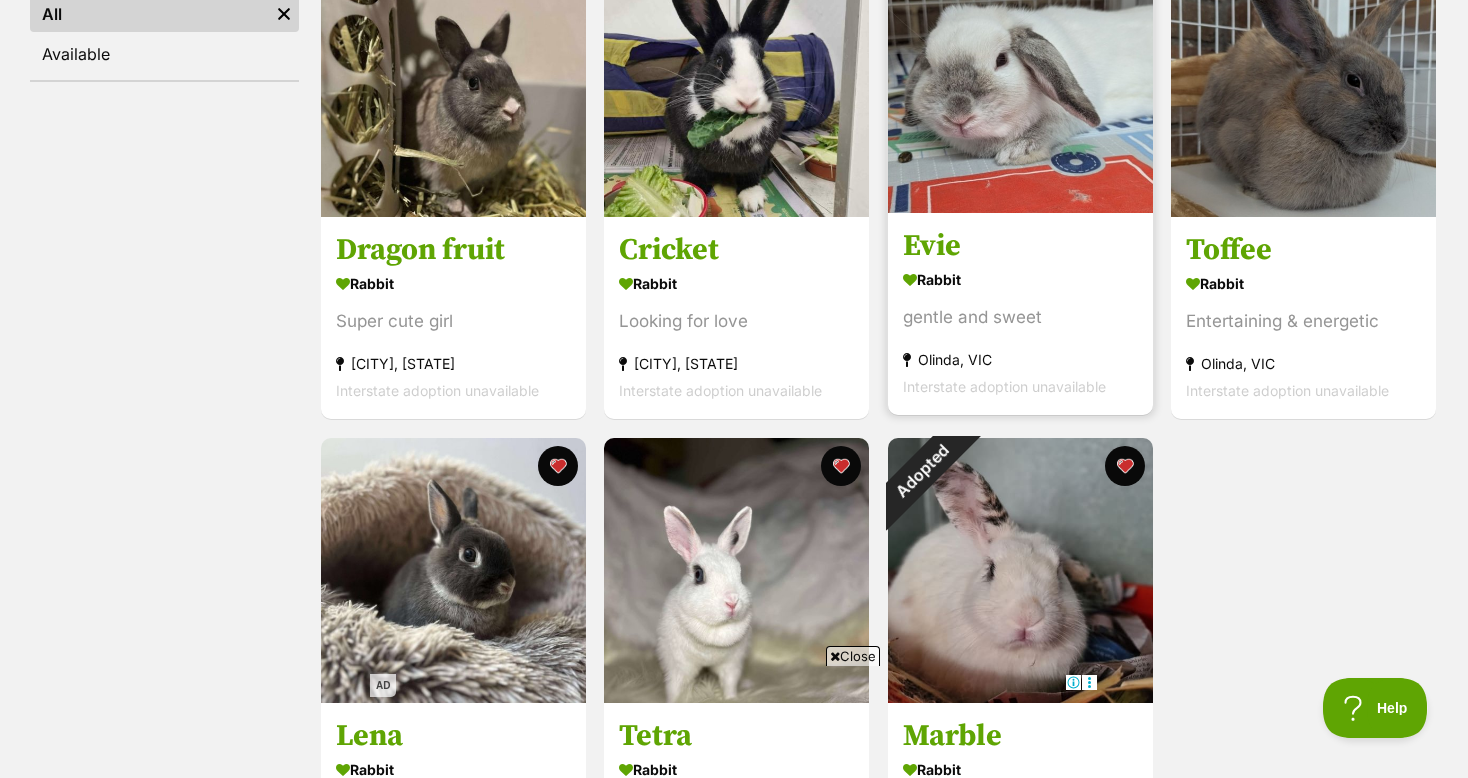 click at bounding box center [1020, 80] 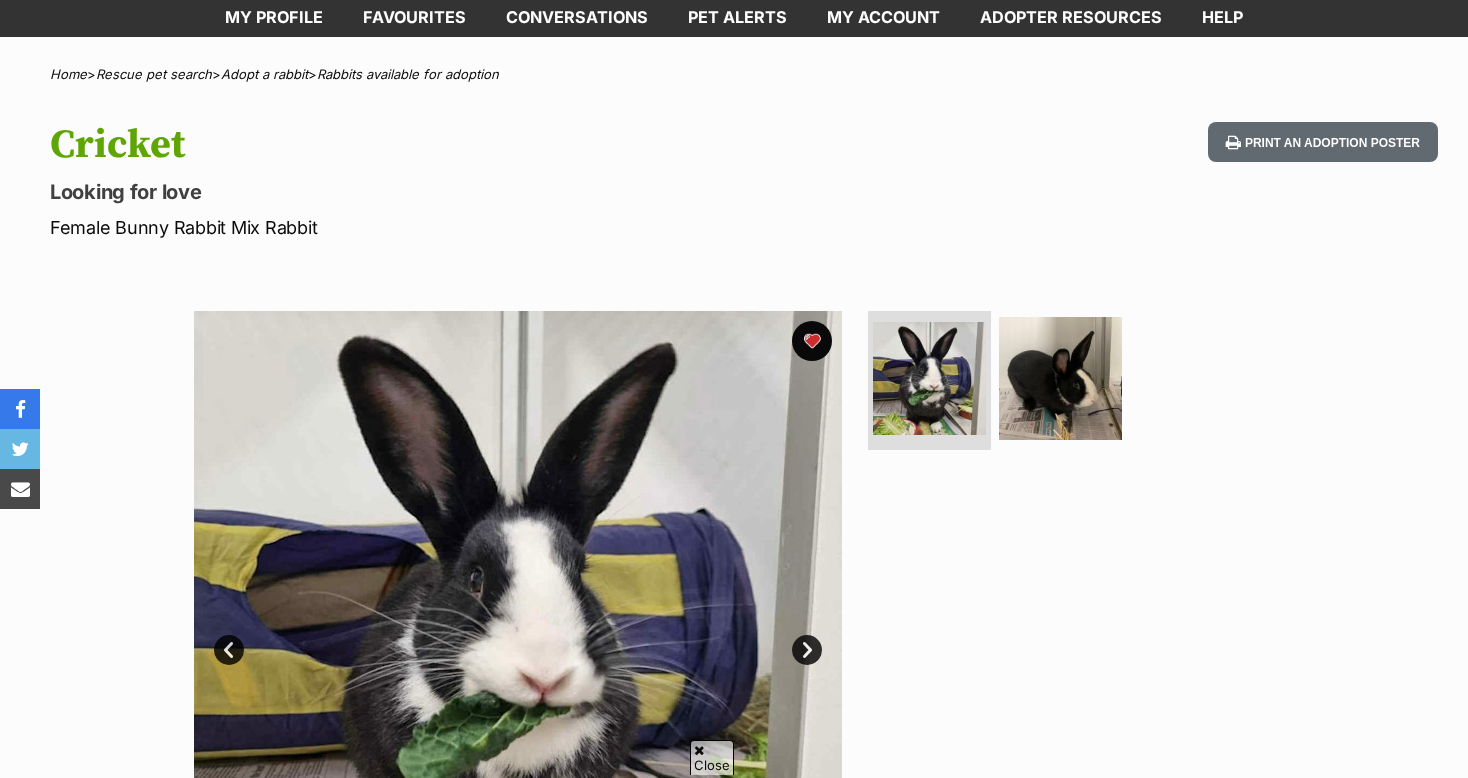 scroll, scrollTop: 120, scrollLeft: 0, axis: vertical 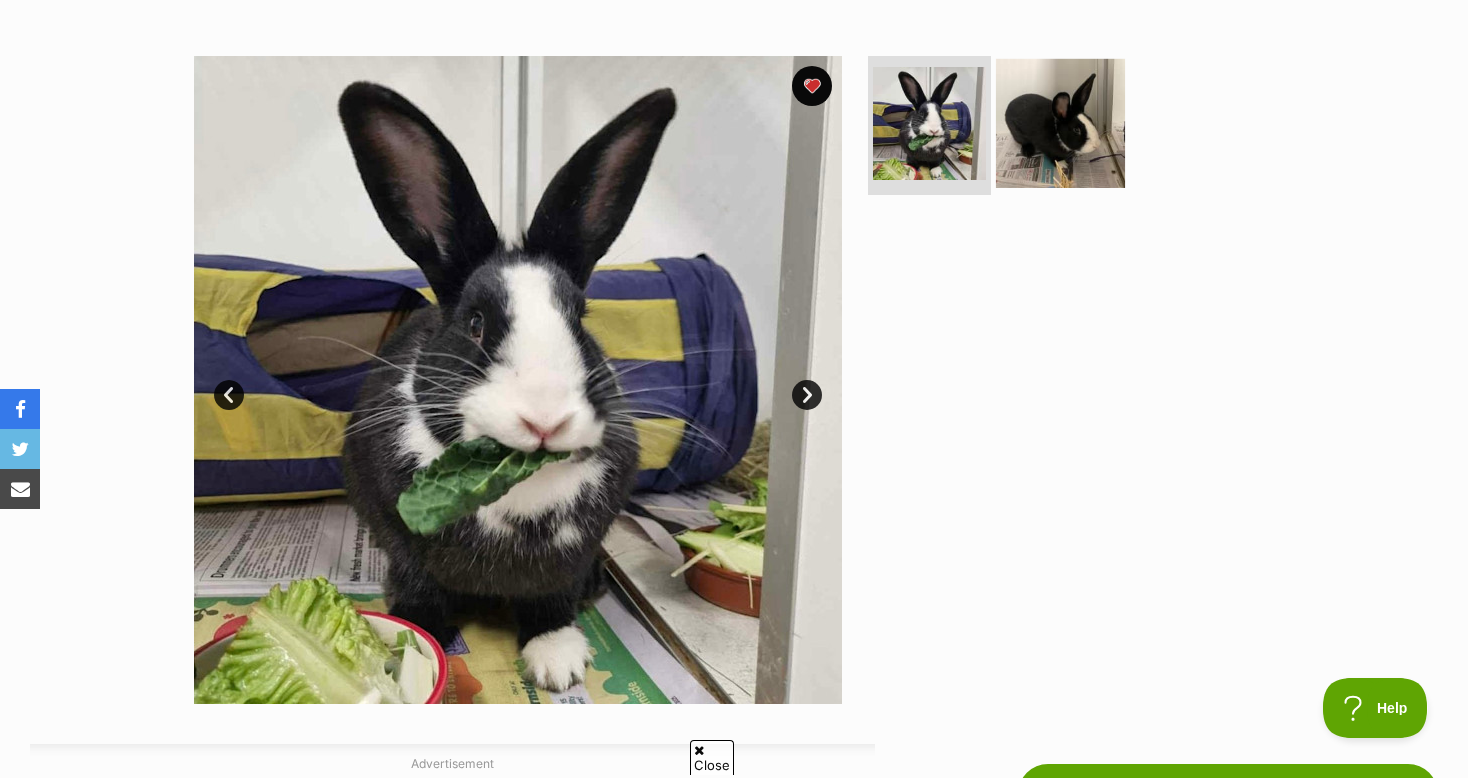 click at bounding box center [1060, 122] 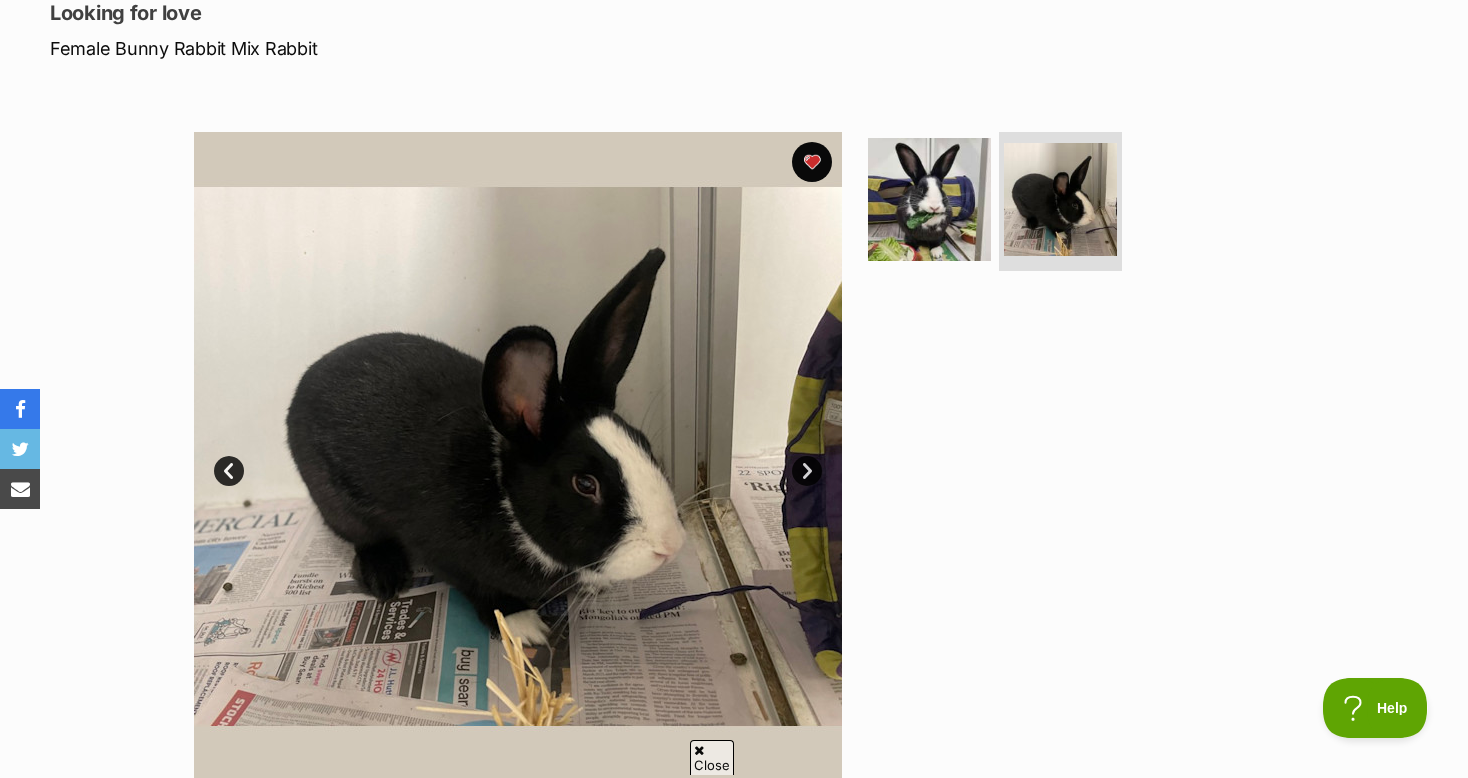 scroll, scrollTop: 280, scrollLeft: 0, axis: vertical 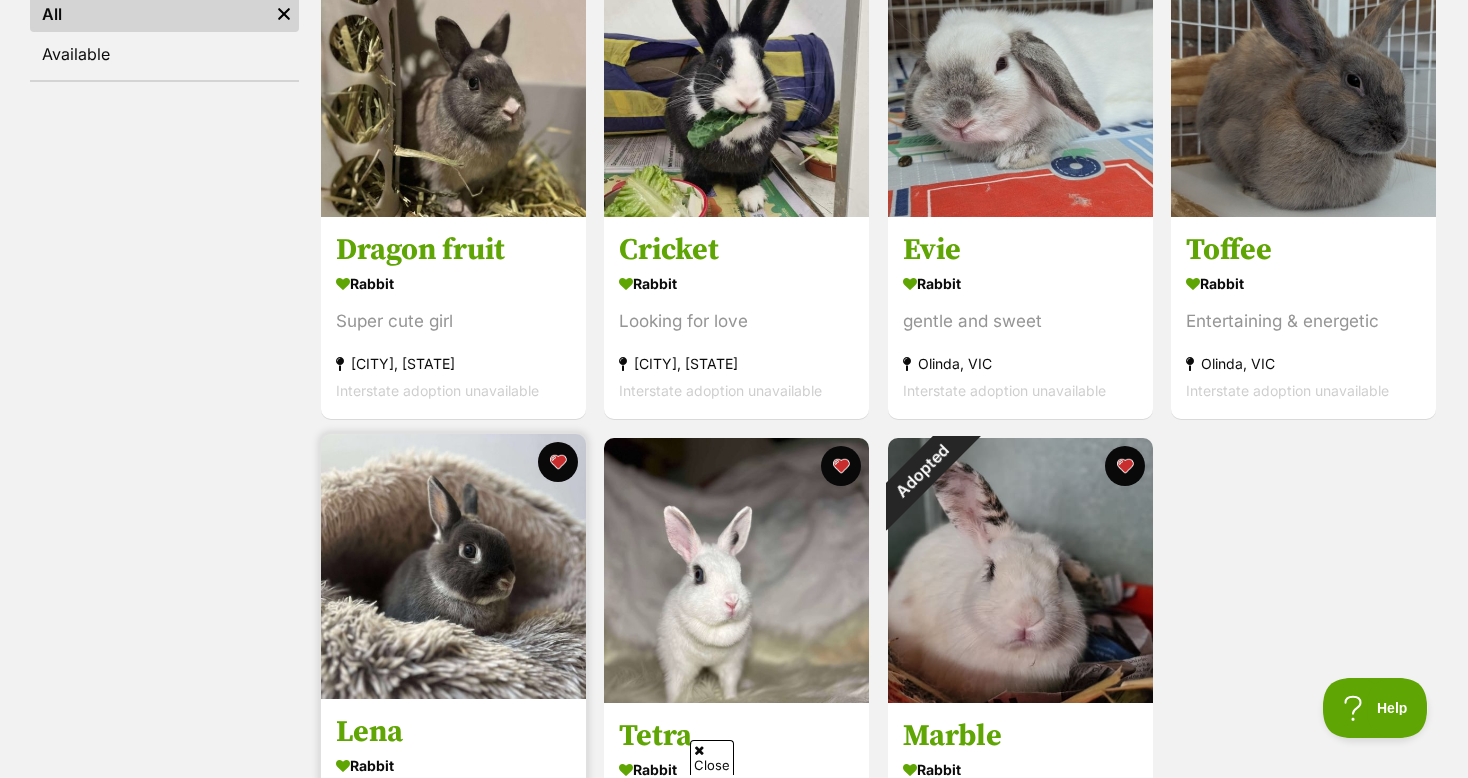 click at bounding box center (453, 566) 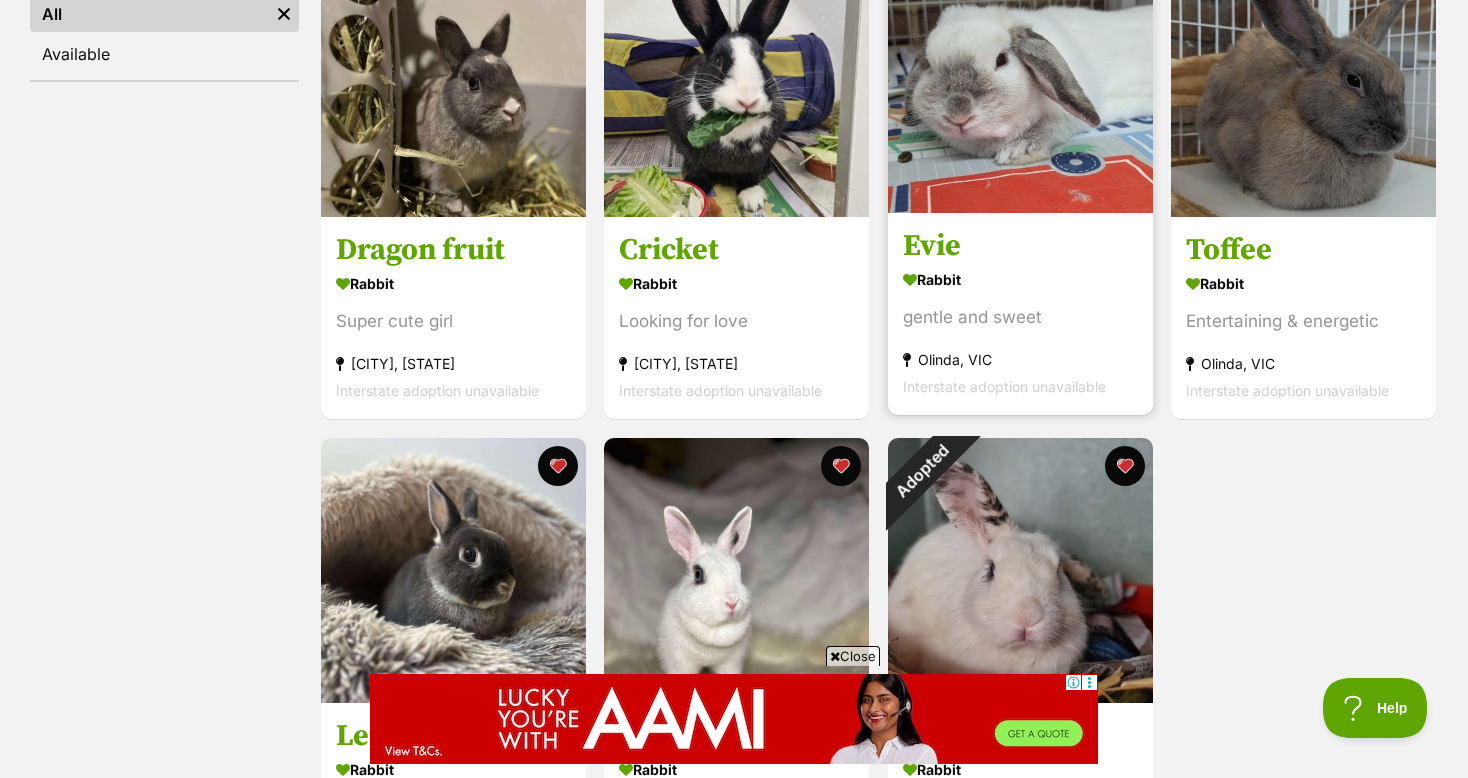 scroll, scrollTop: 0, scrollLeft: 0, axis: both 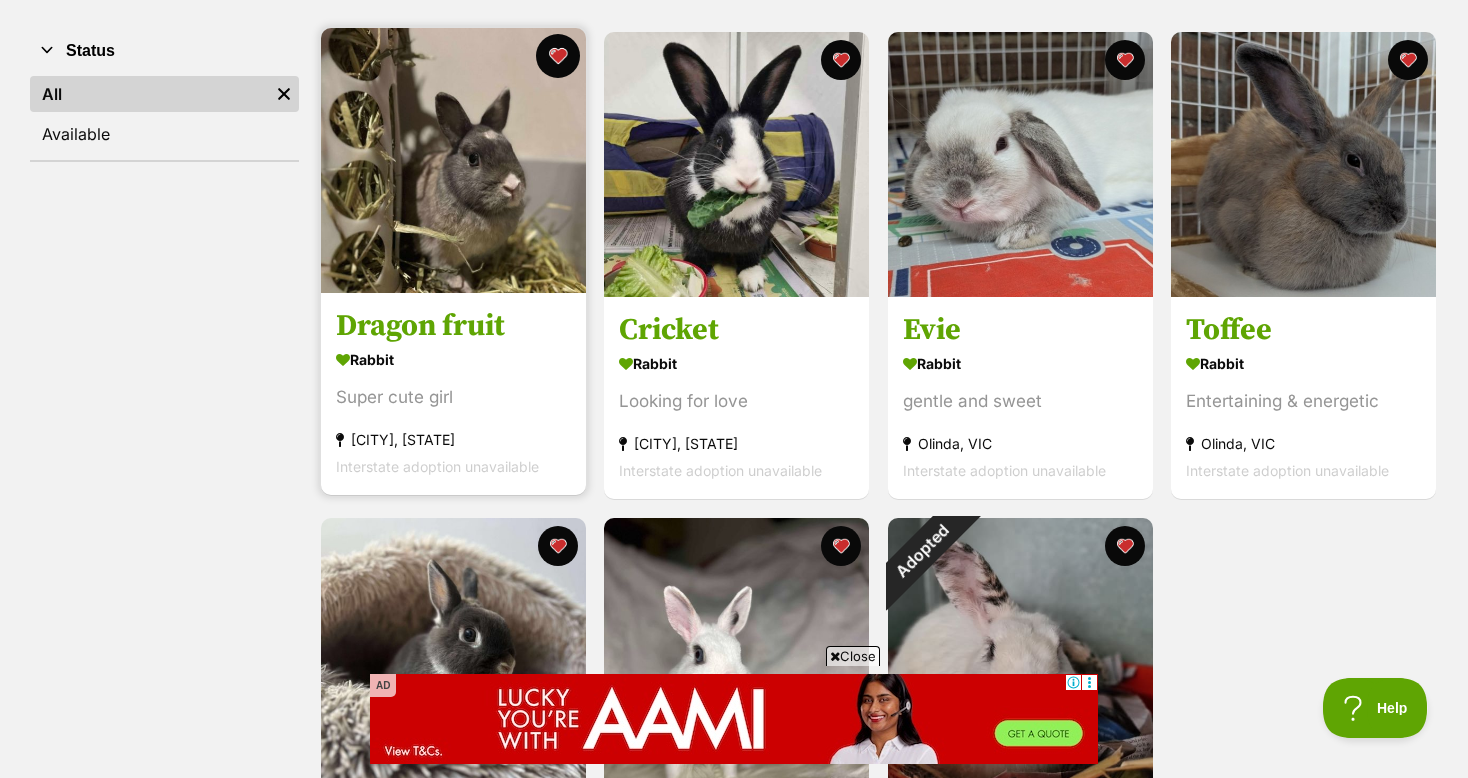 click at bounding box center [557, 56] 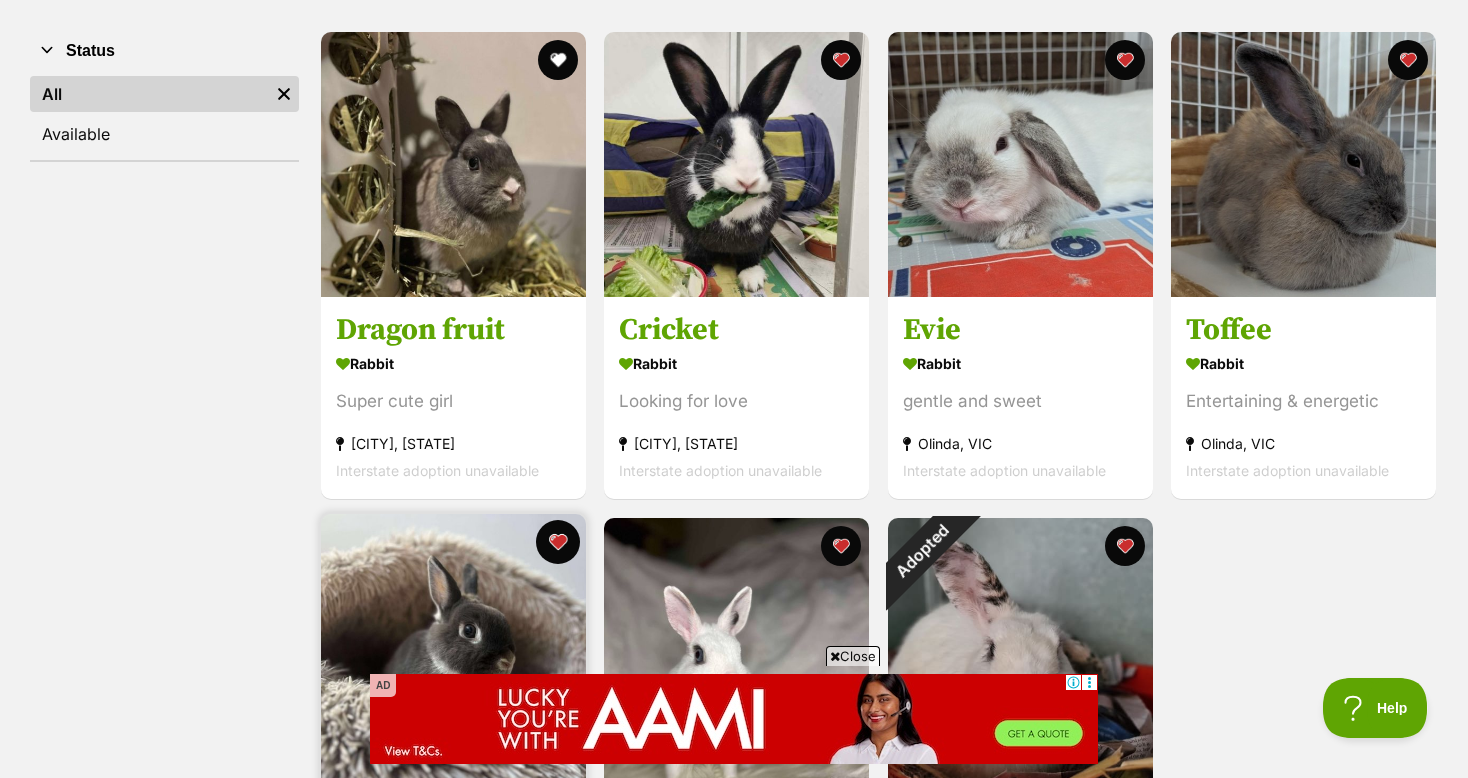 click at bounding box center (557, 542) 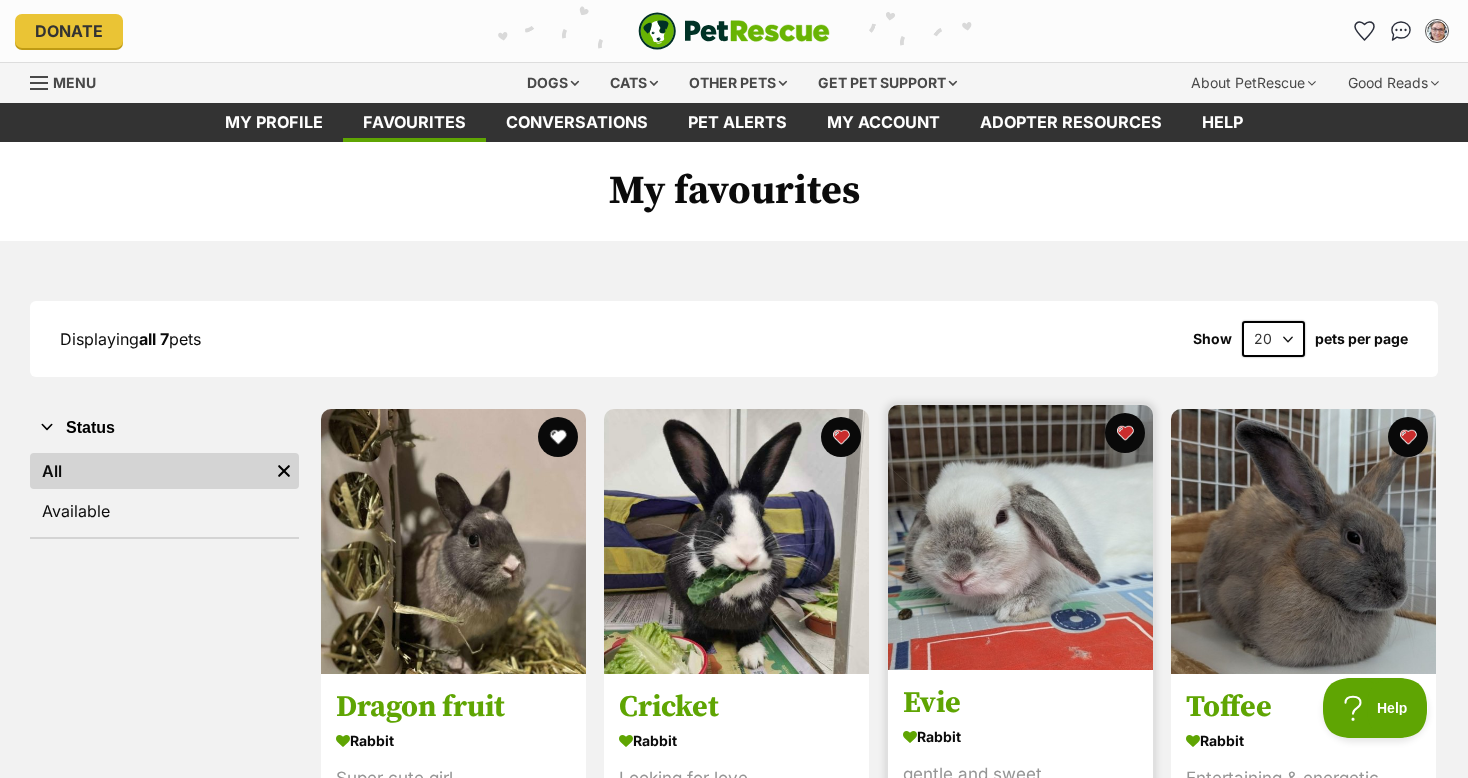 scroll, scrollTop: 0, scrollLeft: 0, axis: both 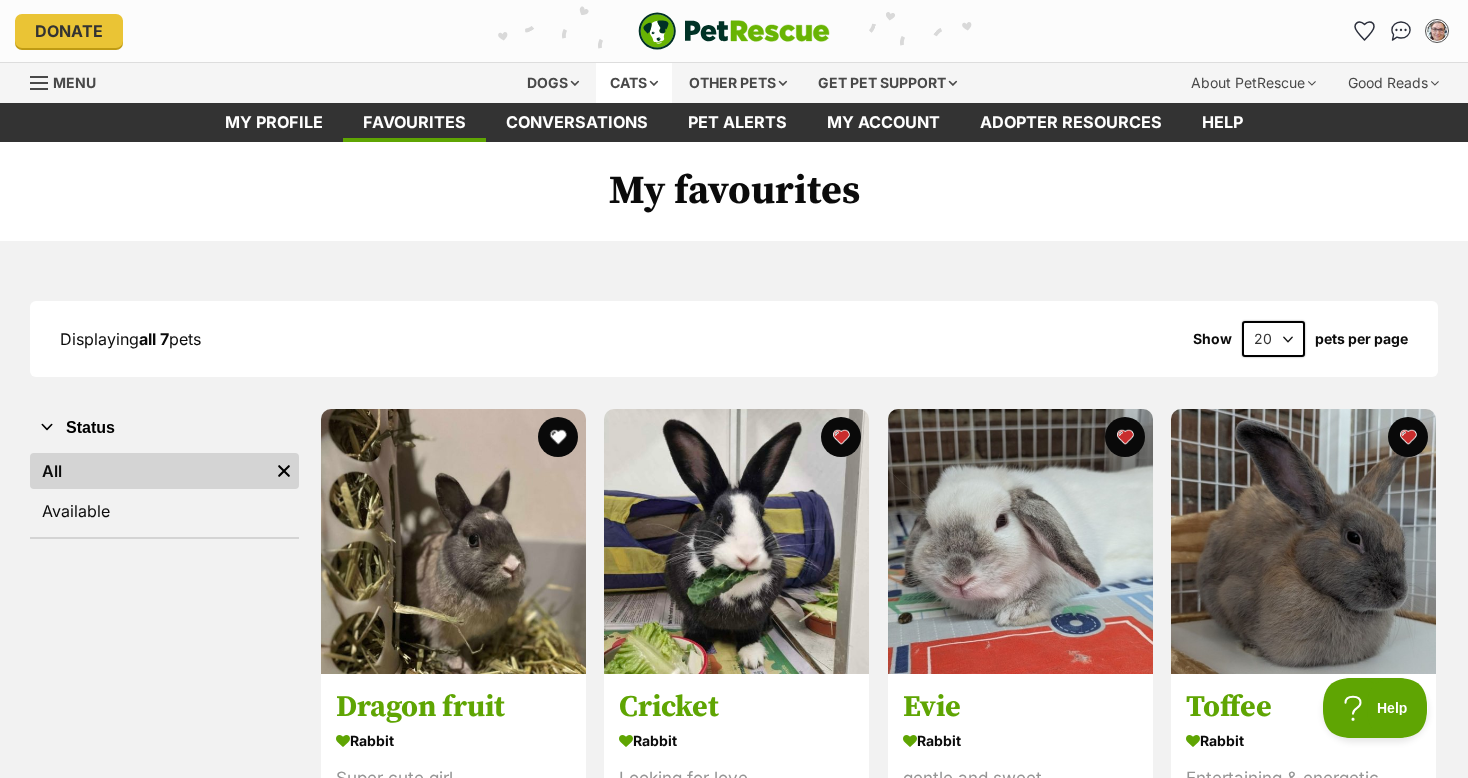 click on "Cats" at bounding box center [634, 83] 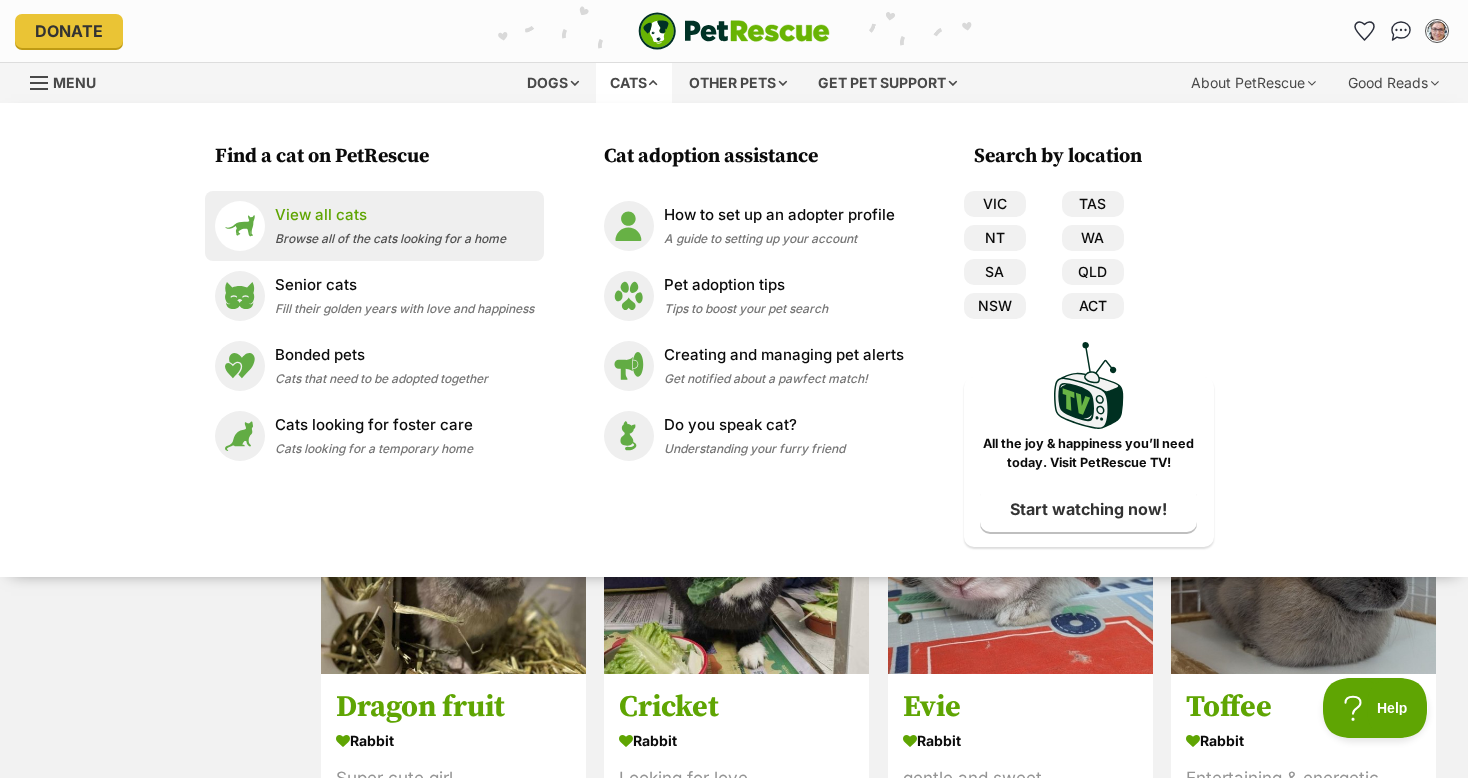 click on "View all cats" at bounding box center (390, 215) 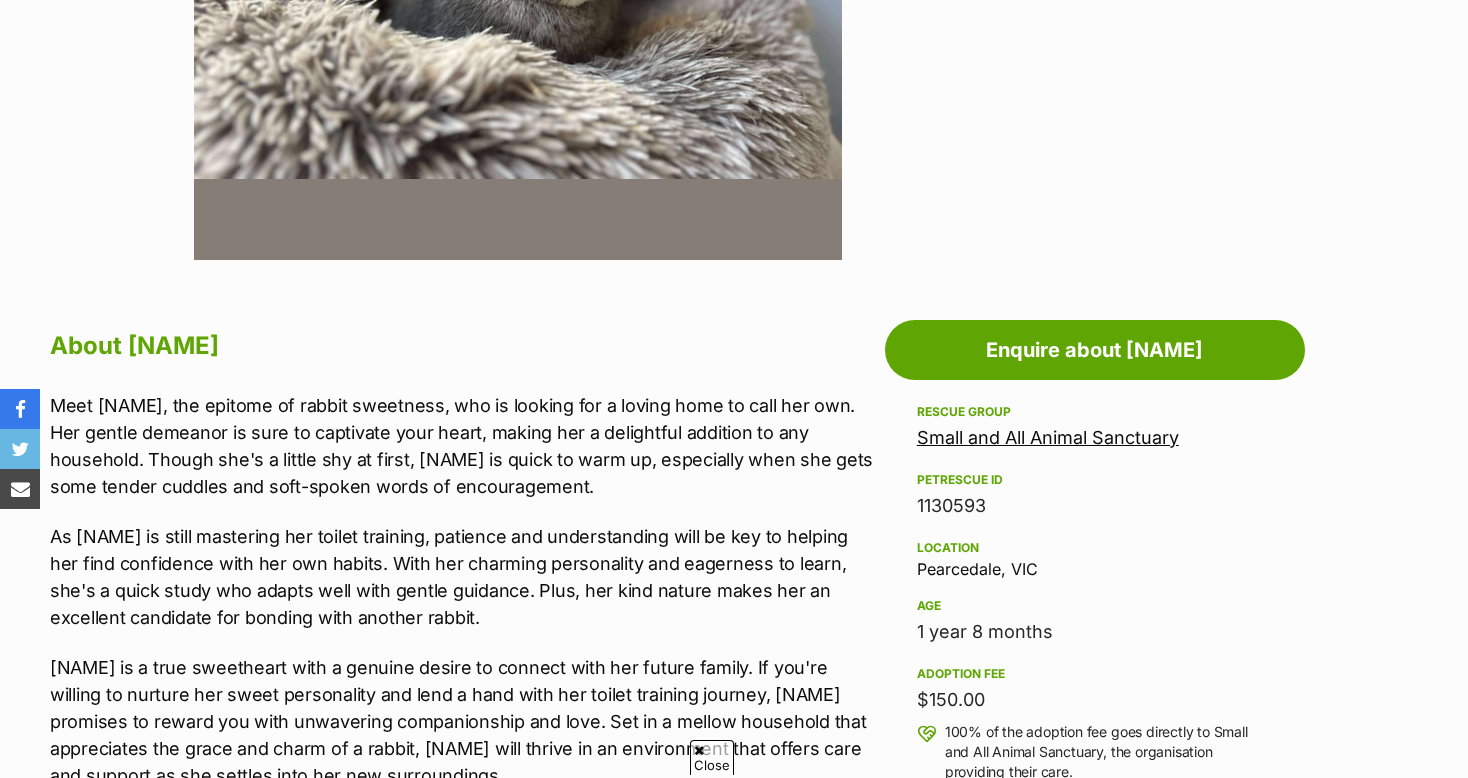 scroll, scrollTop: 840, scrollLeft: 0, axis: vertical 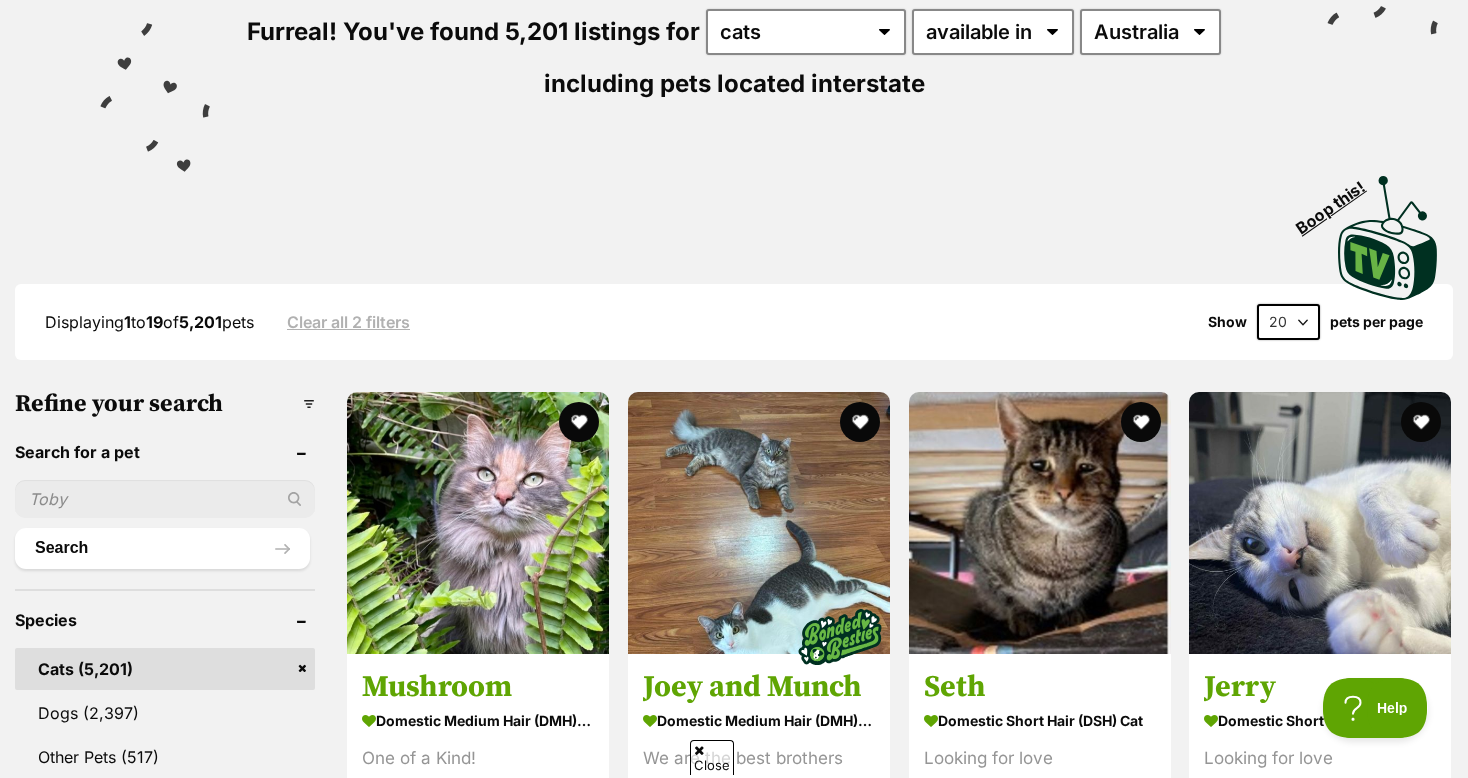 click on "Displaying  1  to  19  of  5,201  pets
Clear all 2 filters
Show 20 40 60 pets per page" at bounding box center [734, 322] 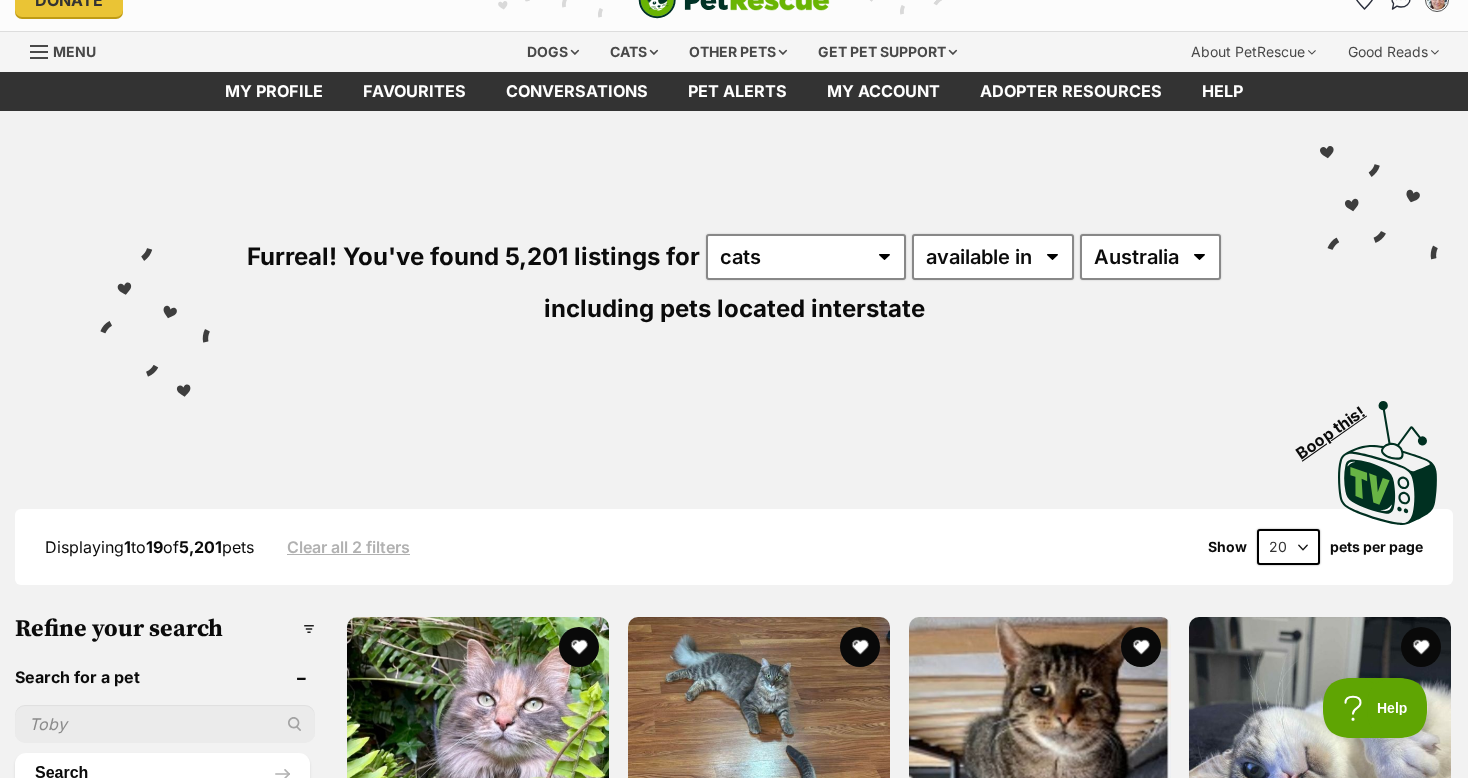 scroll, scrollTop: 0, scrollLeft: 0, axis: both 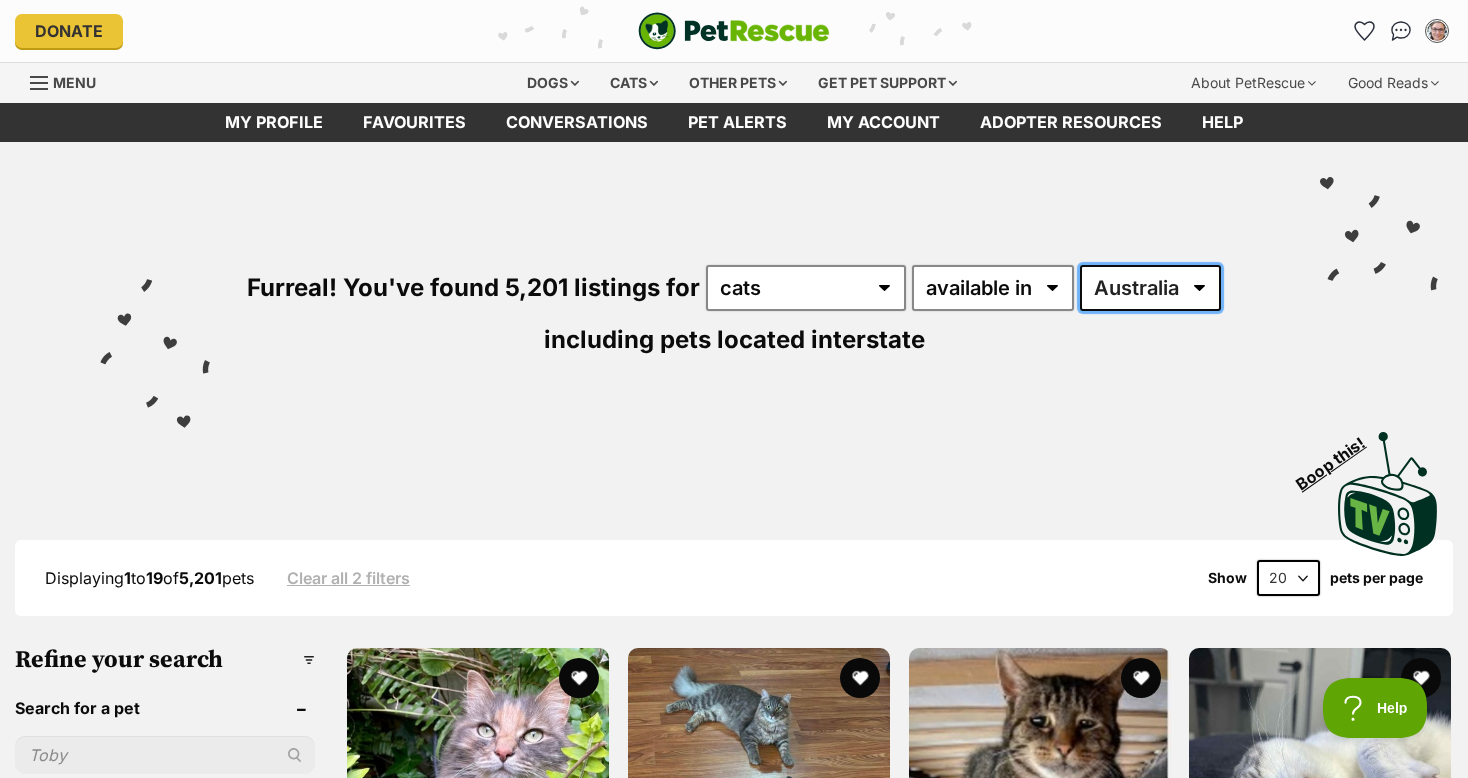 click on "Australia
ACT
NSW
NT
QLD
SA
TAS
VIC
WA" at bounding box center [1150, 288] 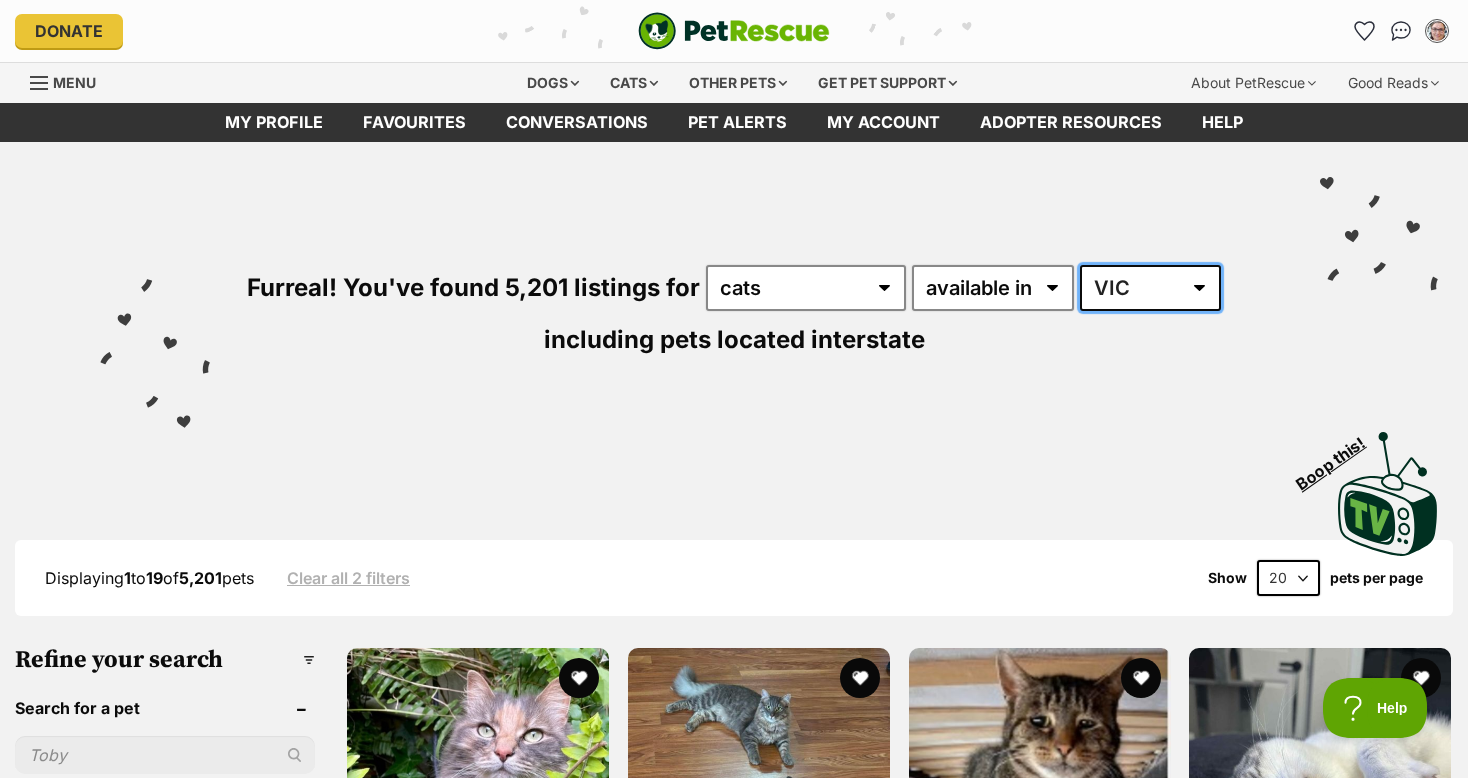 click on "Australia
ACT
NSW
NT
QLD
SA
TAS
VIC
WA" at bounding box center [1150, 288] 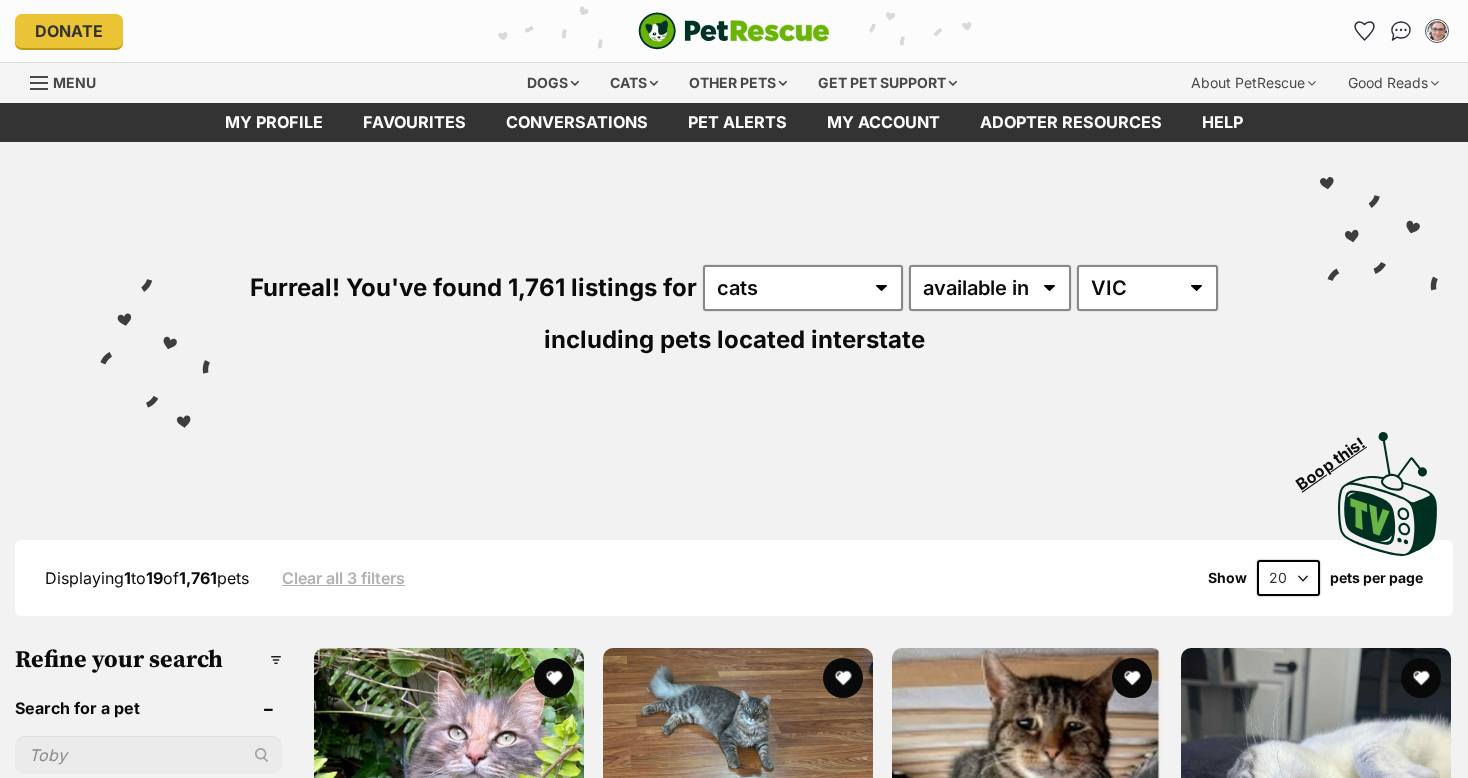 scroll, scrollTop: 0, scrollLeft: 0, axis: both 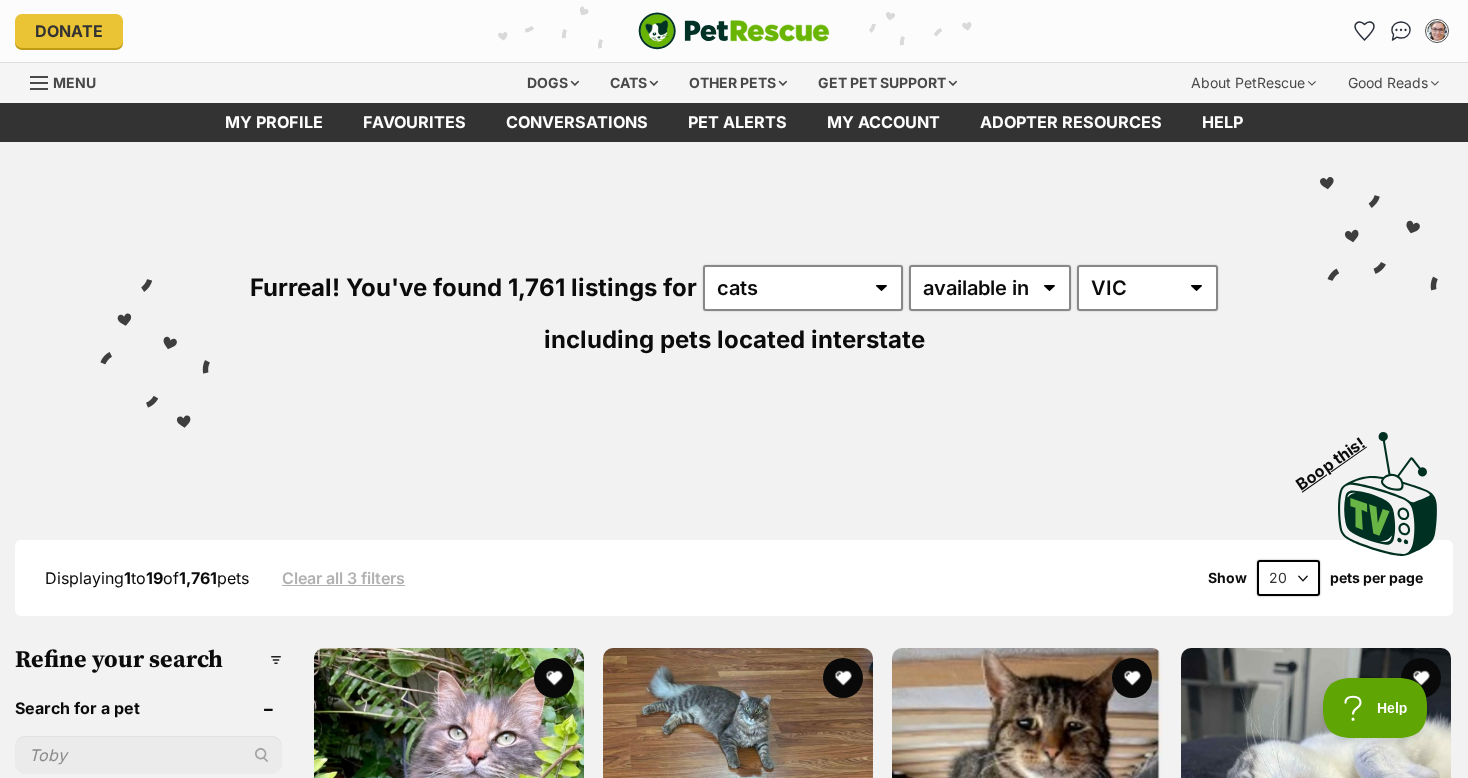 click on "Furreal! You've found 1,761 listings for
any type of pet
cats
dogs
other pets
available in
located in
[COUNTRY]
[REGION]
[REGION]
[REGION]
[REGION]
[REGION]
[REGION]
[REGION]
[REGION]
including pets located interstate" at bounding box center [734, 278] 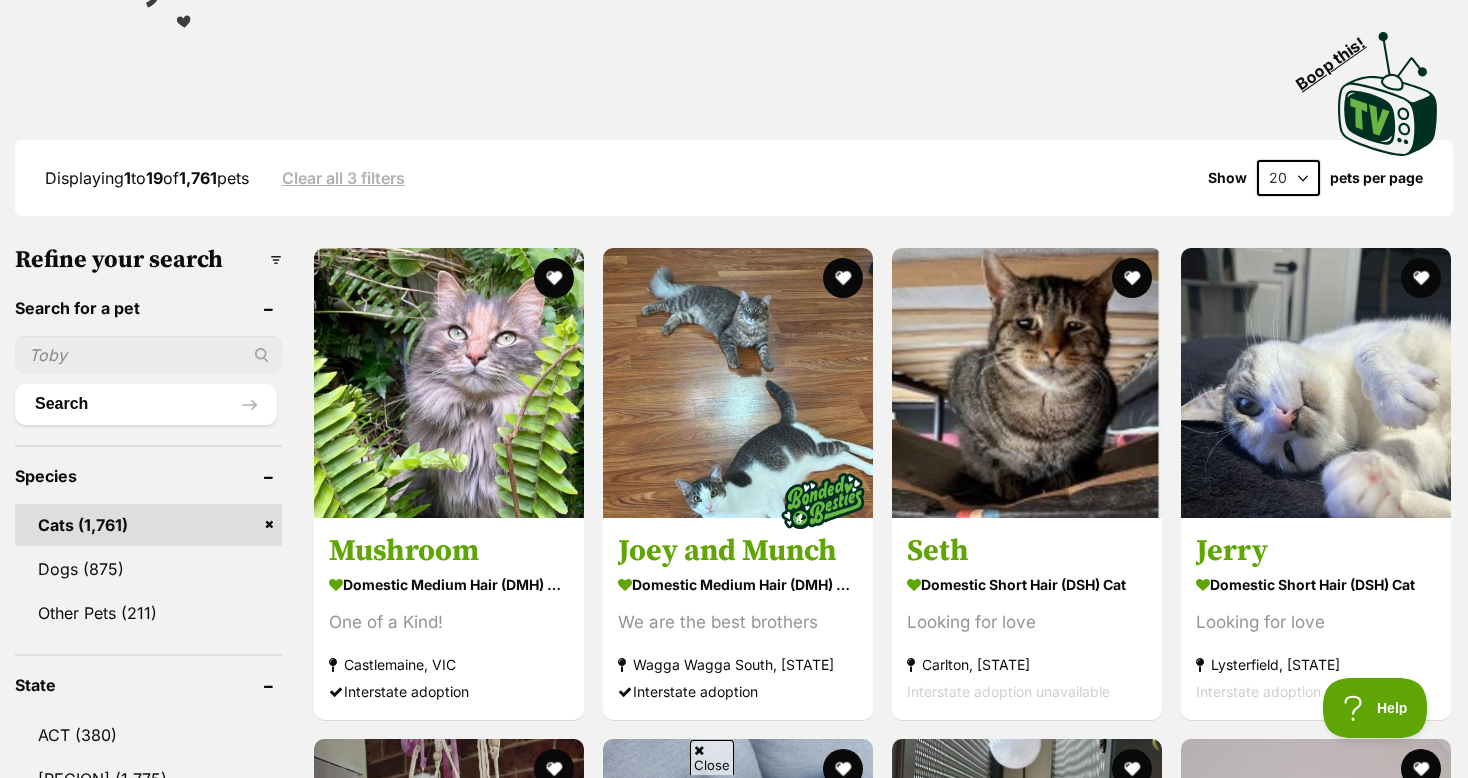 scroll, scrollTop: 440, scrollLeft: 0, axis: vertical 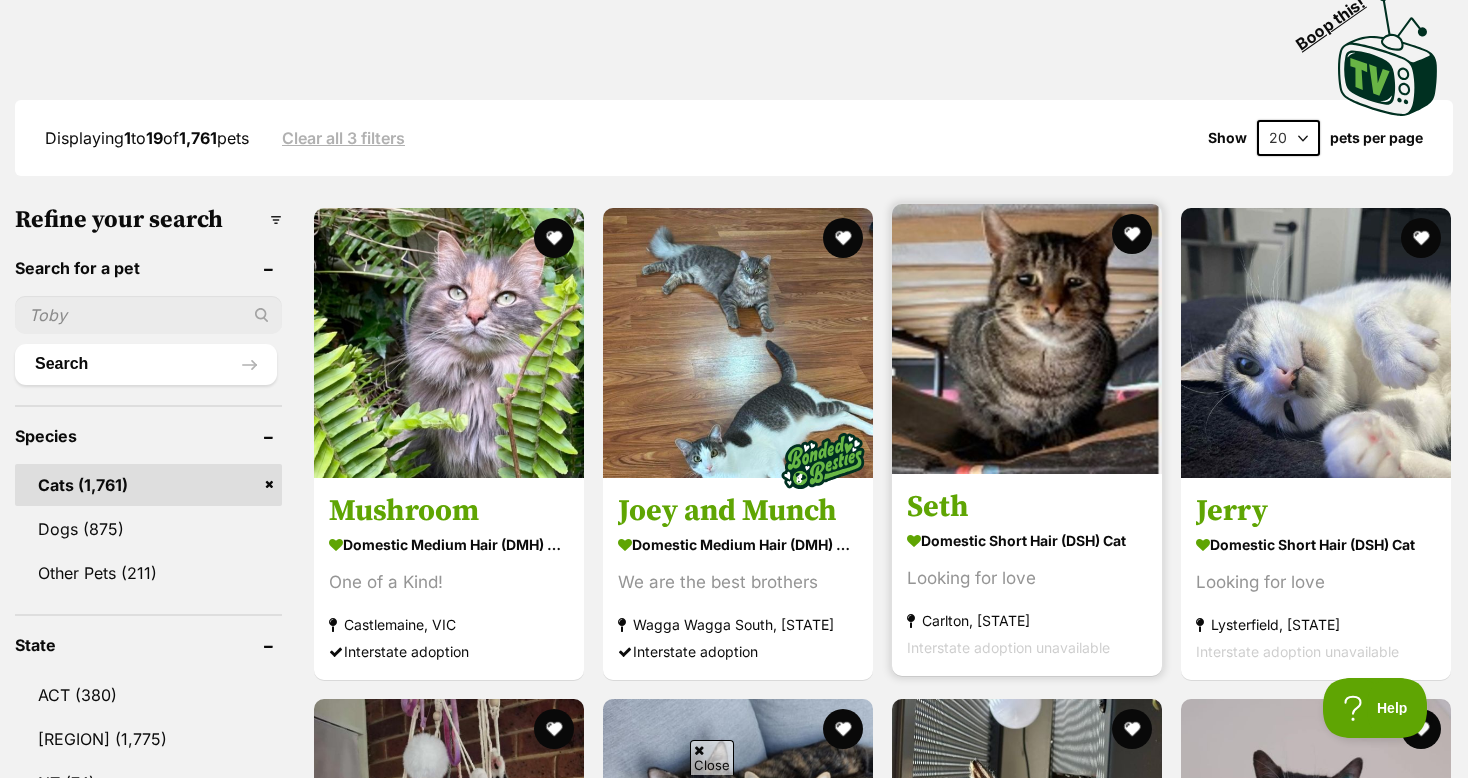 click at bounding box center (1027, 339) 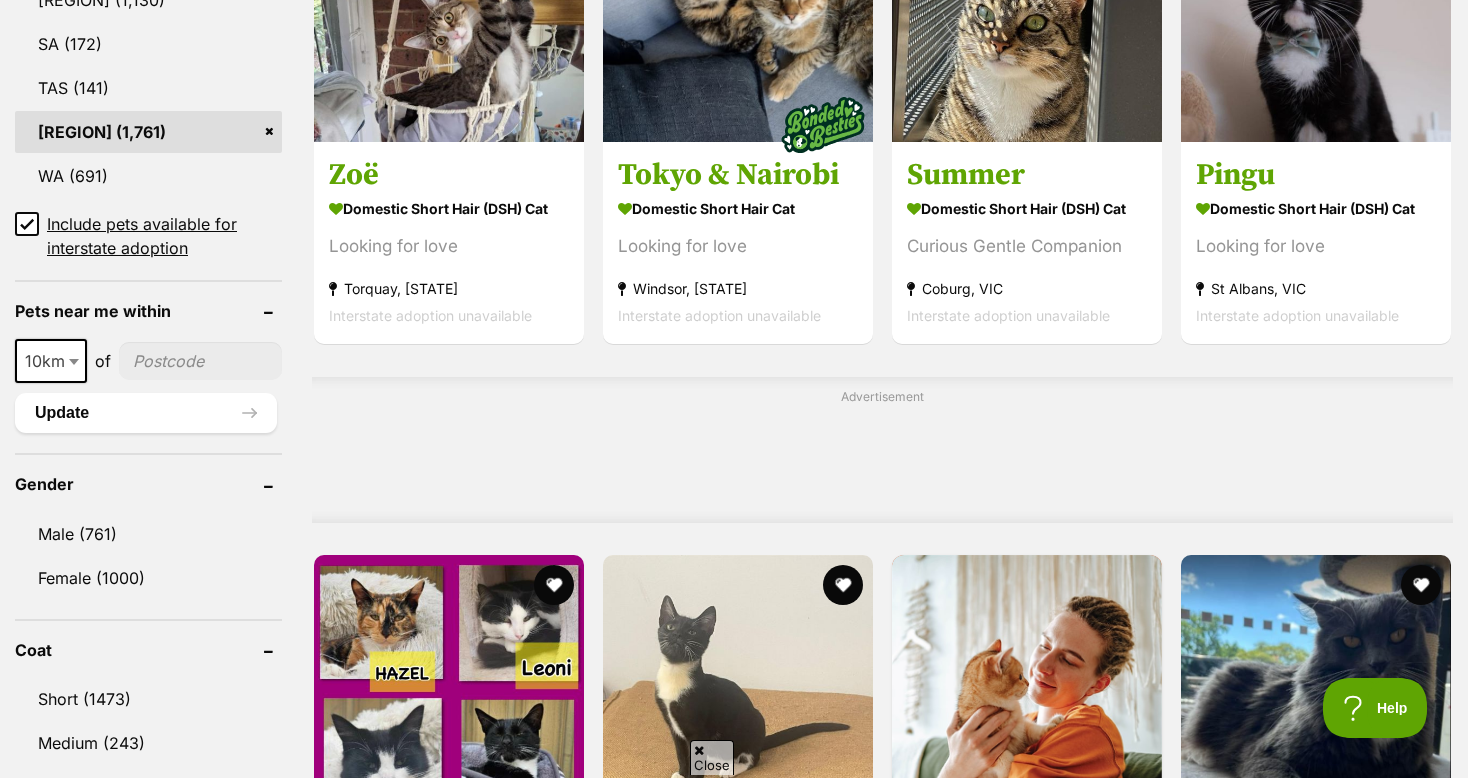 scroll, scrollTop: 1280, scrollLeft: 0, axis: vertical 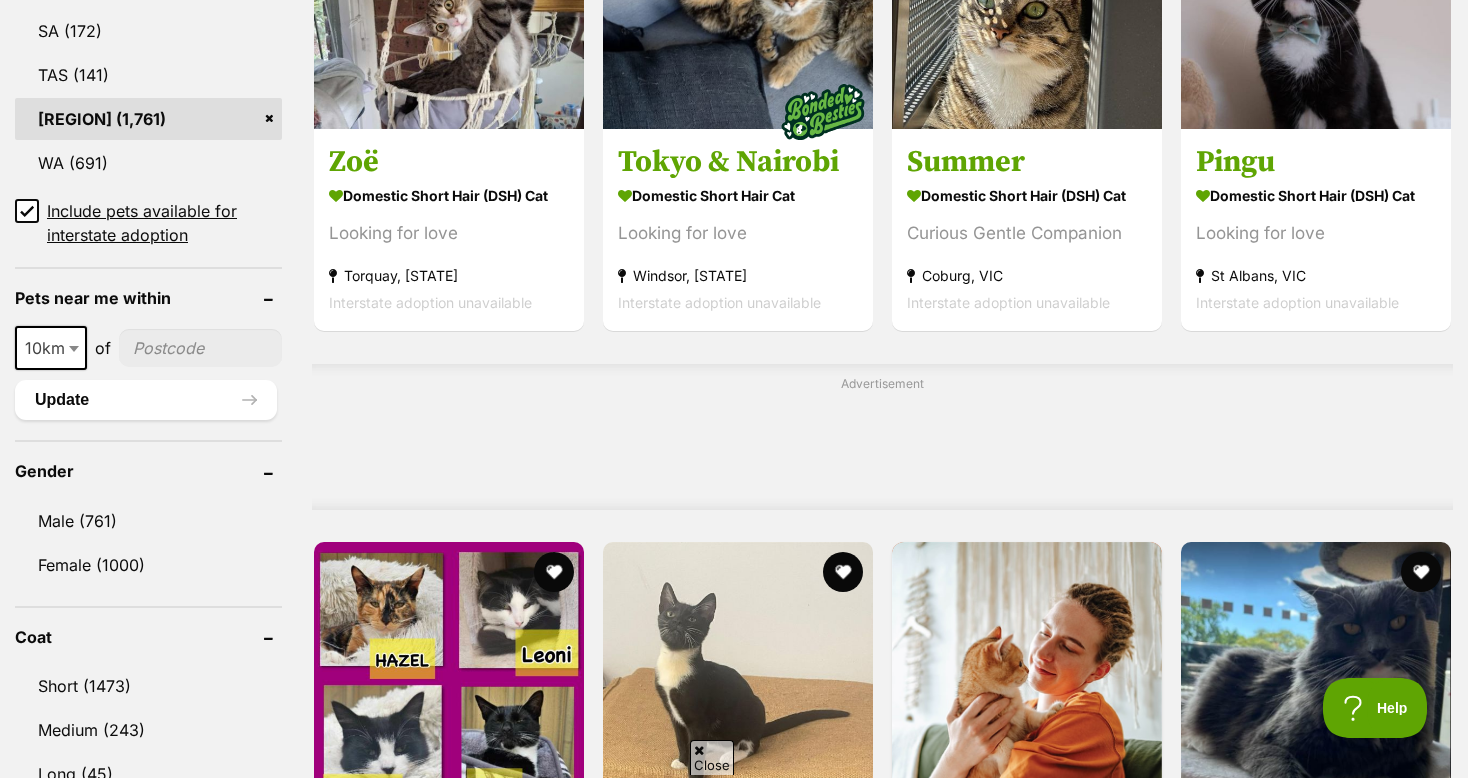 click 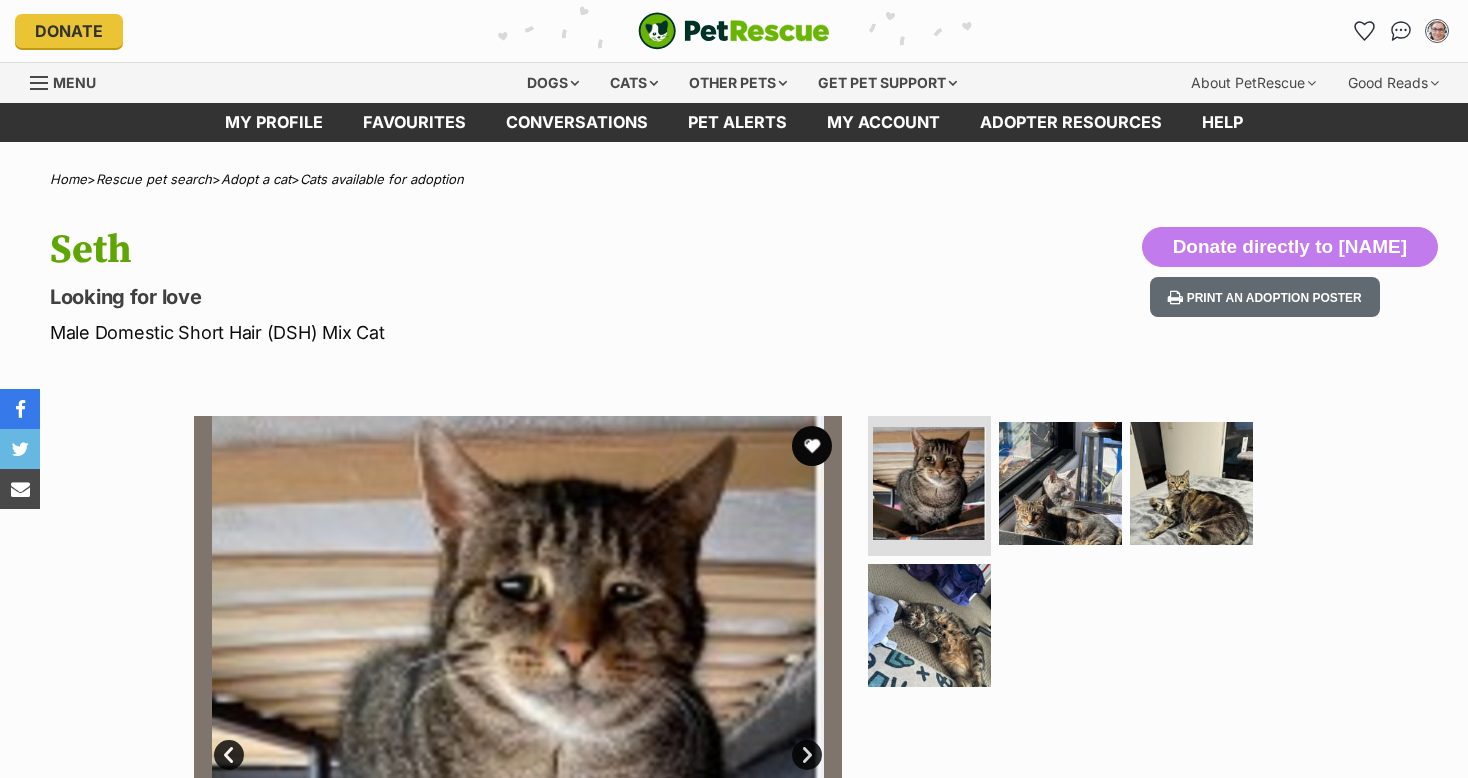 scroll, scrollTop: 0, scrollLeft: 0, axis: both 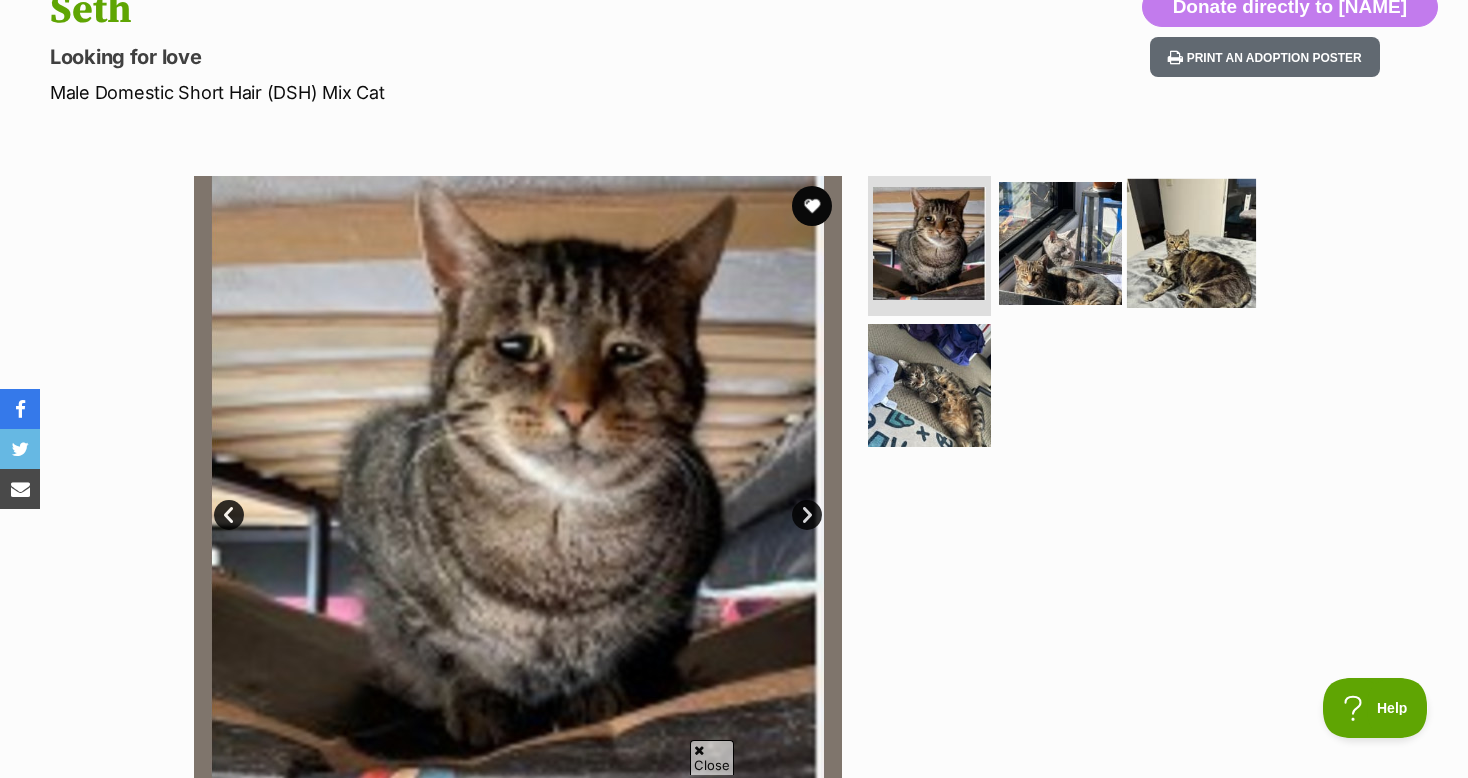 click at bounding box center (1191, 243) 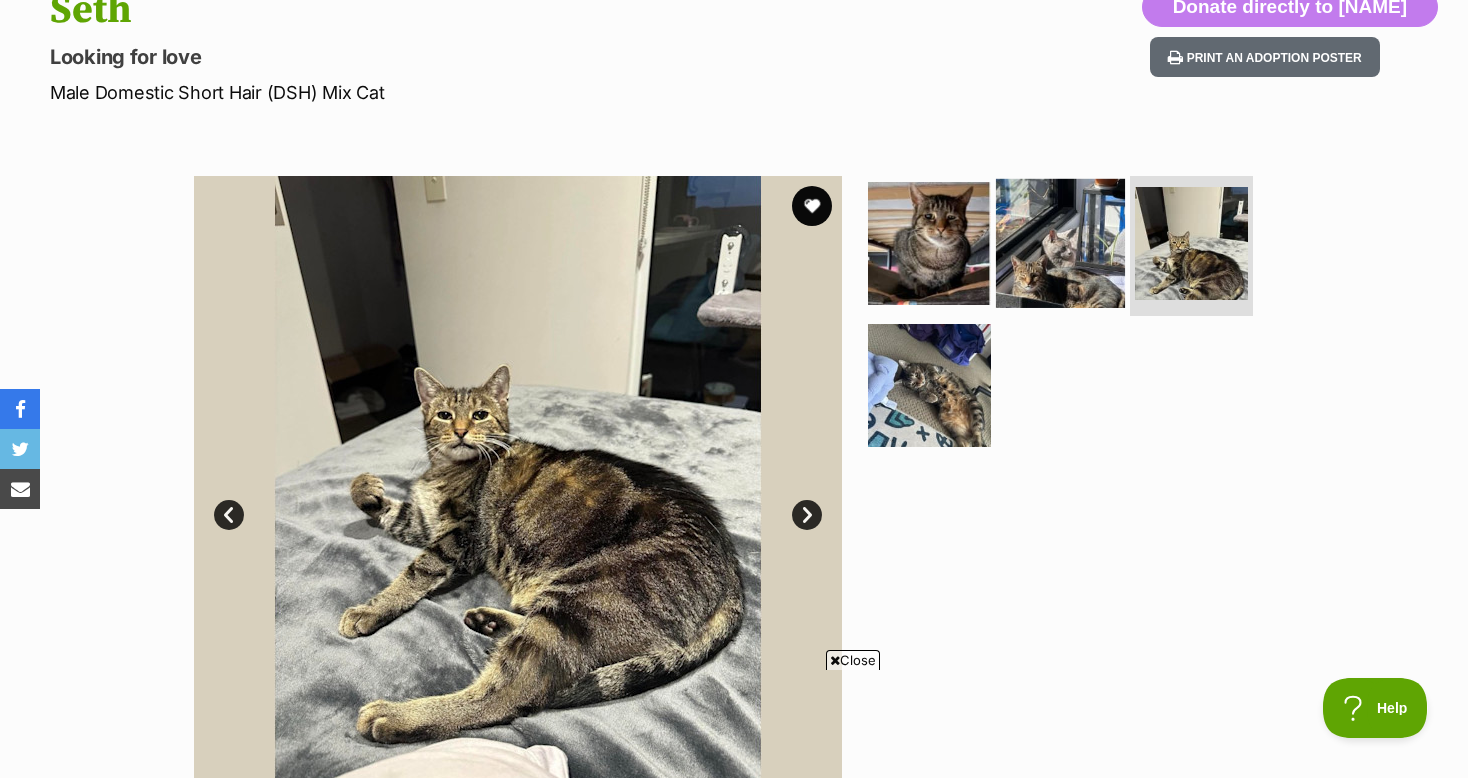 click at bounding box center [1060, 243] 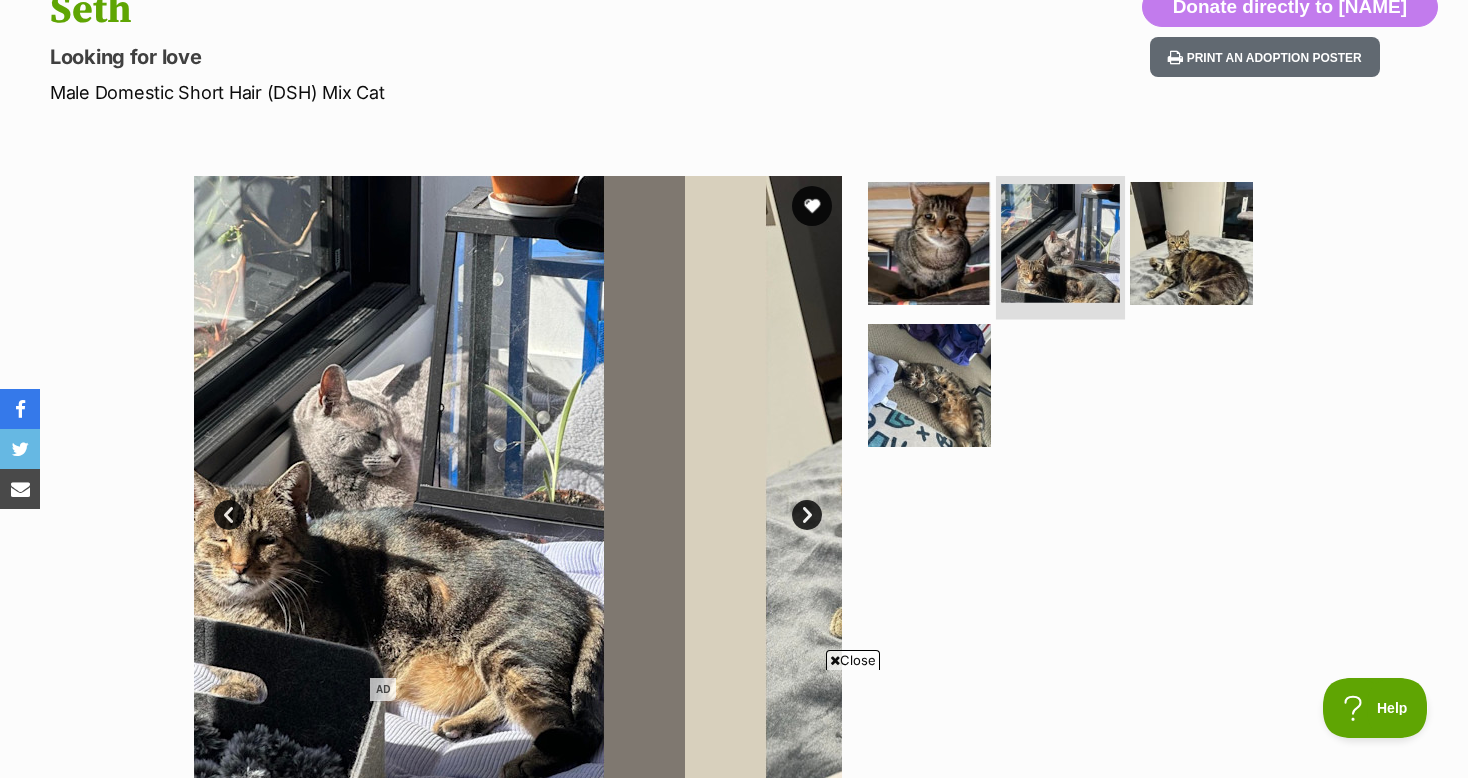 scroll, scrollTop: 0, scrollLeft: 0, axis: both 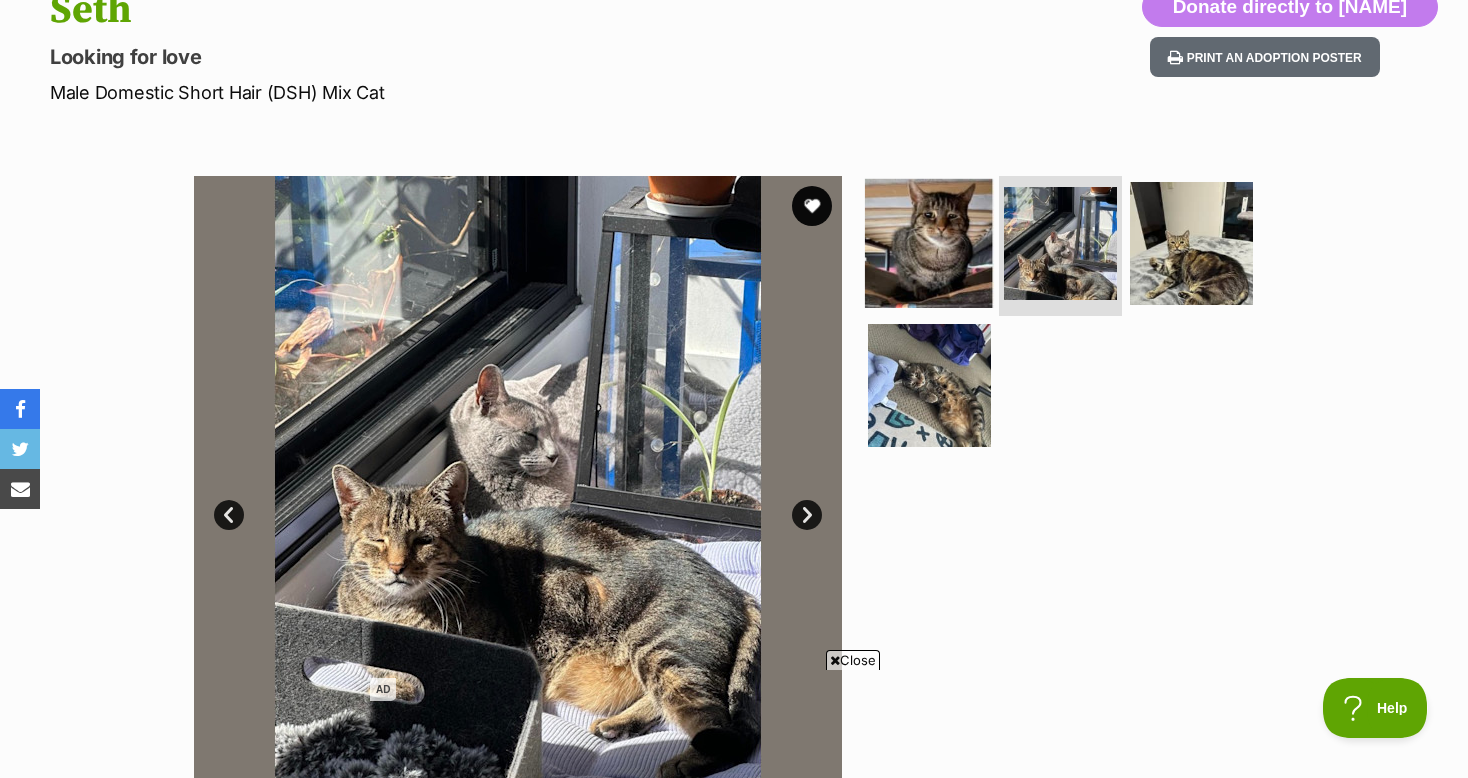 click at bounding box center (929, 385) 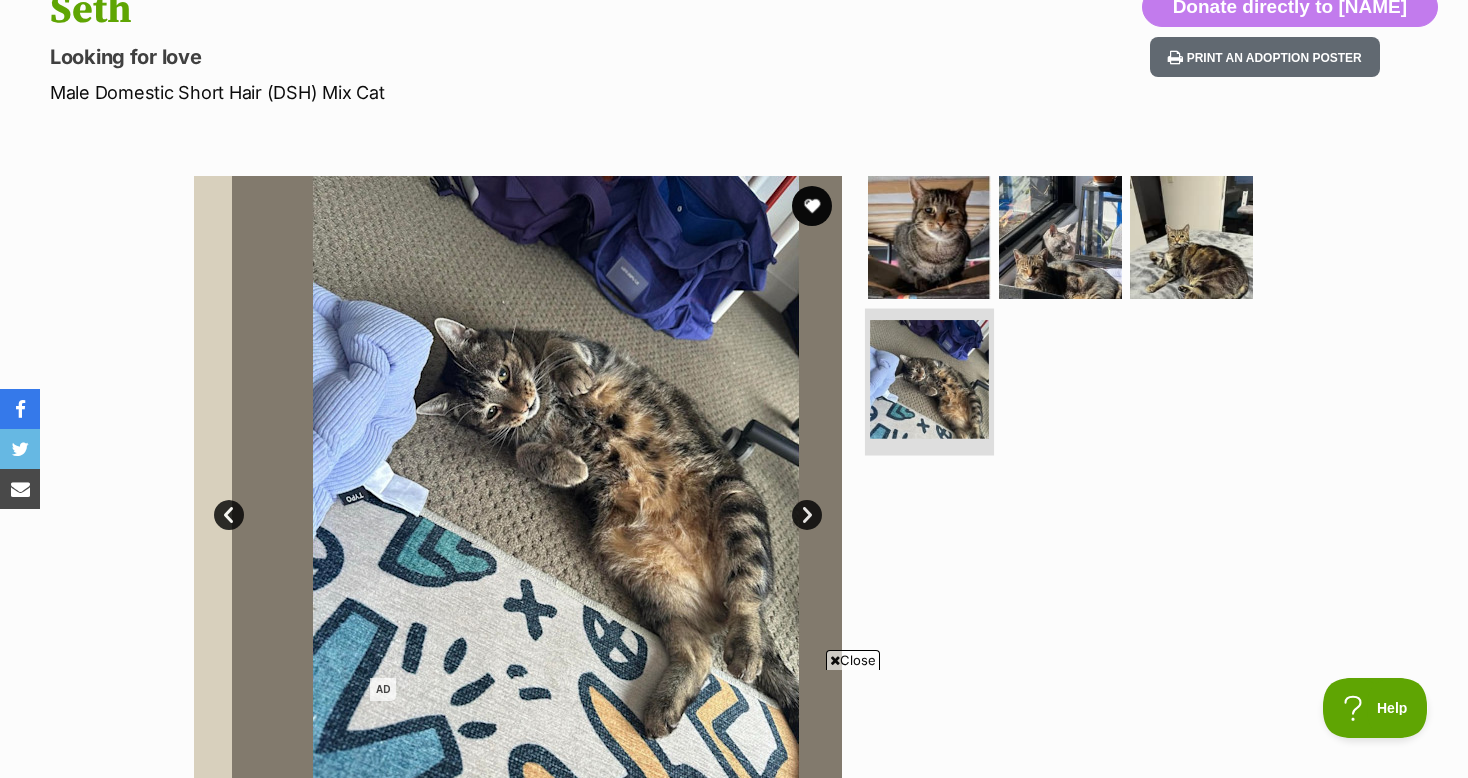 scroll, scrollTop: 0, scrollLeft: 0, axis: both 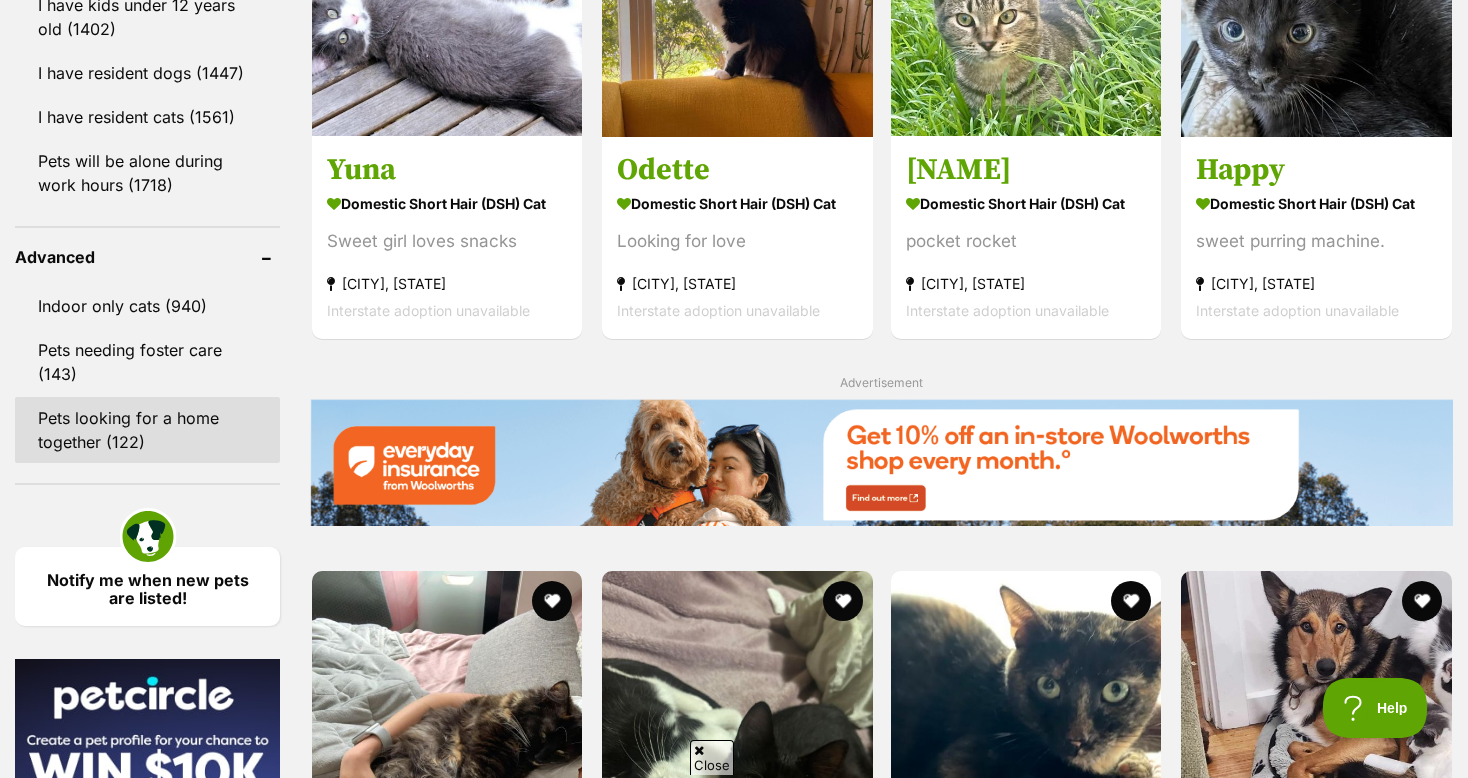 click on "Pets looking for a home together (122)" at bounding box center (147, 430) 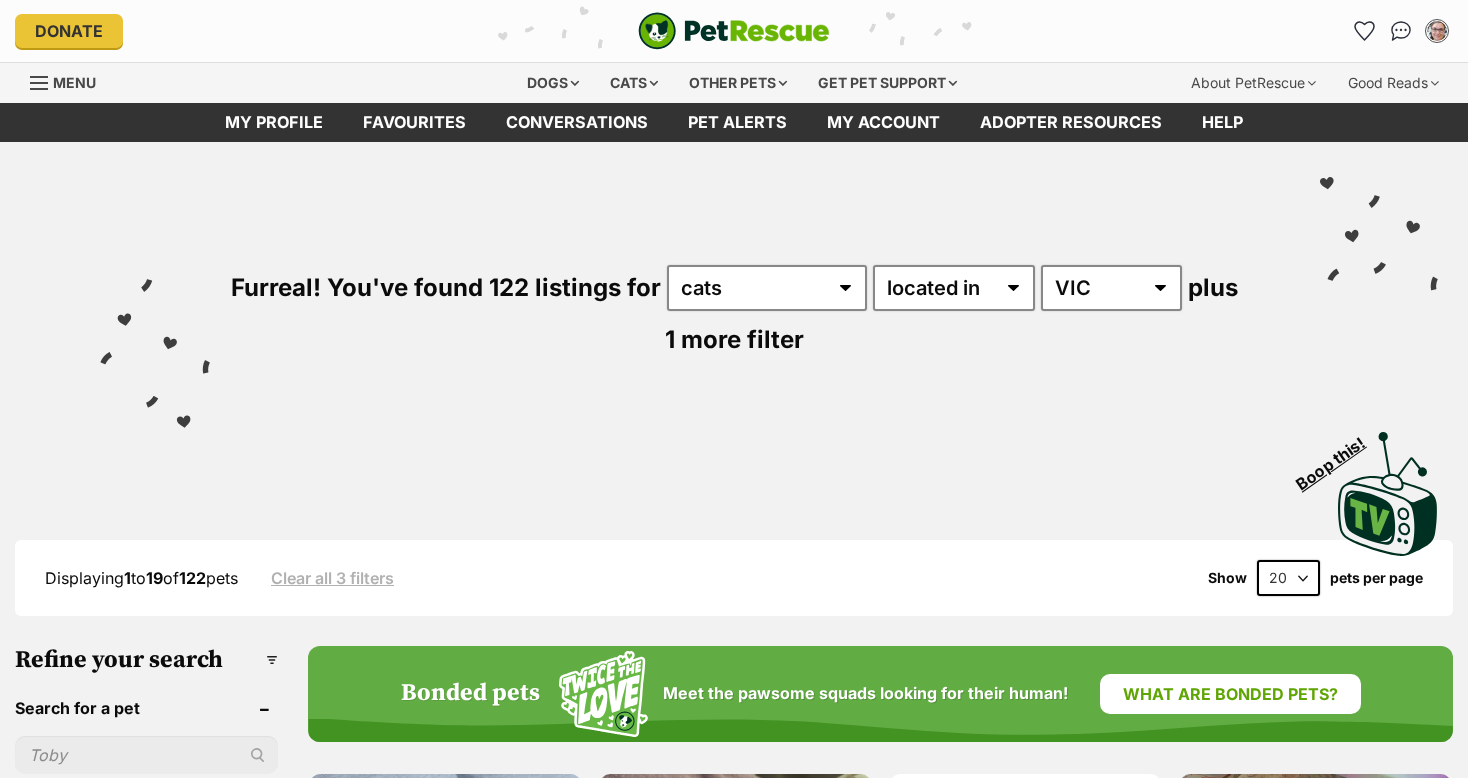 scroll, scrollTop: 0, scrollLeft: 0, axis: both 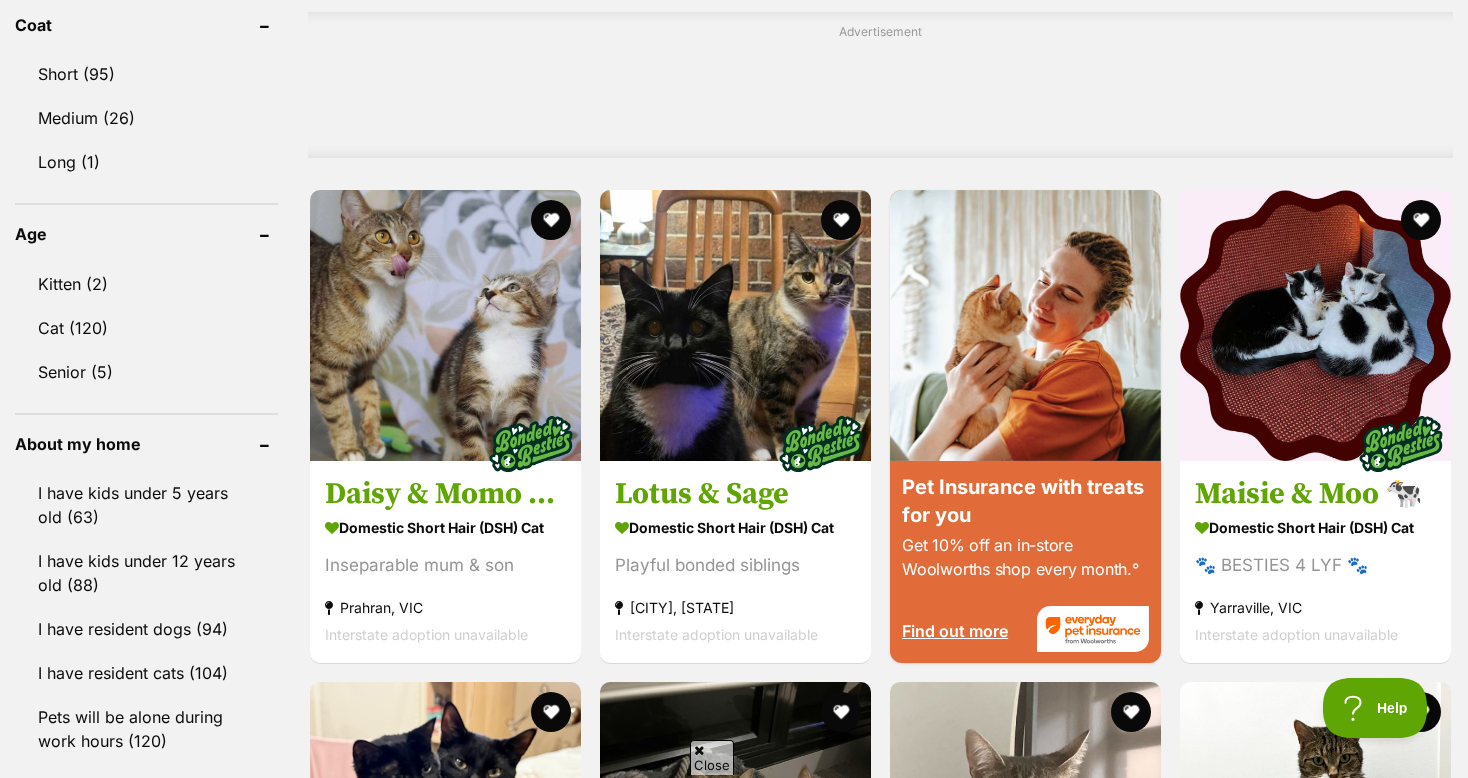 click on "About my home
I have kids under 5 years old (63)
I have kids under 12 years old (88)
I have resident dogs (94)
I have resident cats (104)
Pets will be alone during work hours (120)" at bounding box center [146, 587] 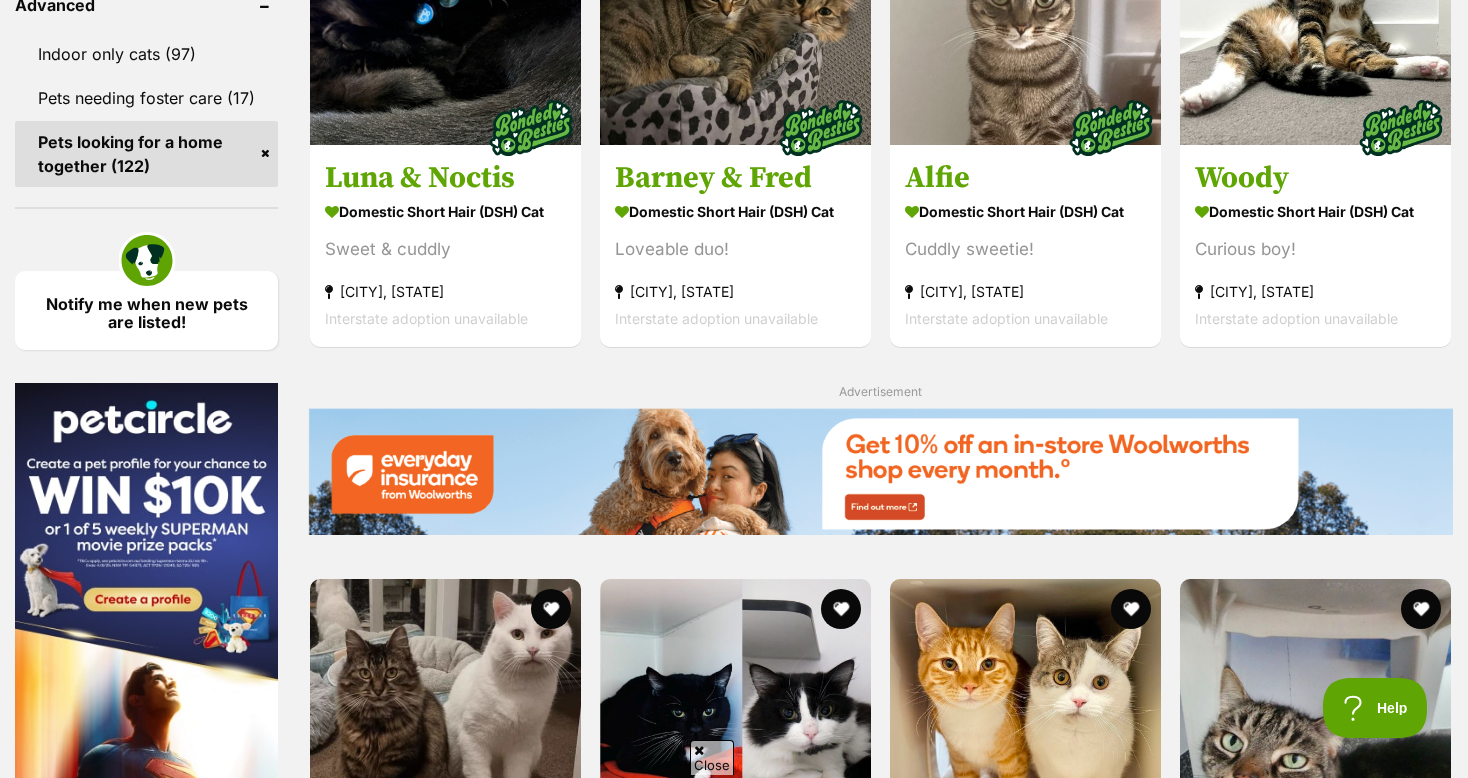 scroll, scrollTop: 2800, scrollLeft: 0, axis: vertical 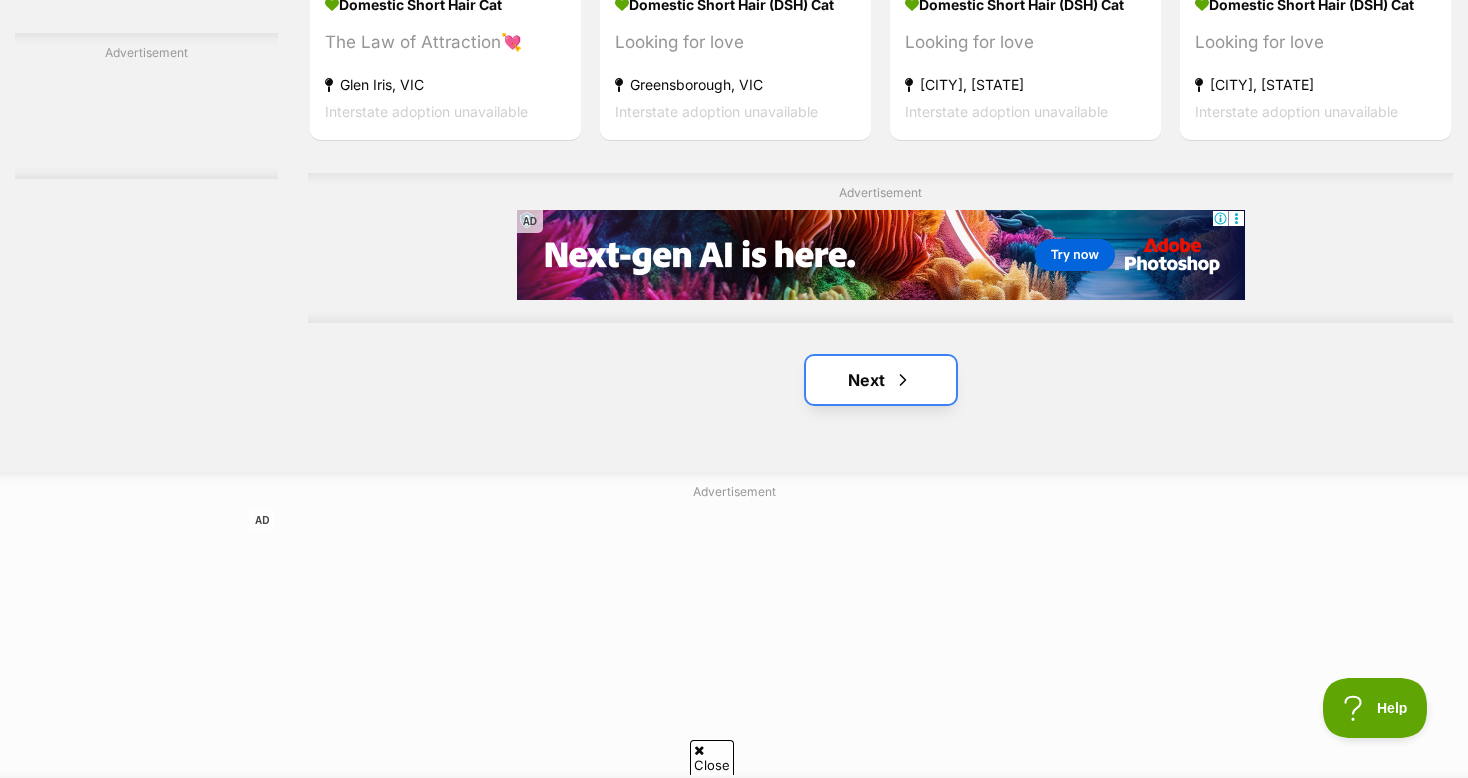 click on "Next" at bounding box center [881, 380] 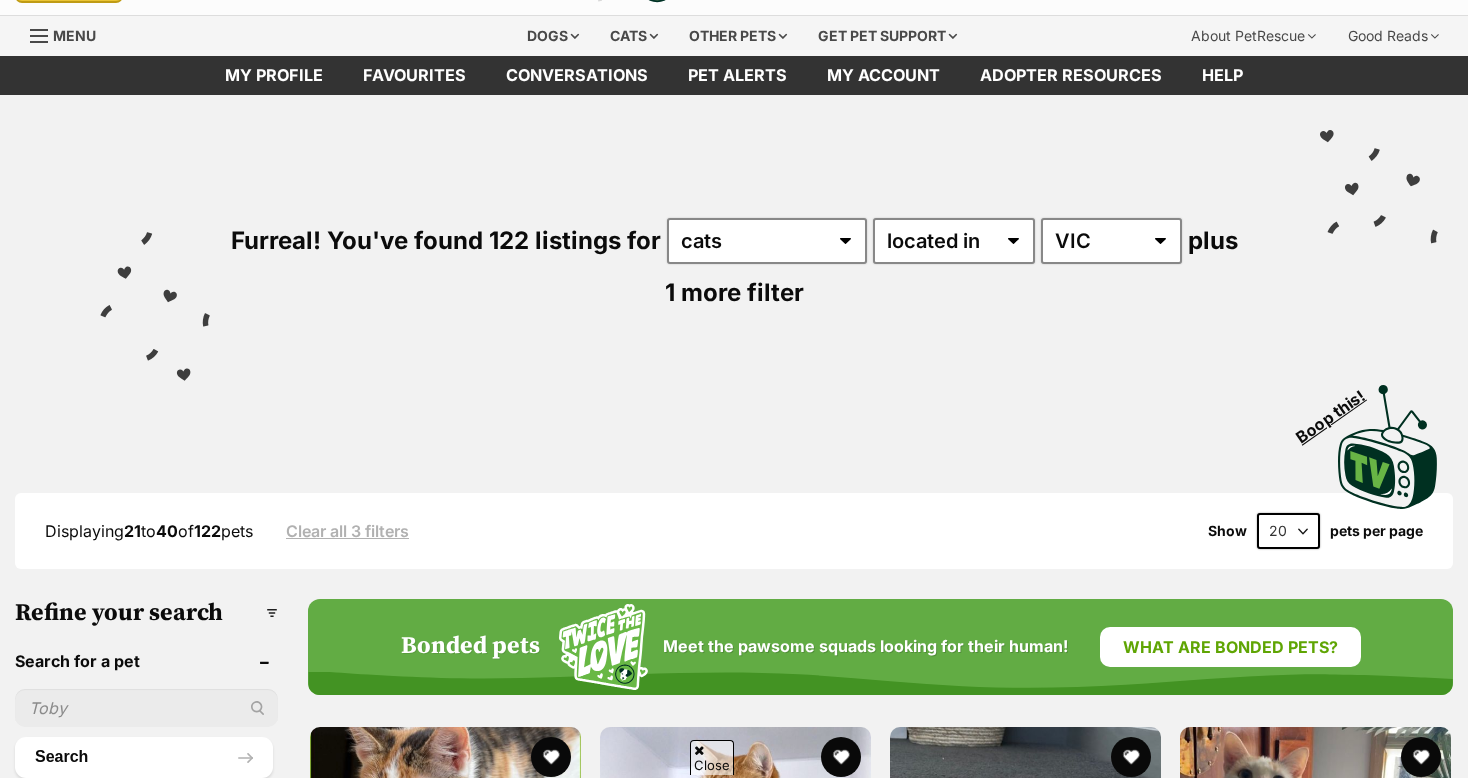 scroll, scrollTop: 80, scrollLeft: 0, axis: vertical 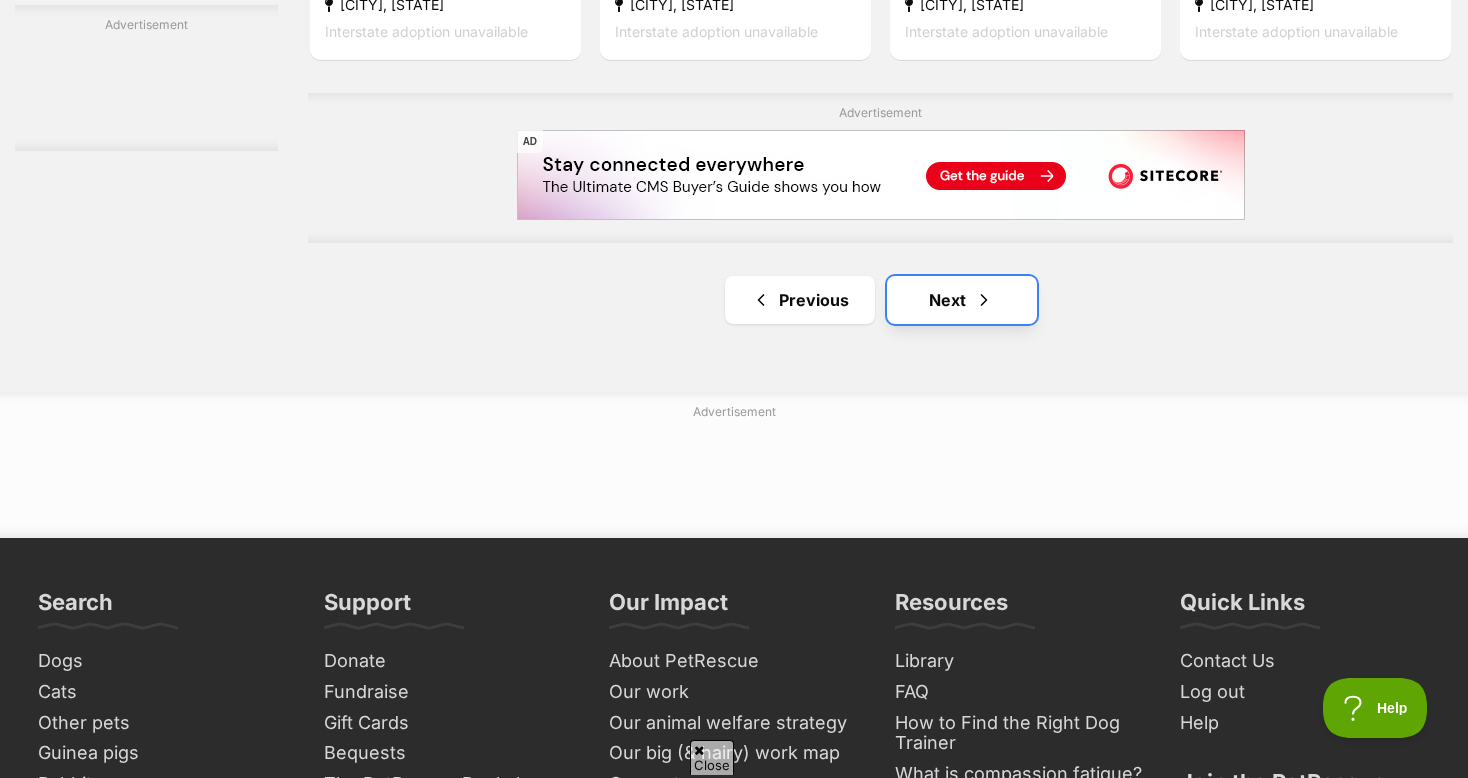 click on "Next" at bounding box center [962, 300] 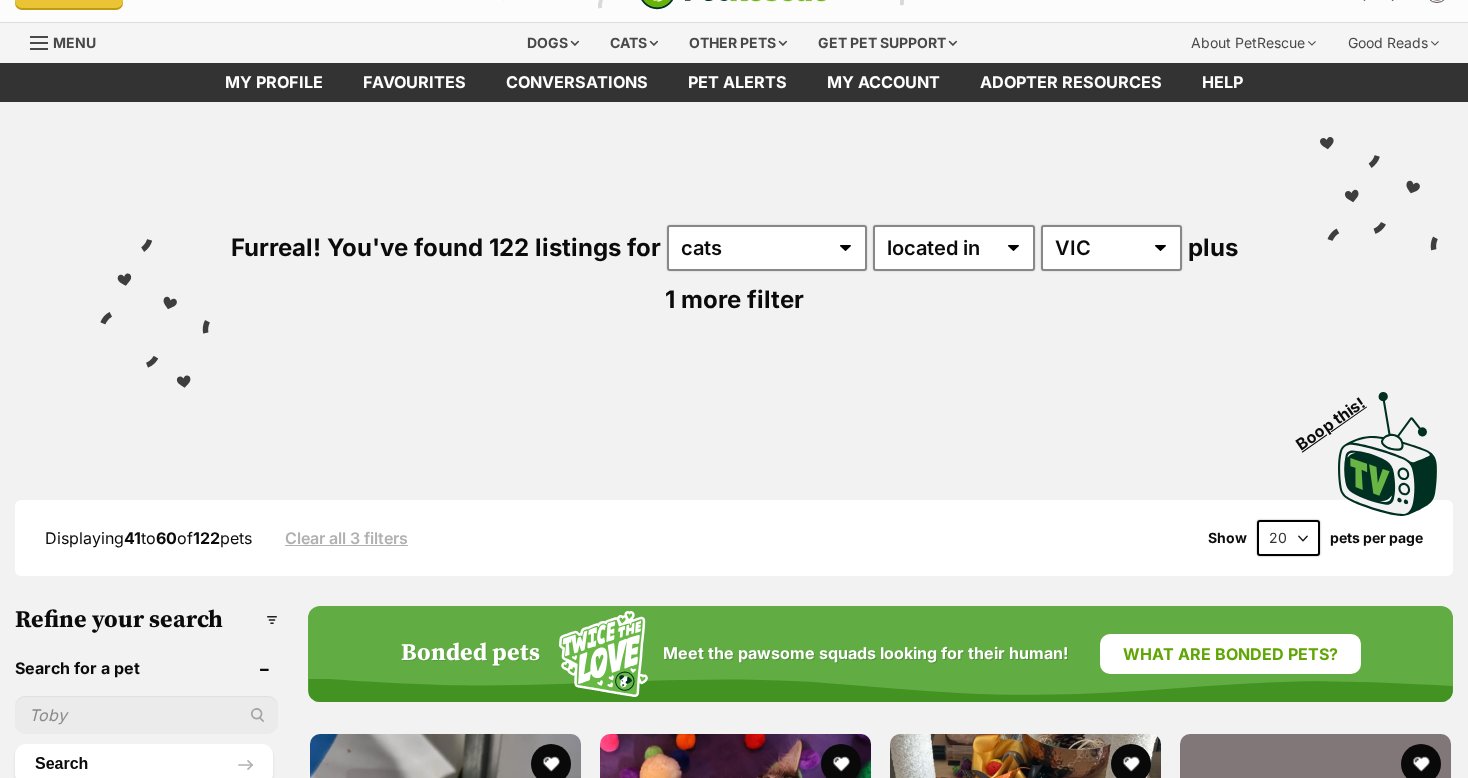 scroll, scrollTop: 240, scrollLeft: 0, axis: vertical 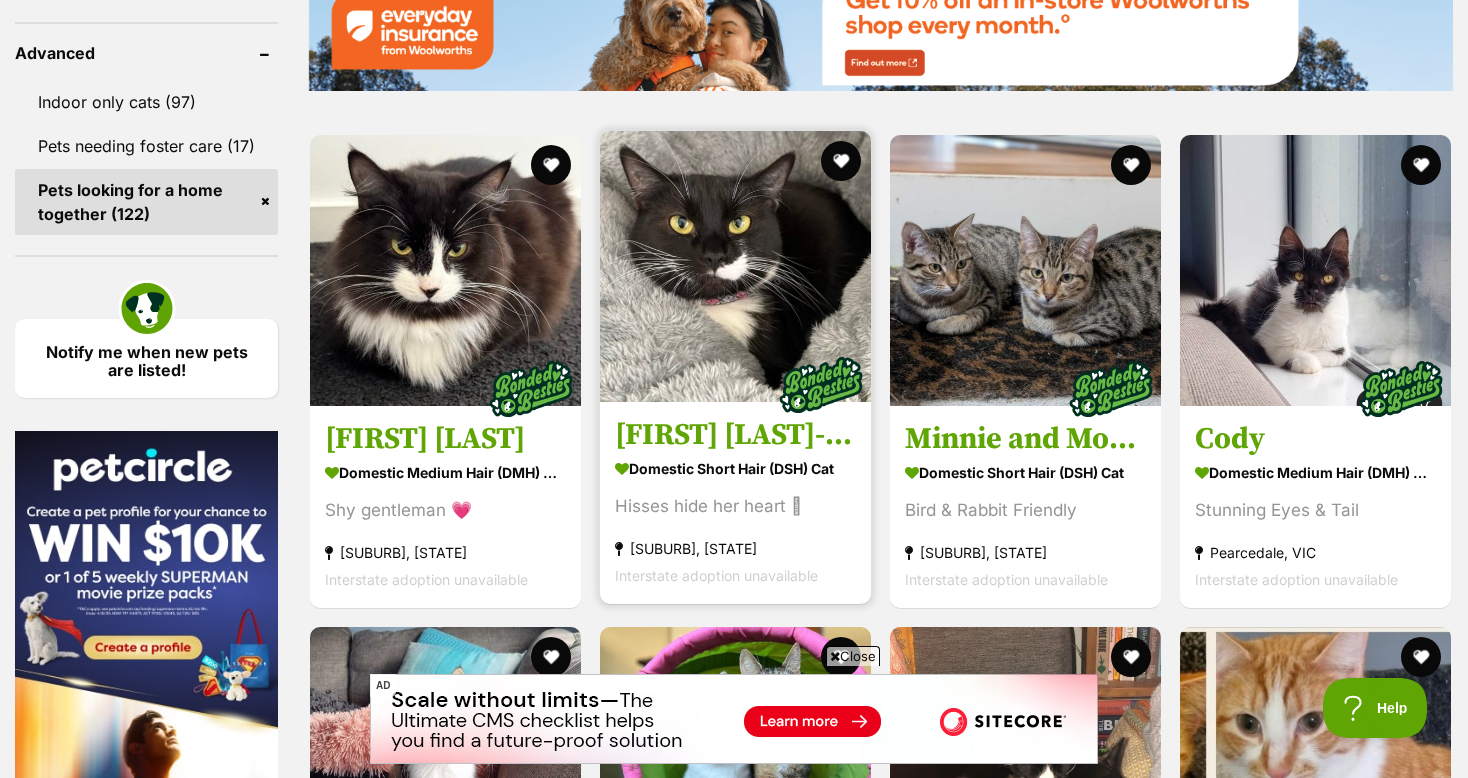 click at bounding box center (735, 266) 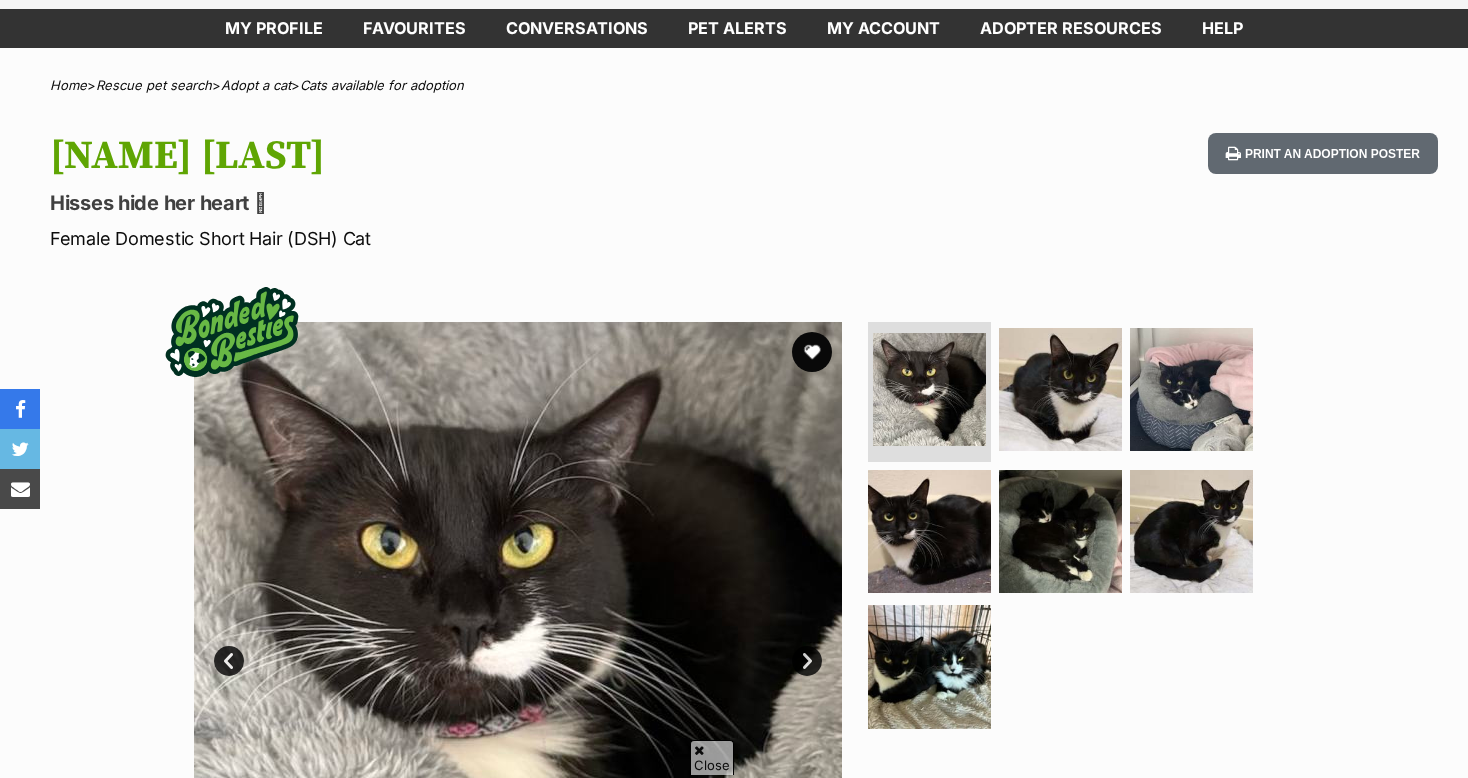 scroll, scrollTop: 405, scrollLeft: 0, axis: vertical 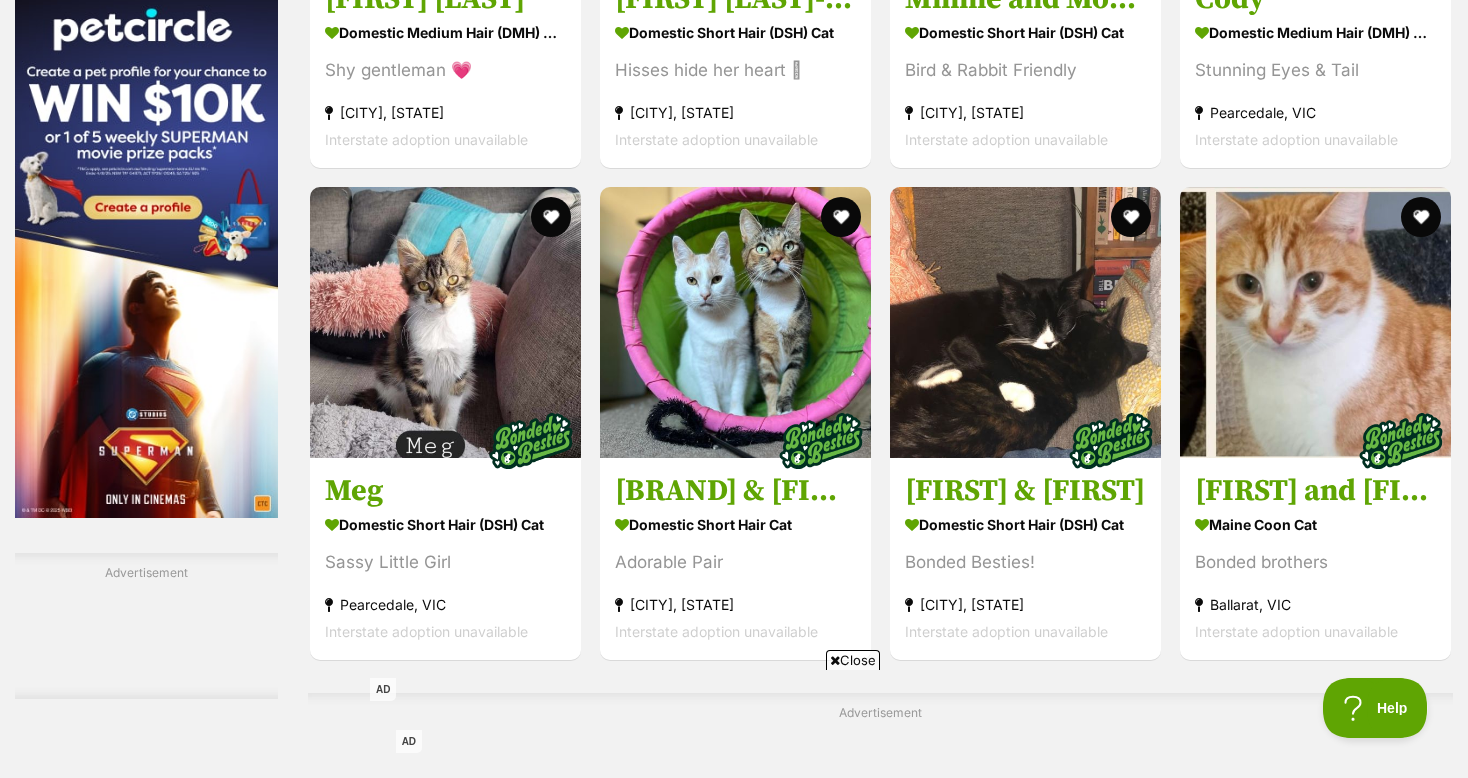 click on "Next" at bounding box center (962, 897) 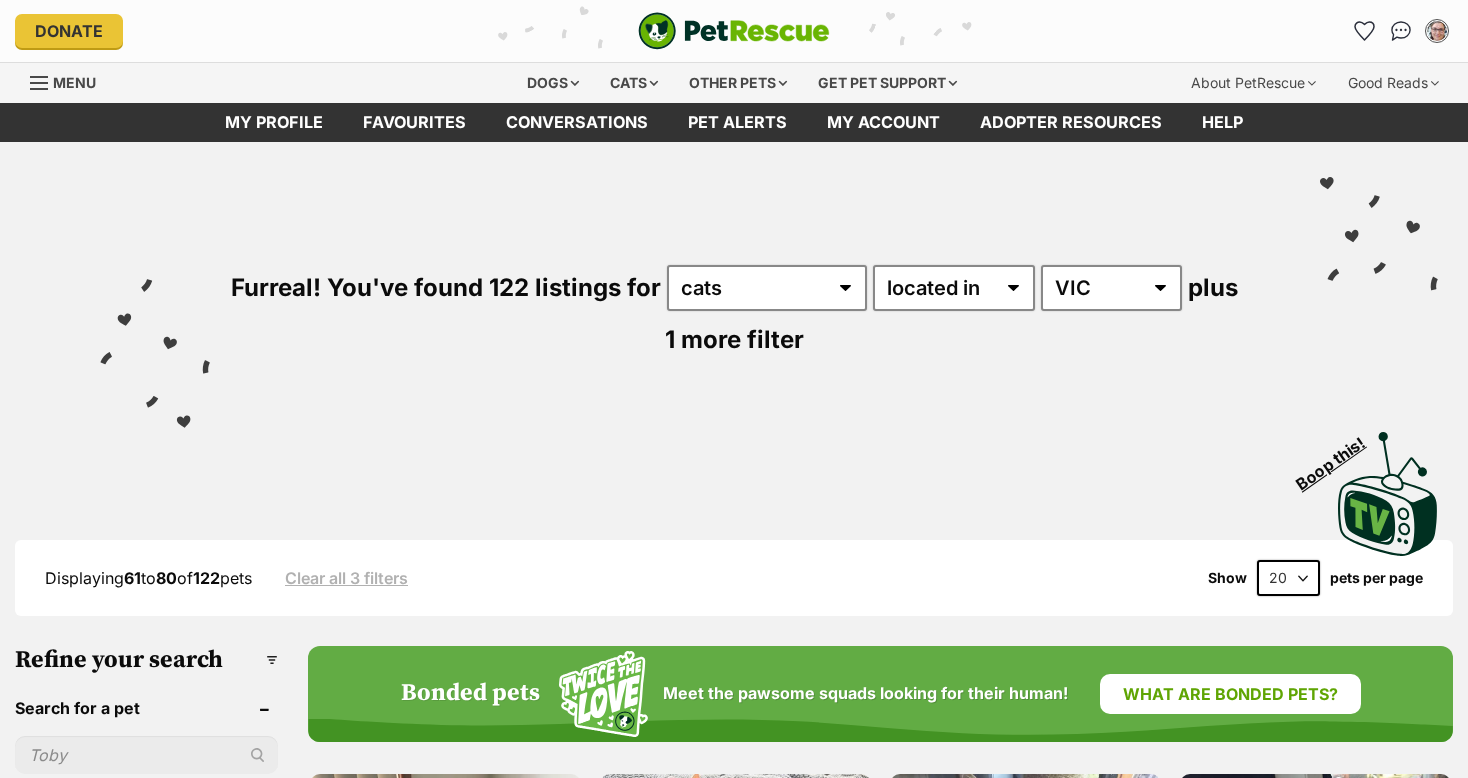 scroll, scrollTop: 0, scrollLeft: 0, axis: both 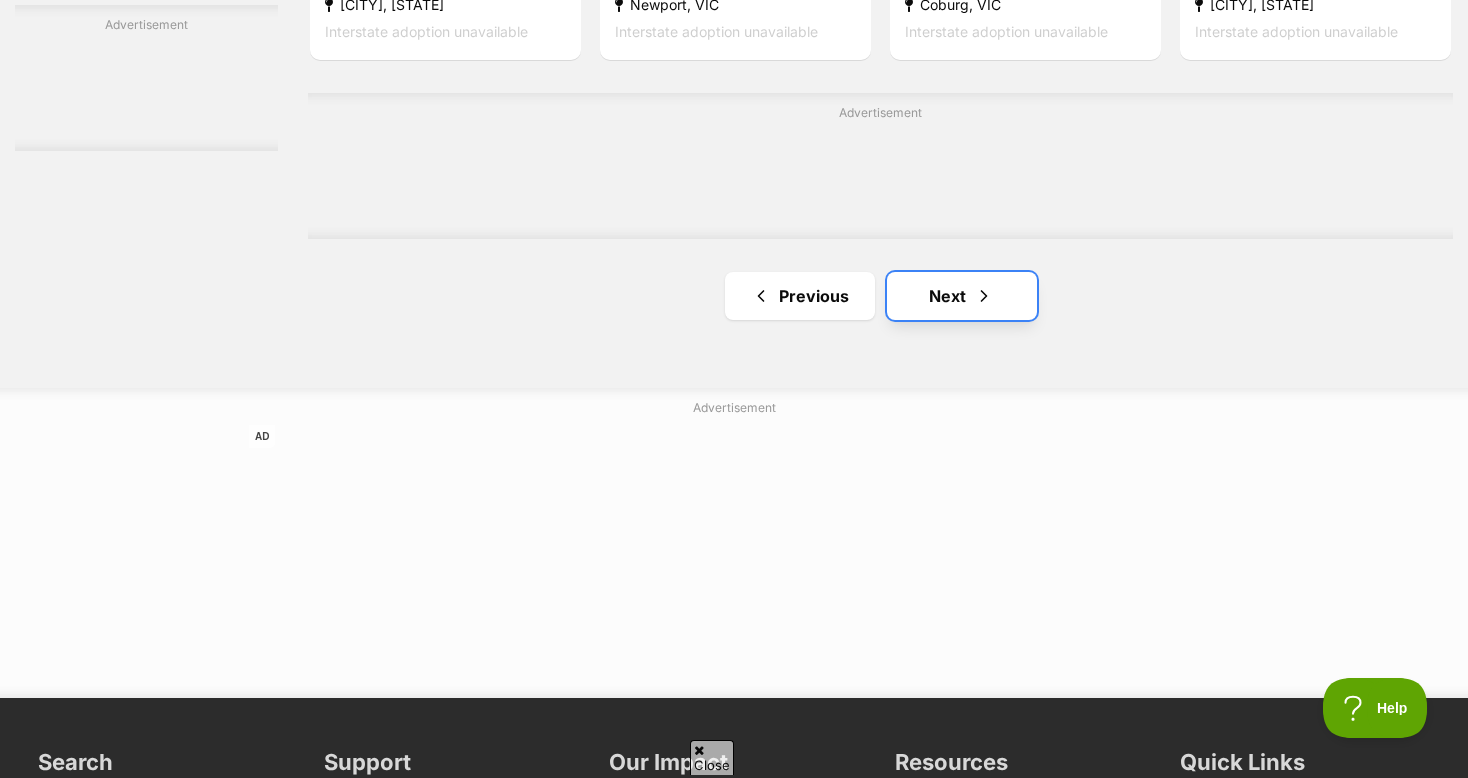 click at bounding box center [984, 296] 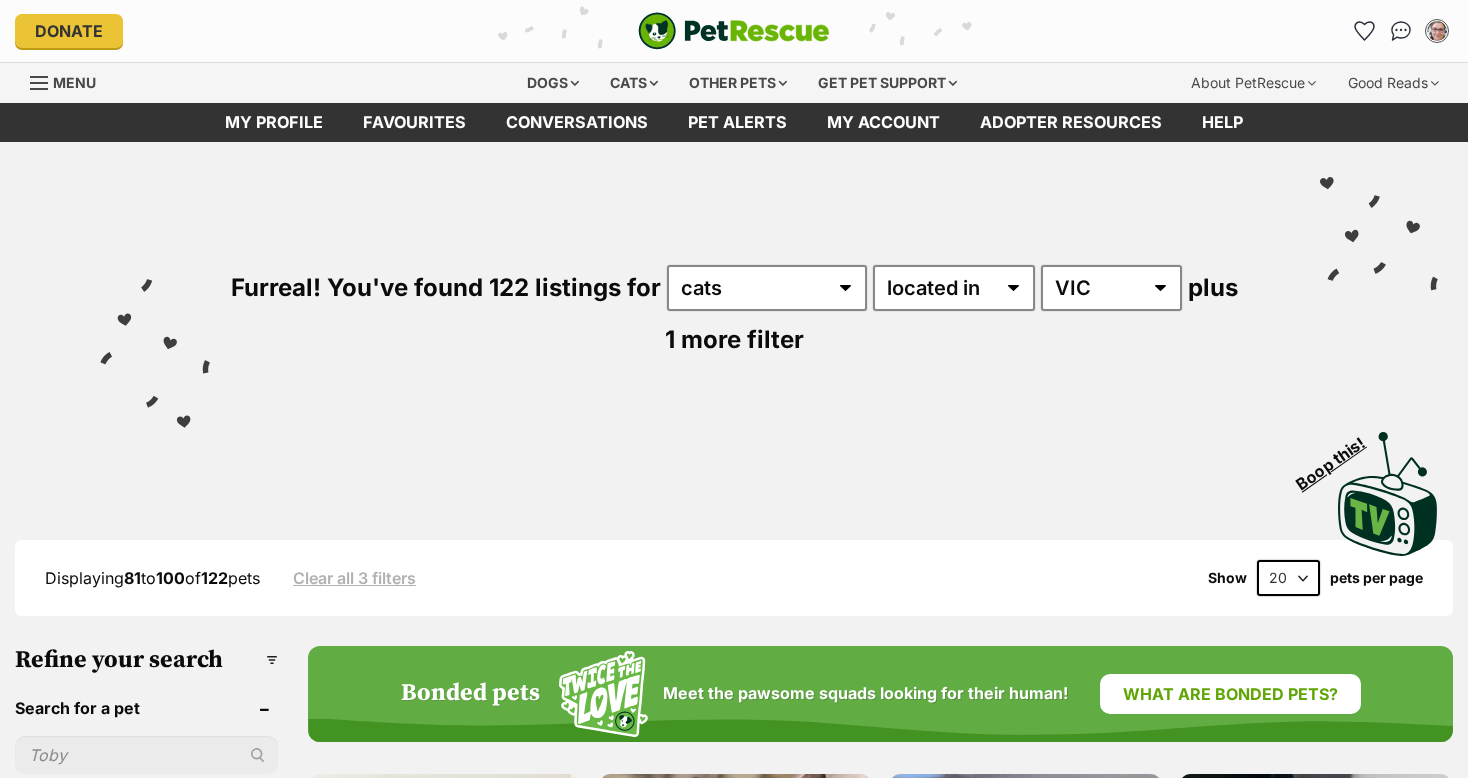 scroll, scrollTop: 40, scrollLeft: 0, axis: vertical 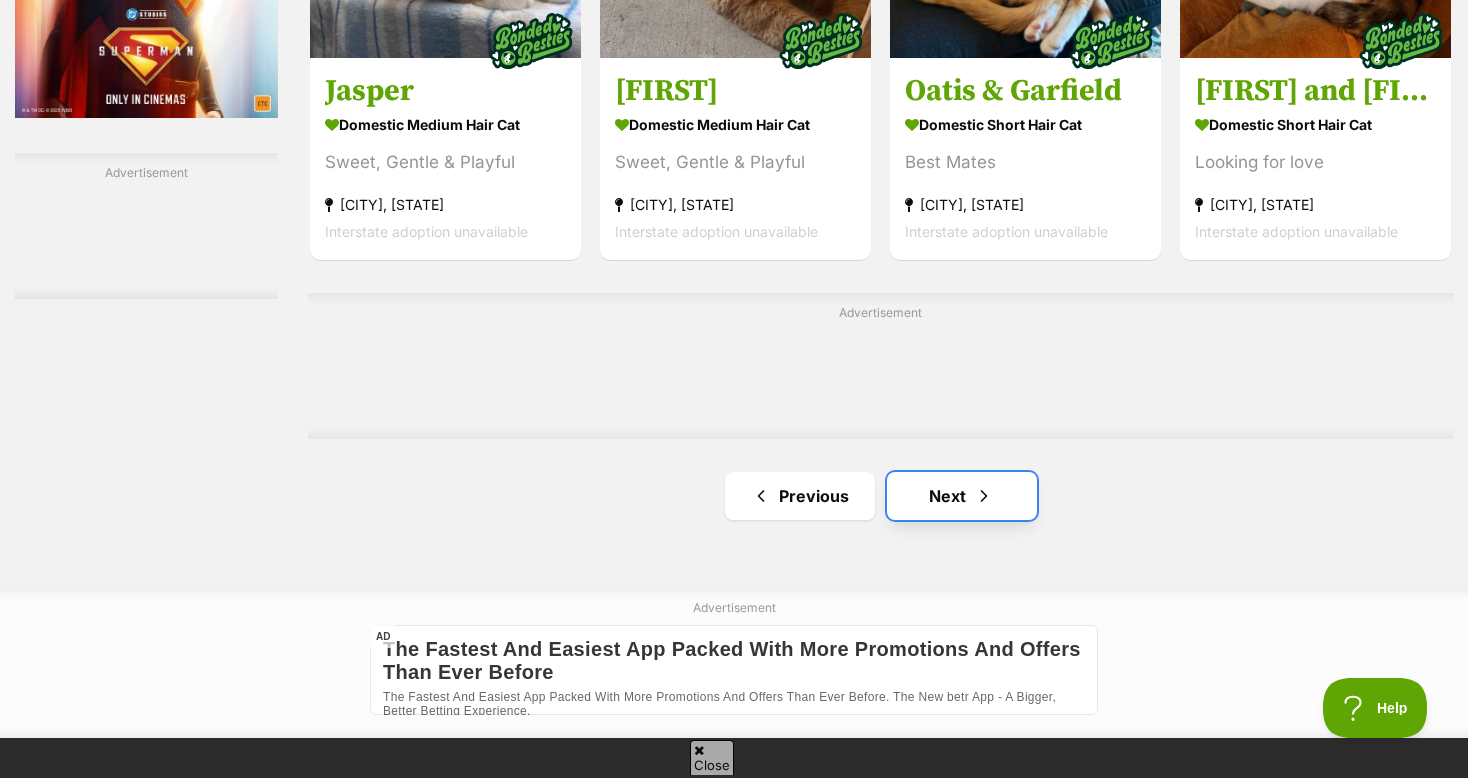 click on "Next" at bounding box center [962, 496] 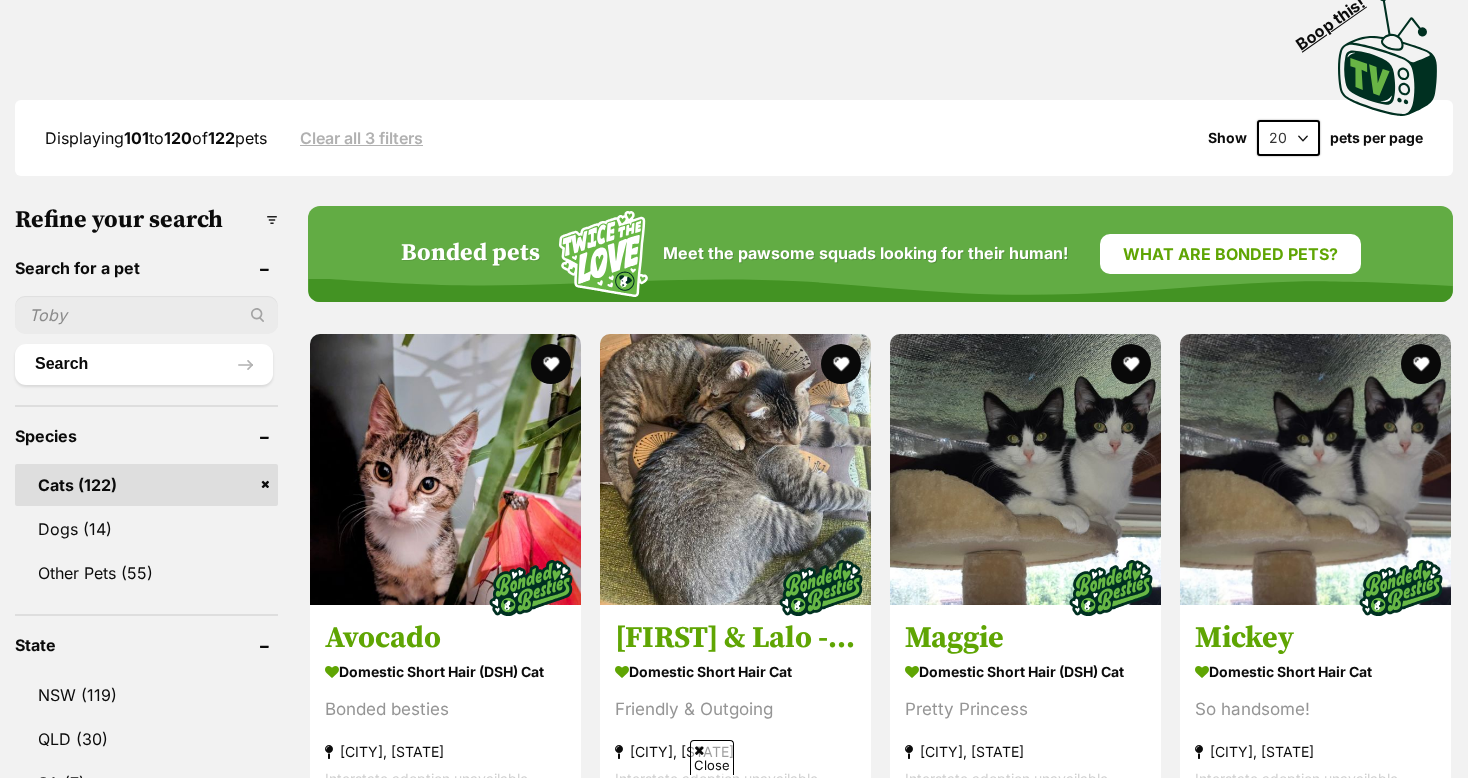 scroll, scrollTop: 440, scrollLeft: 0, axis: vertical 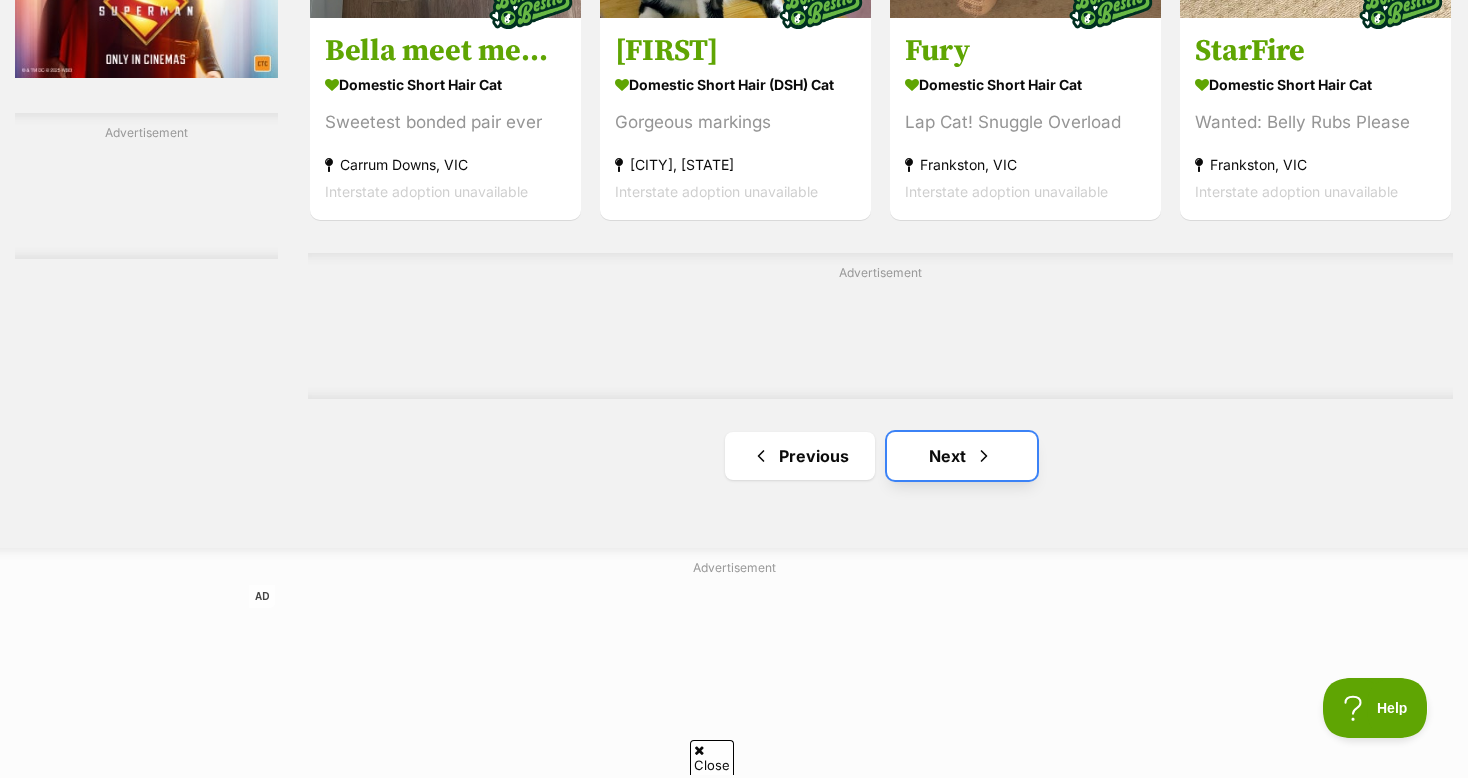 click on "Next" at bounding box center (962, 456) 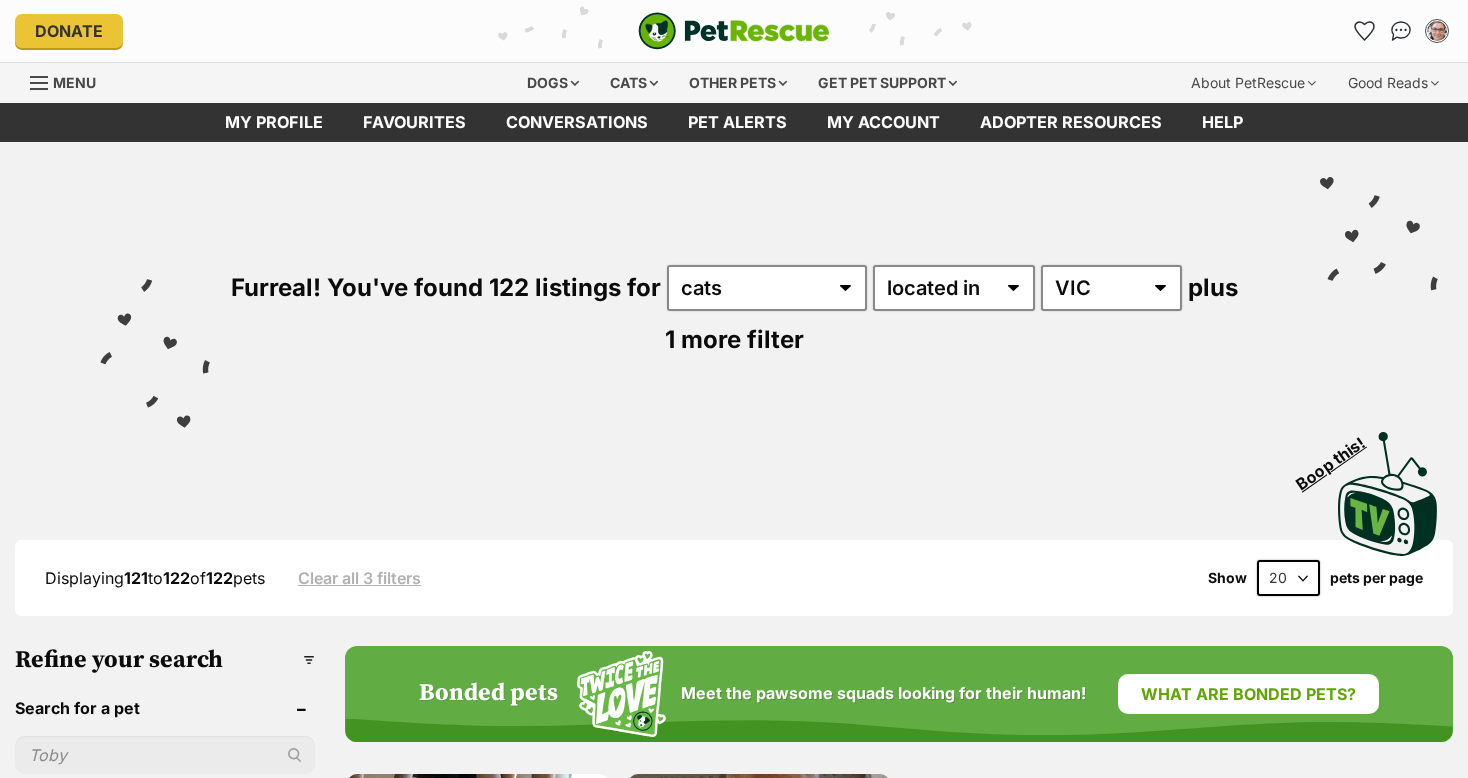 scroll, scrollTop: 0, scrollLeft: 0, axis: both 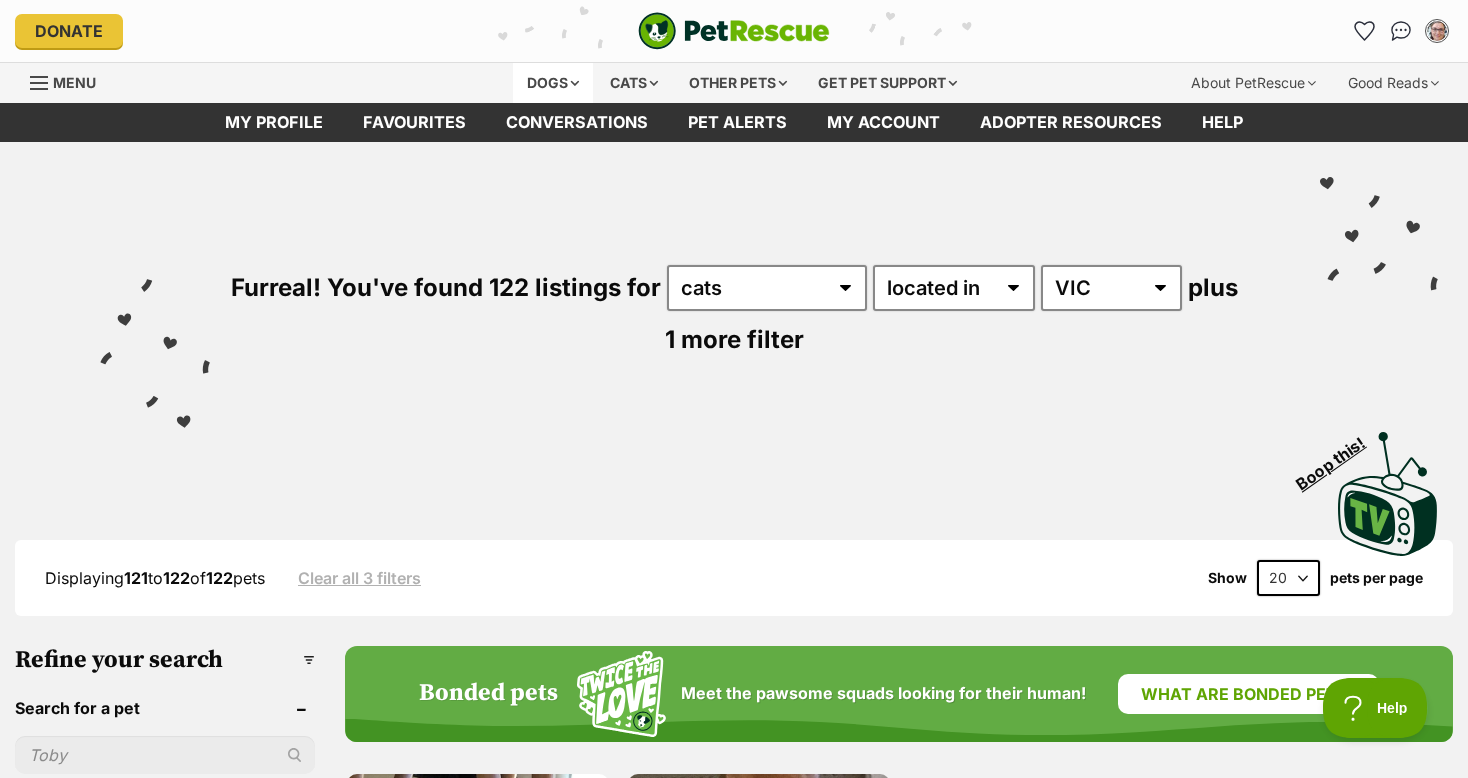 click on "Dogs" at bounding box center [553, 83] 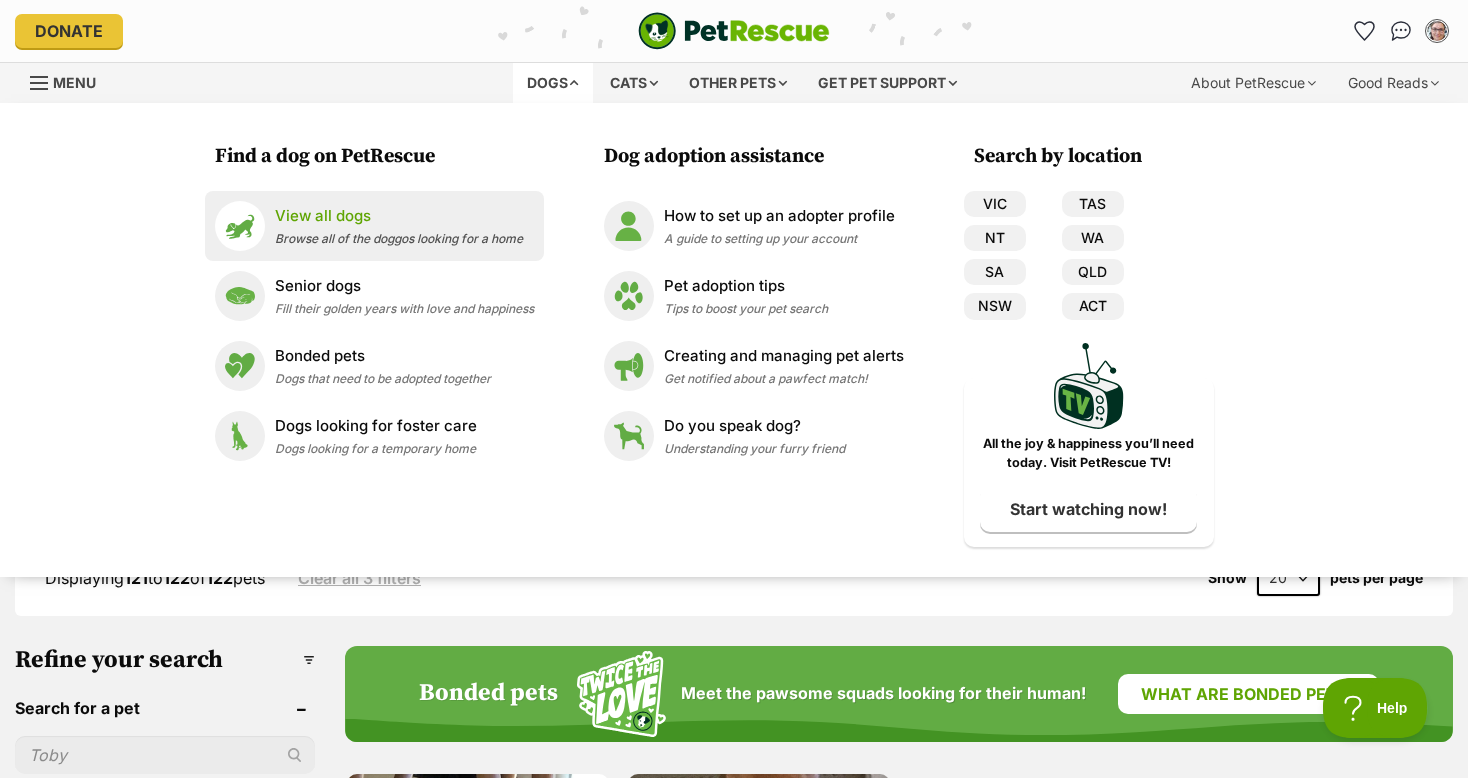 click on "View all dogs" at bounding box center (399, 216) 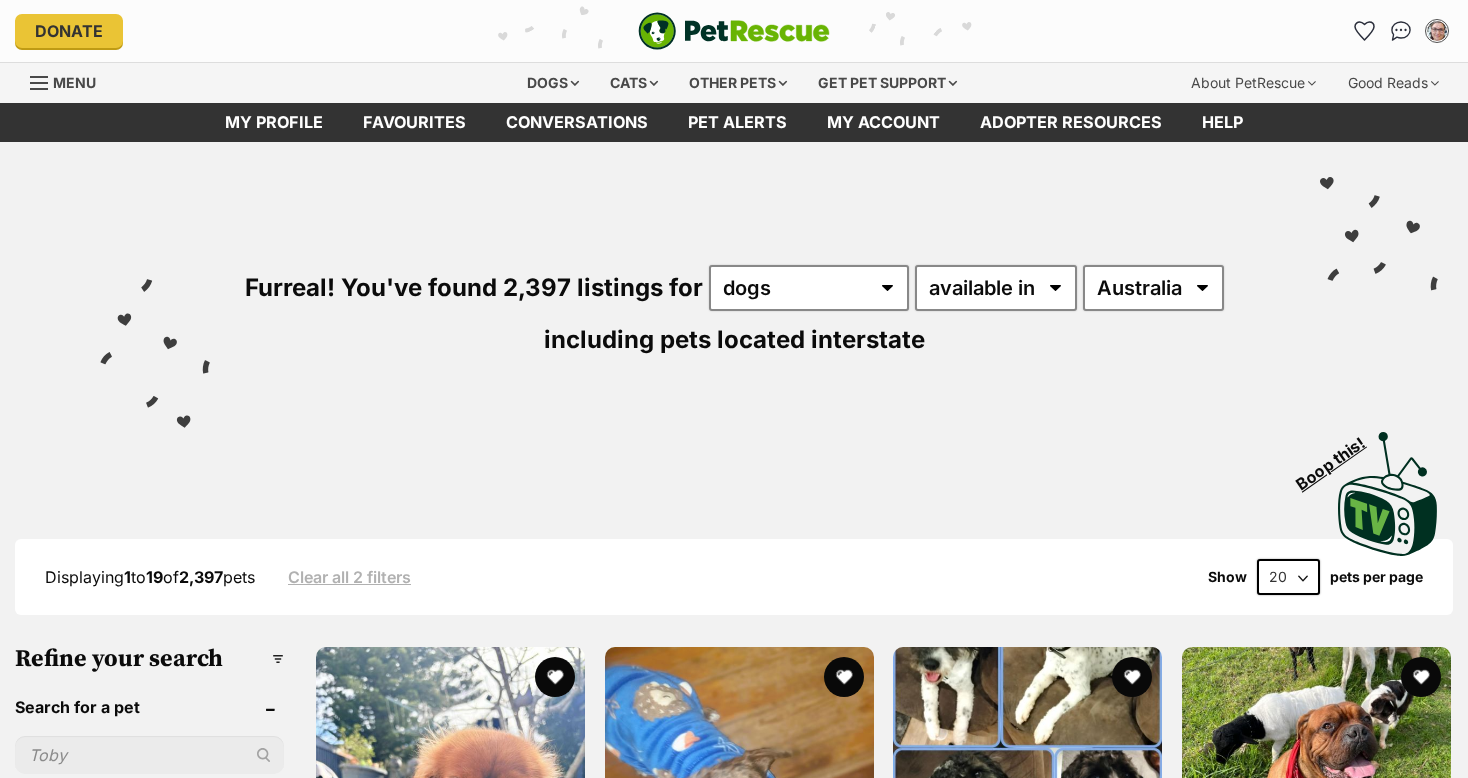 scroll, scrollTop: 30, scrollLeft: 0, axis: vertical 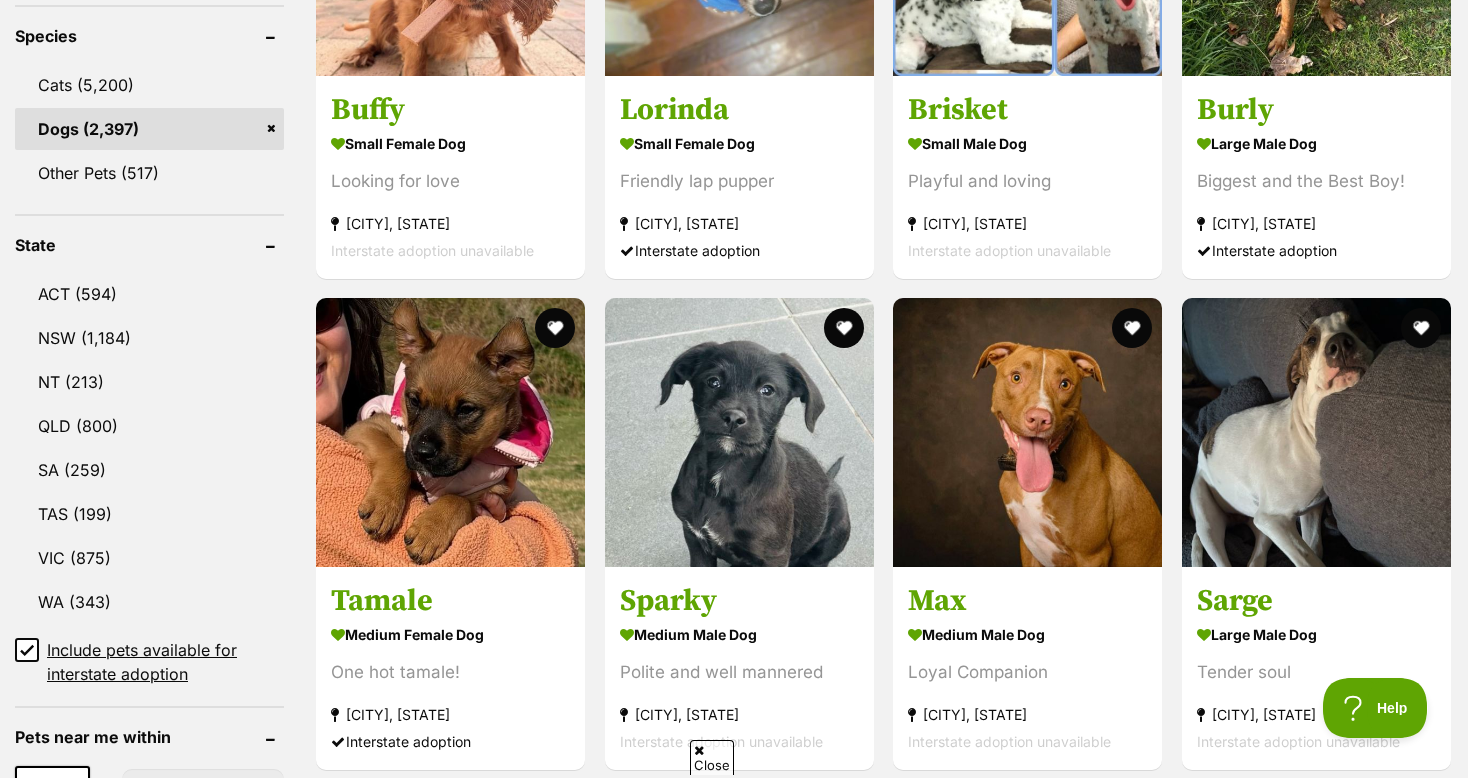 click 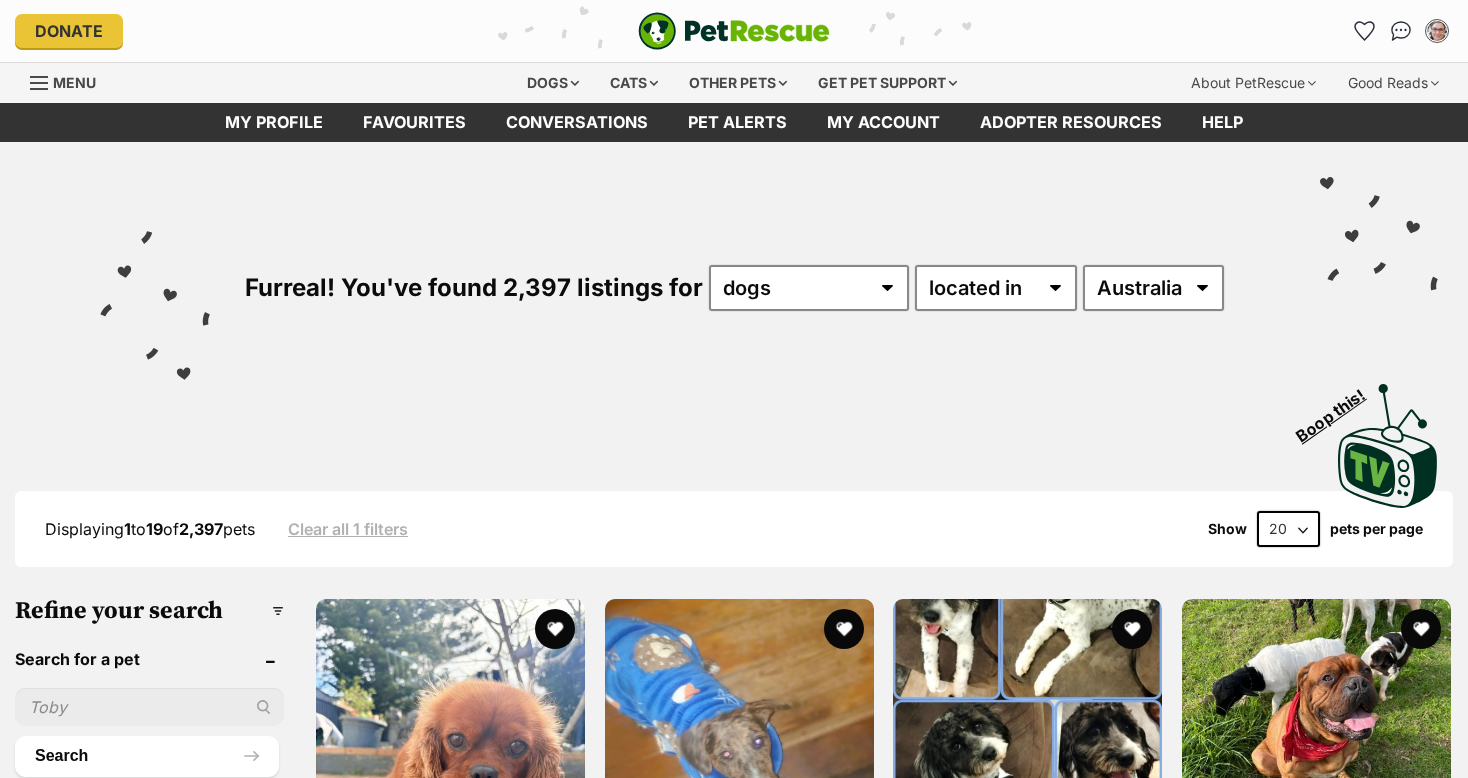 scroll, scrollTop: 0, scrollLeft: 0, axis: both 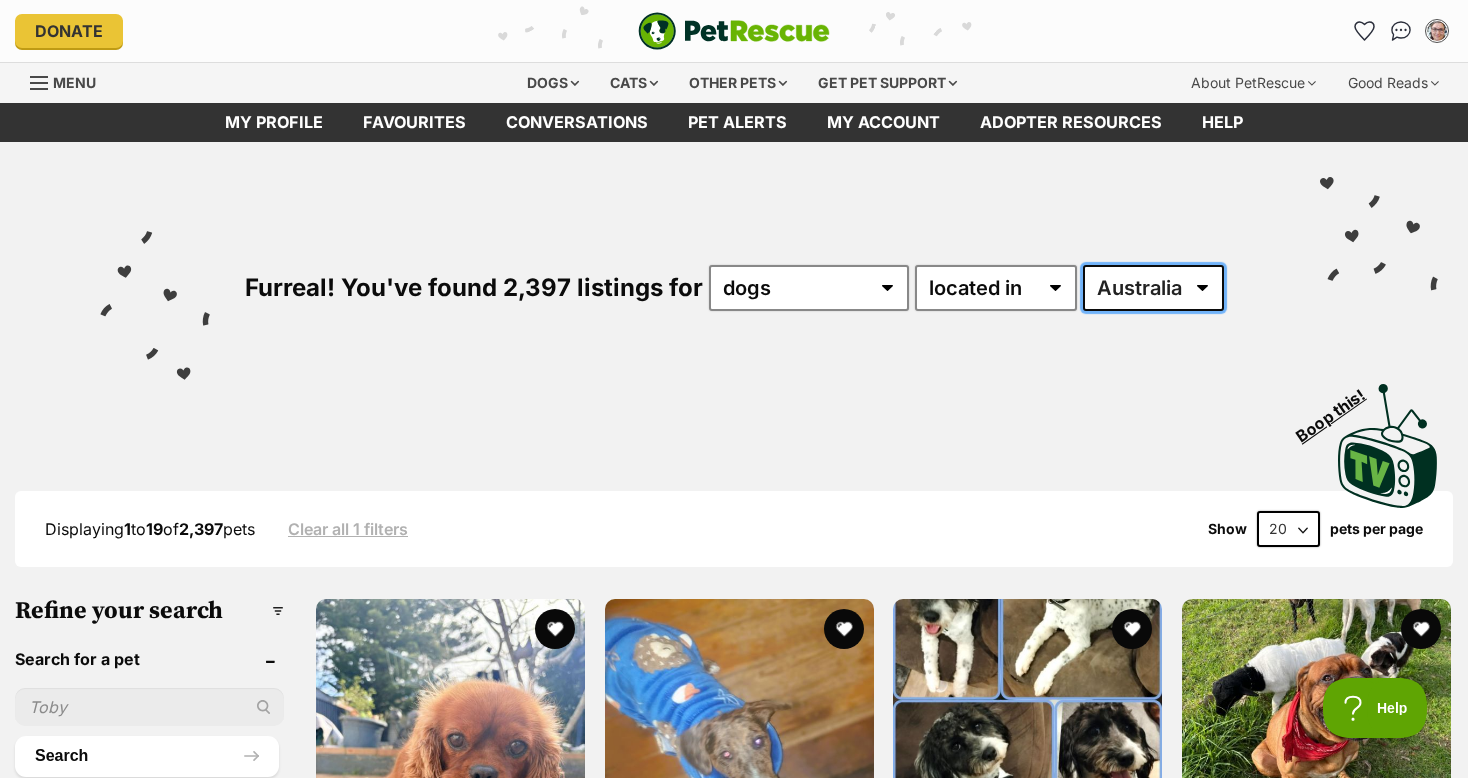 drag, startPoint x: 1015, startPoint y: 265, endPoint x: 1149, endPoint y: 289, distance: 136.1323 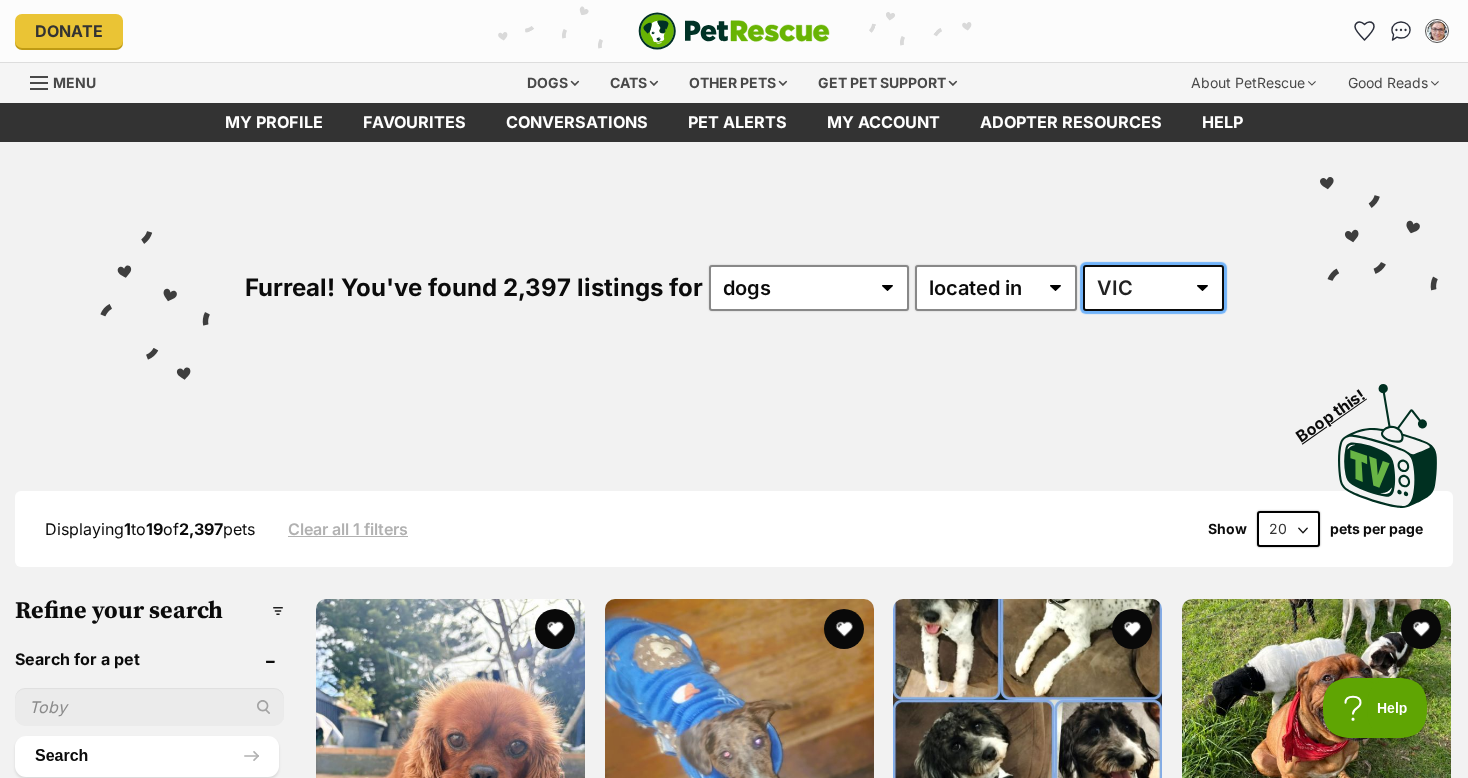 click on "Australia
ACT
NSW
NT
QLD
SA
TAS
VIC
WA" at bounding box center [1153, 288] 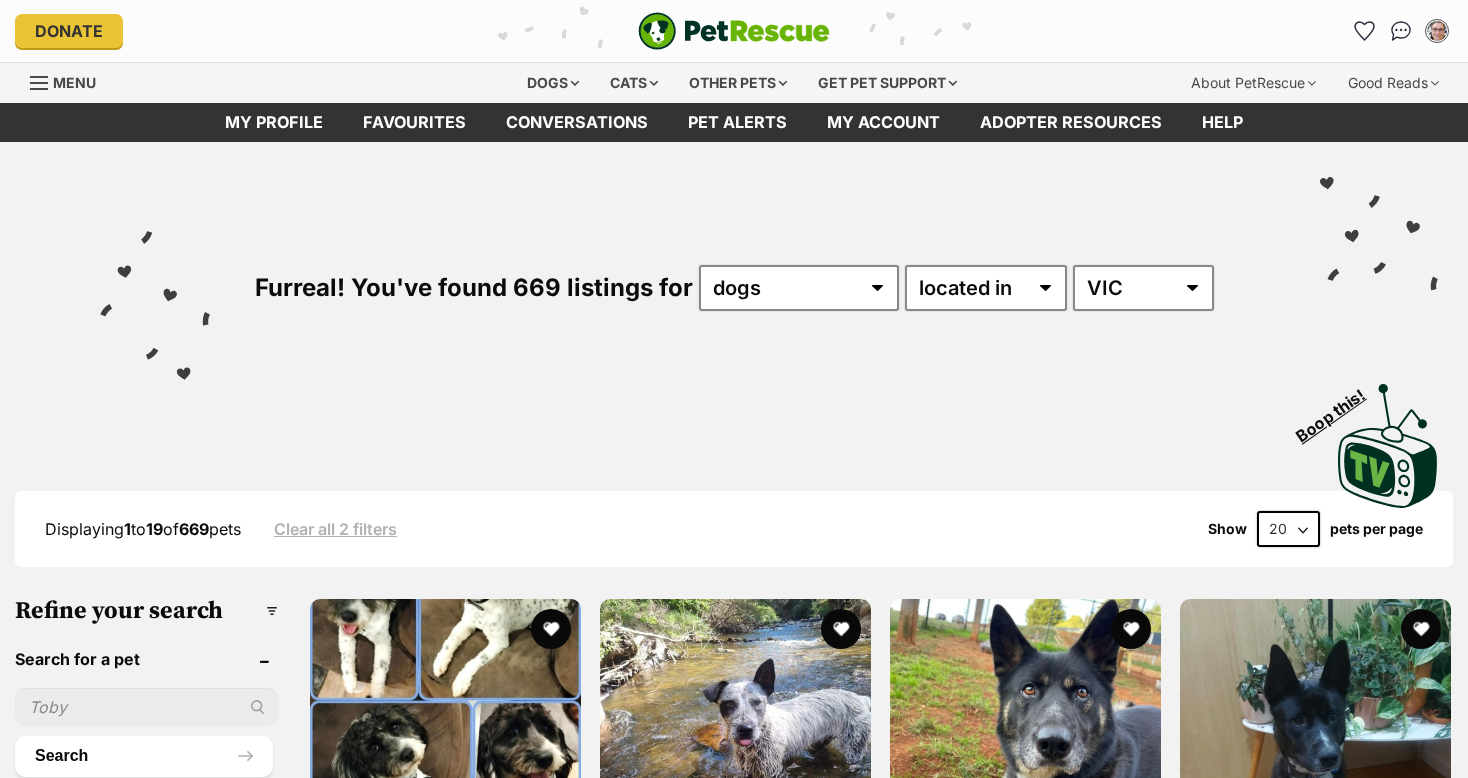 scroll, scrollTop: 40, scrollLeft: 0, axis: vertical 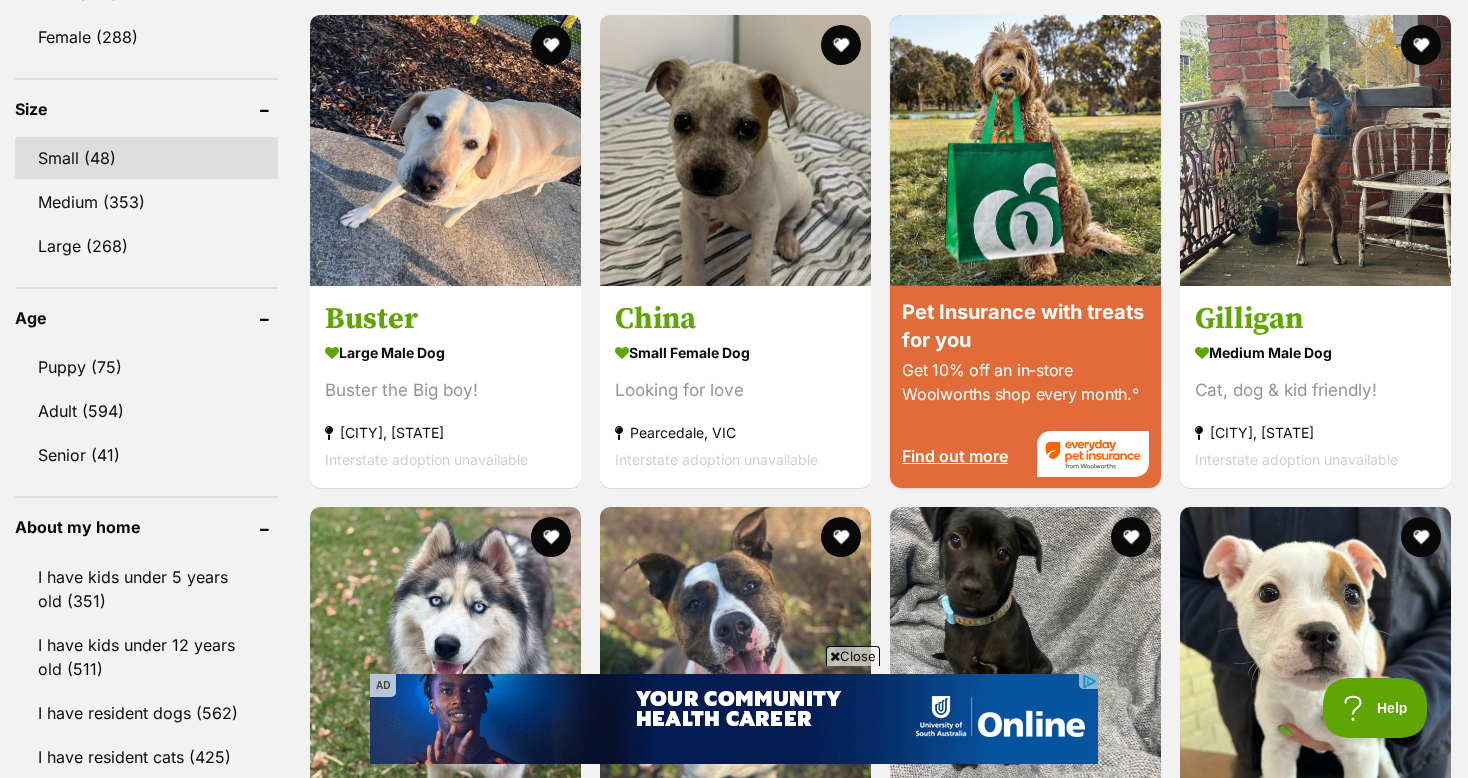 click on "Small (48)" at bounding box center [146, 158] 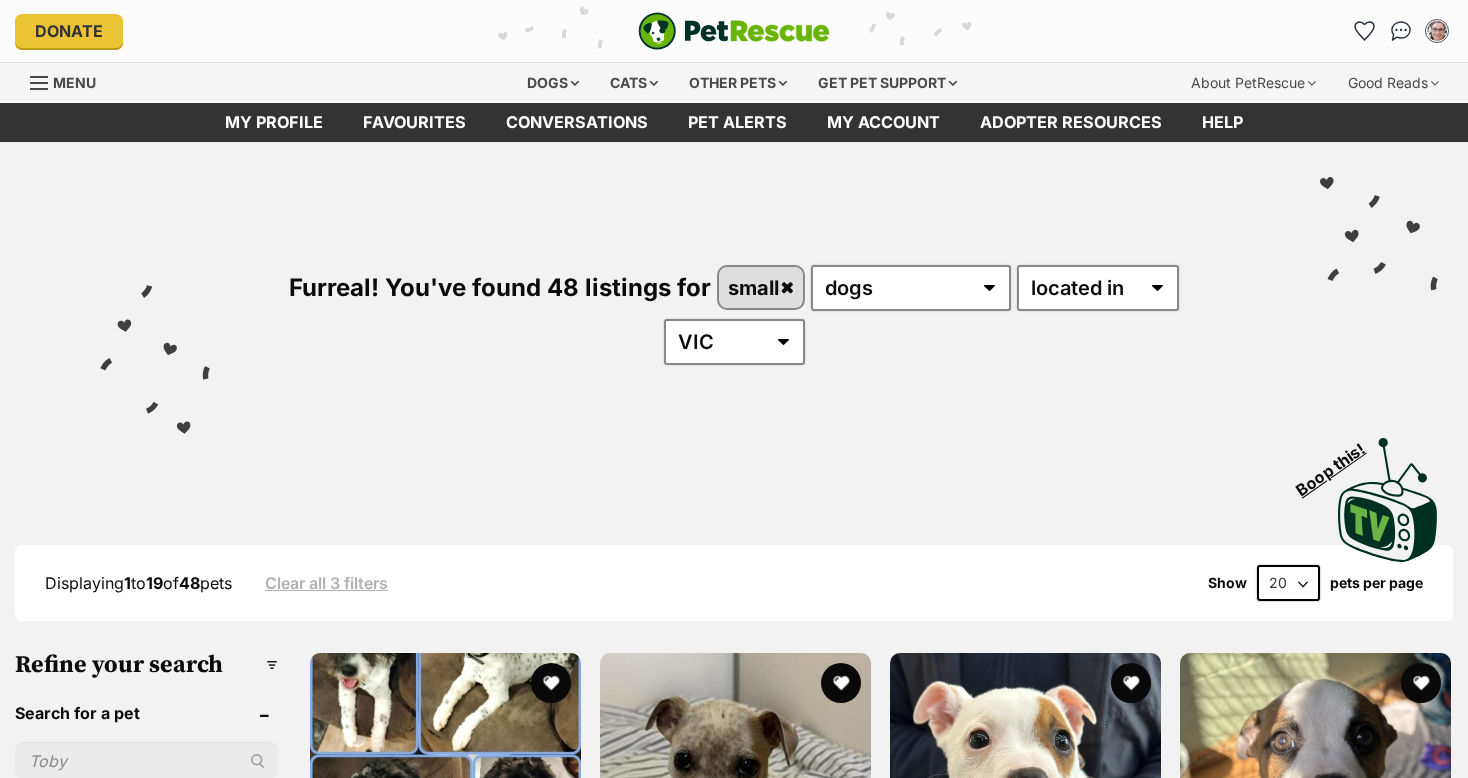 scroll, scrollTop: 40, scrollLeft: 0, axis: vertical 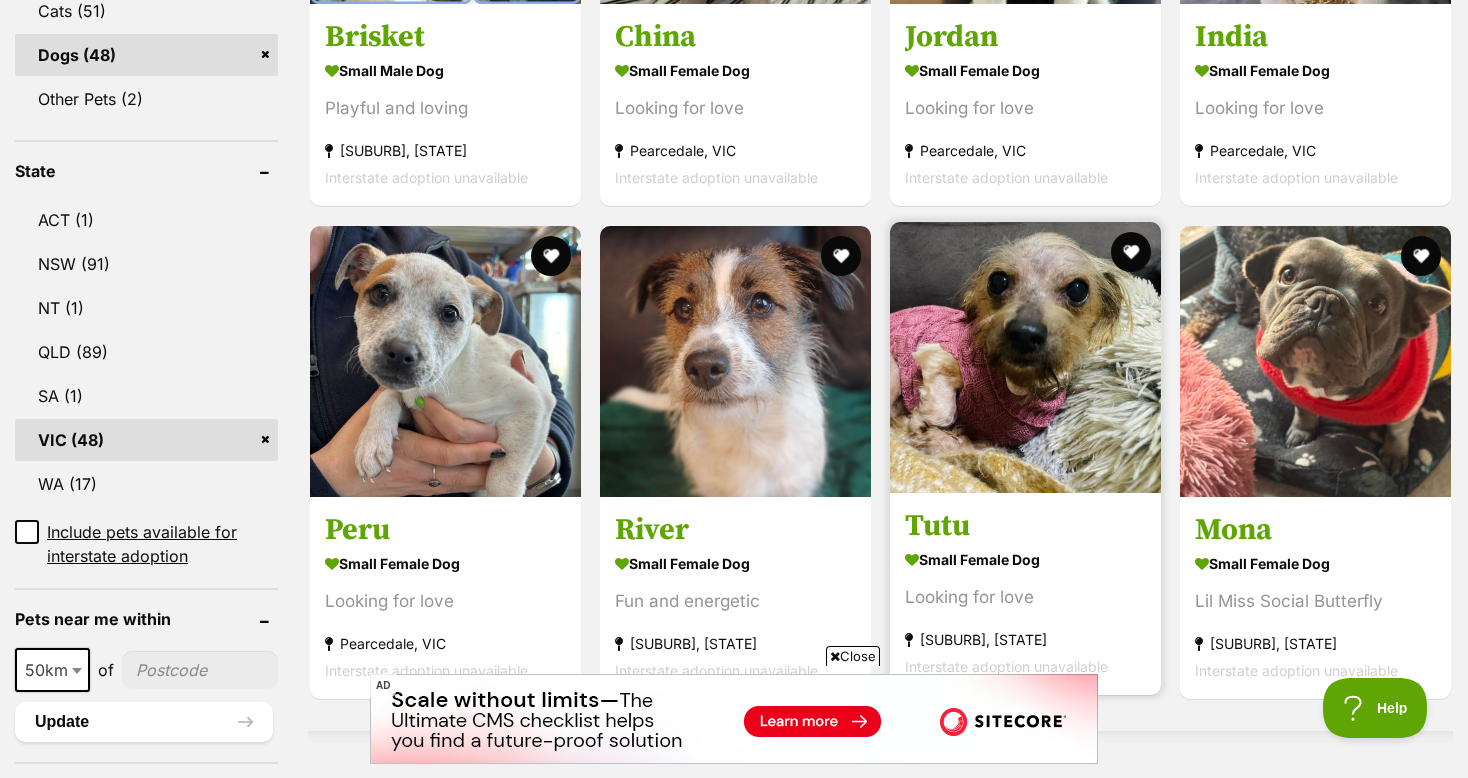 click at bounding box center [1025, 357] 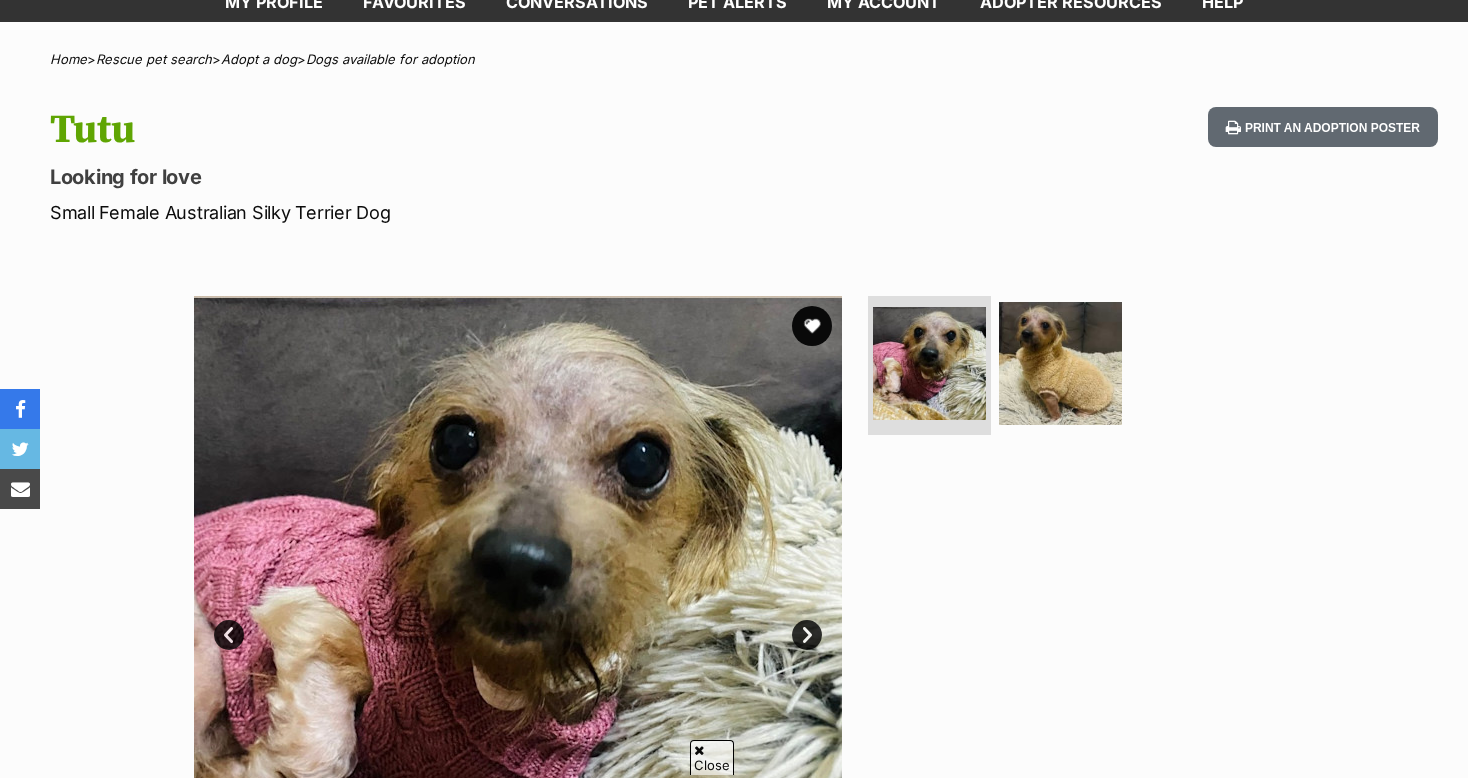 scroll, scrollTop: 120, scrollLeft: 0, axis: vertical 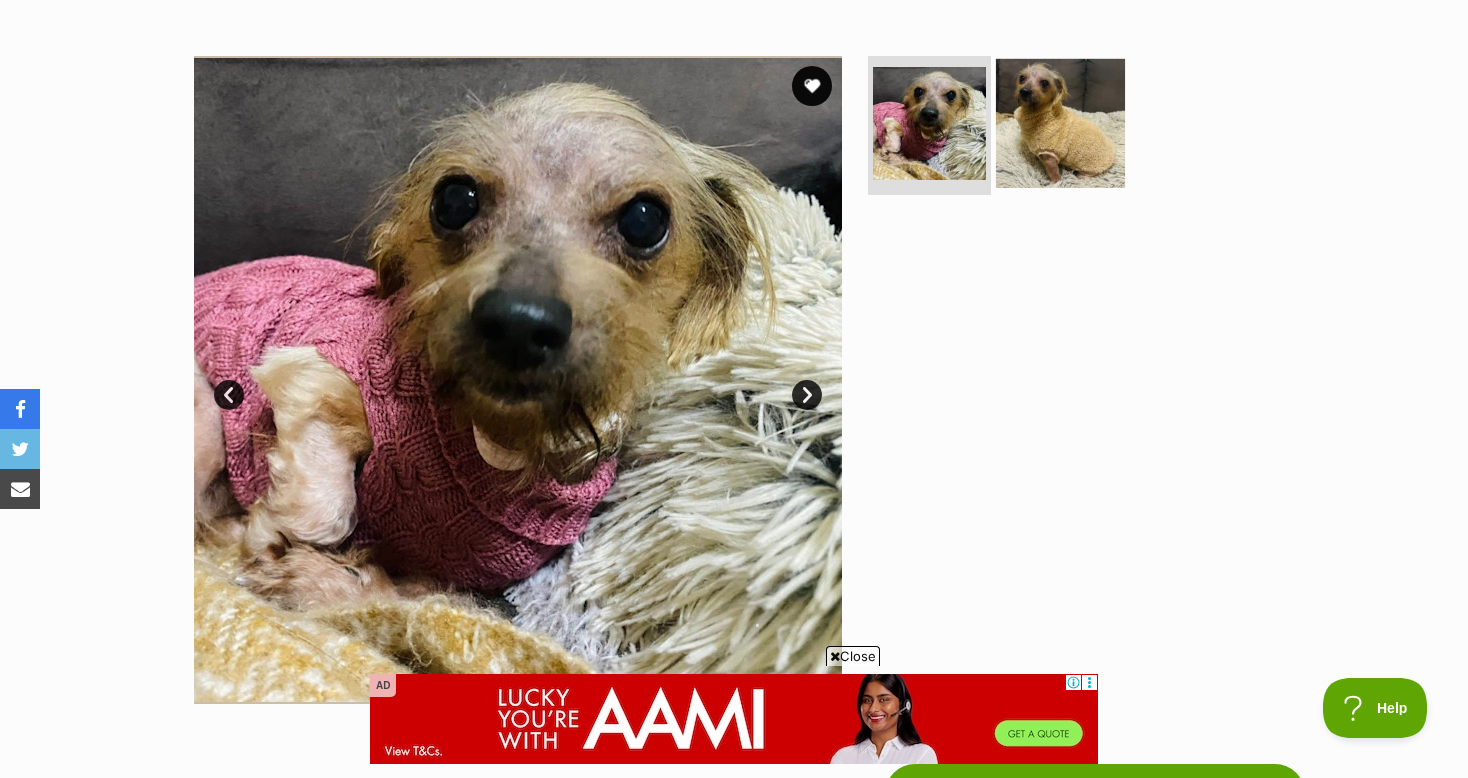 click at bounding box center [1060, 122] 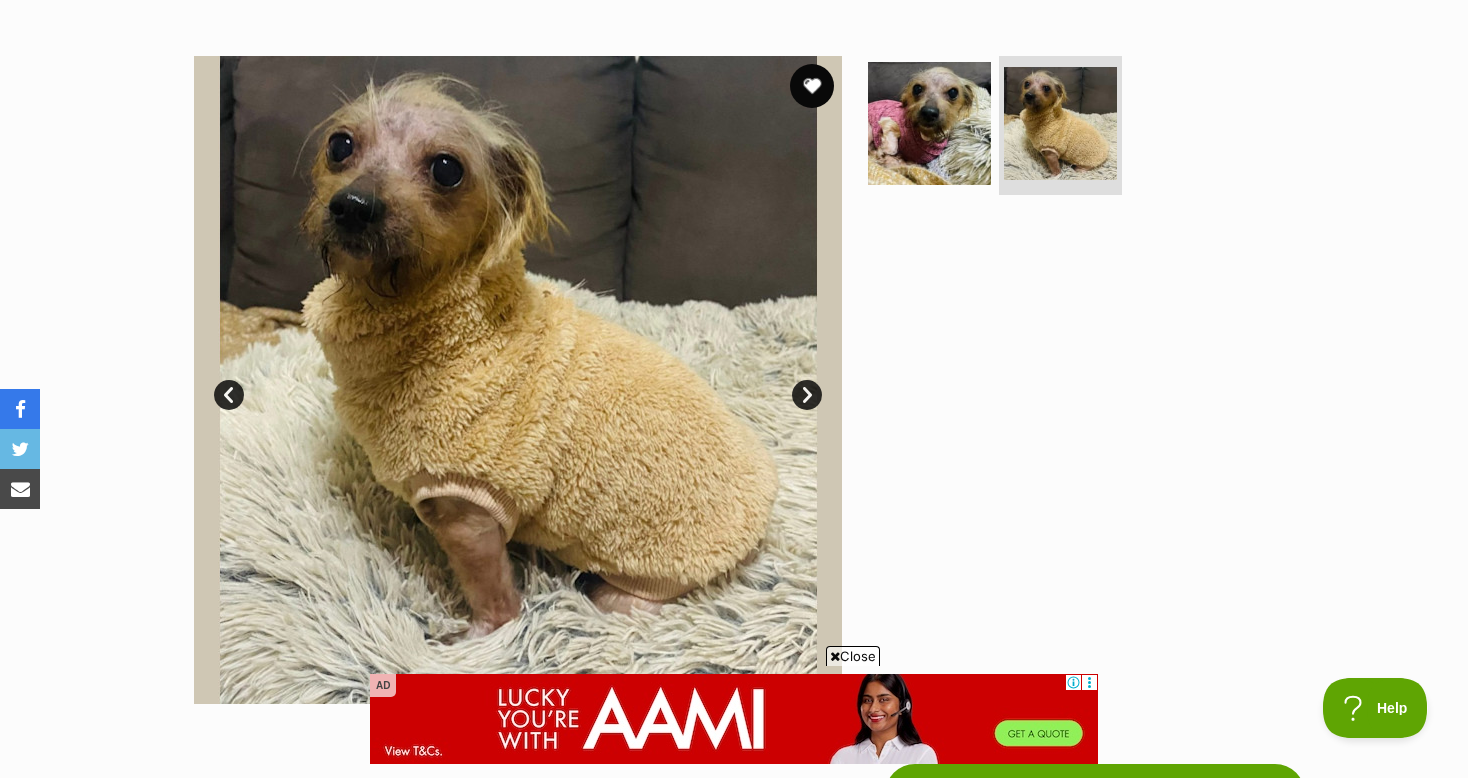 click at bounding box center [812, 86] 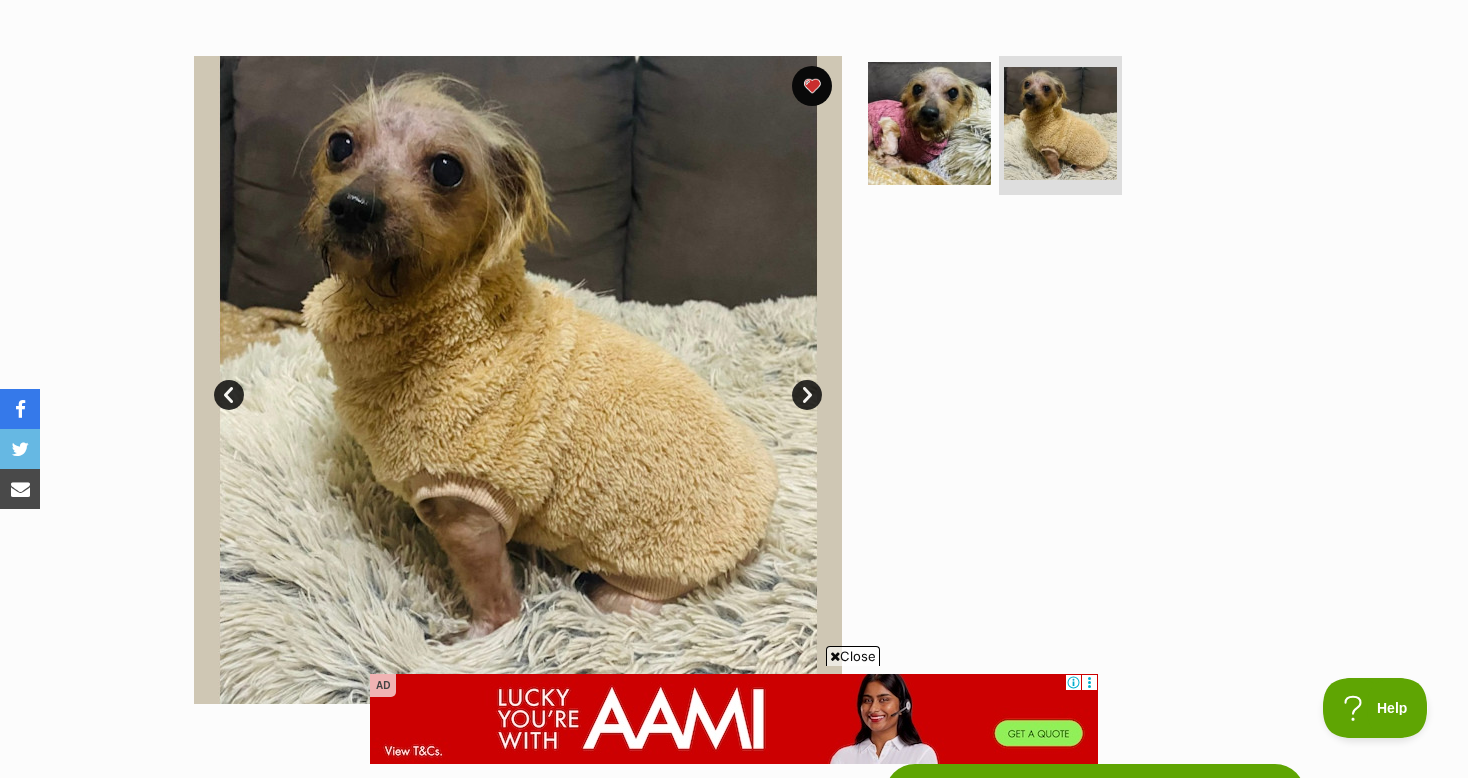 click at bounding box center [1069, 380] 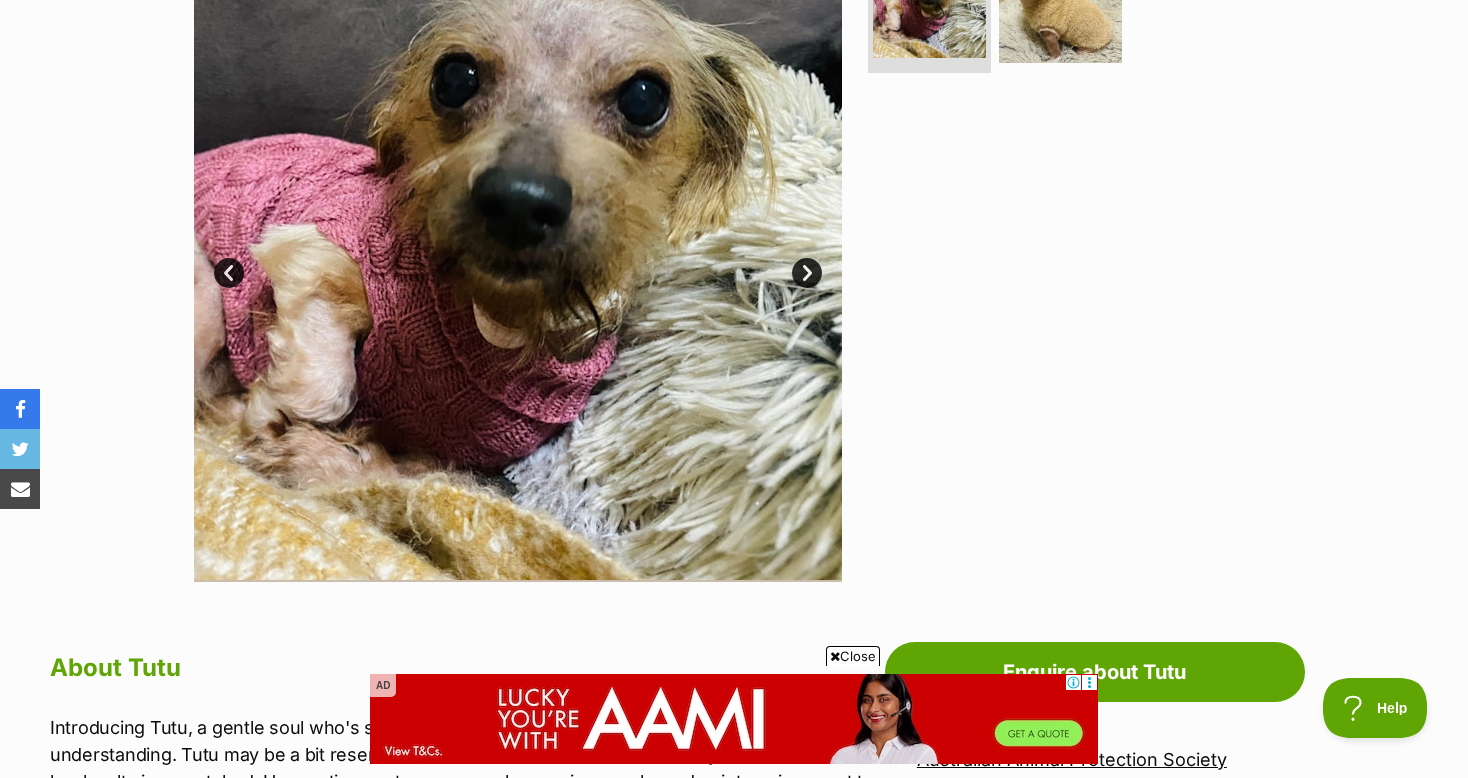 scroll, scrollTop: 400, scrollLeft: 0, axis: vertical 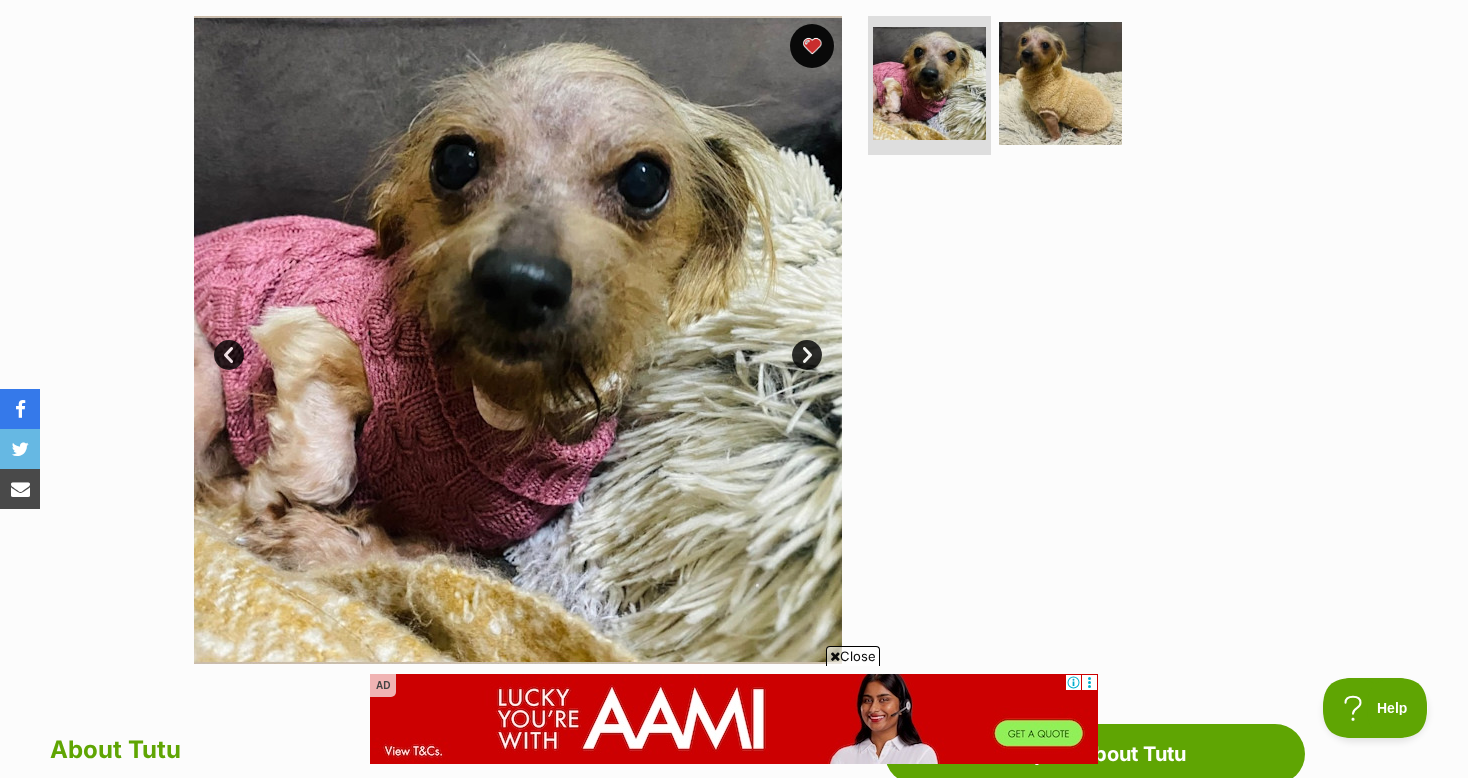 click at bounding box center (812, 46) 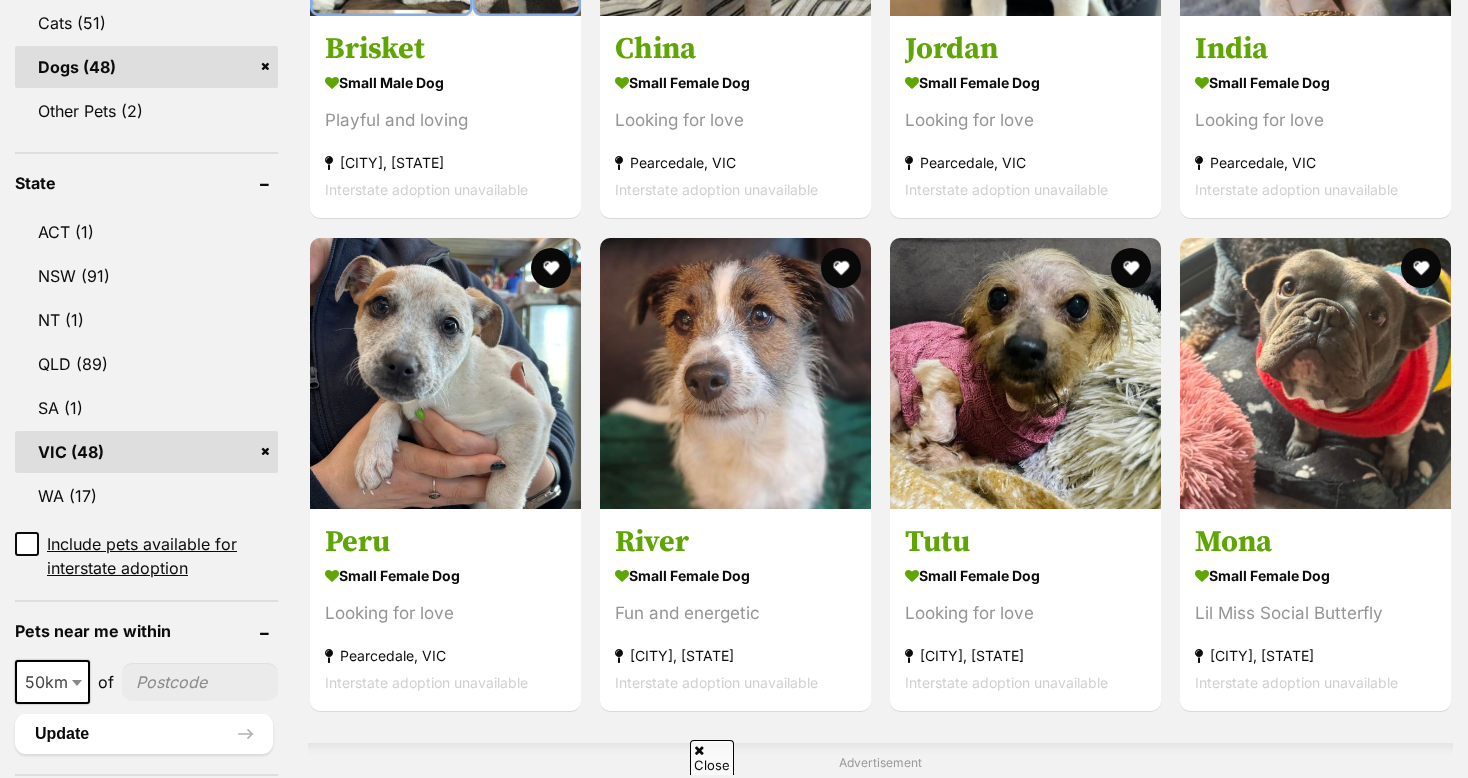 scroll, scrollTop: 908, scrollLeft: 0, axis: vertical 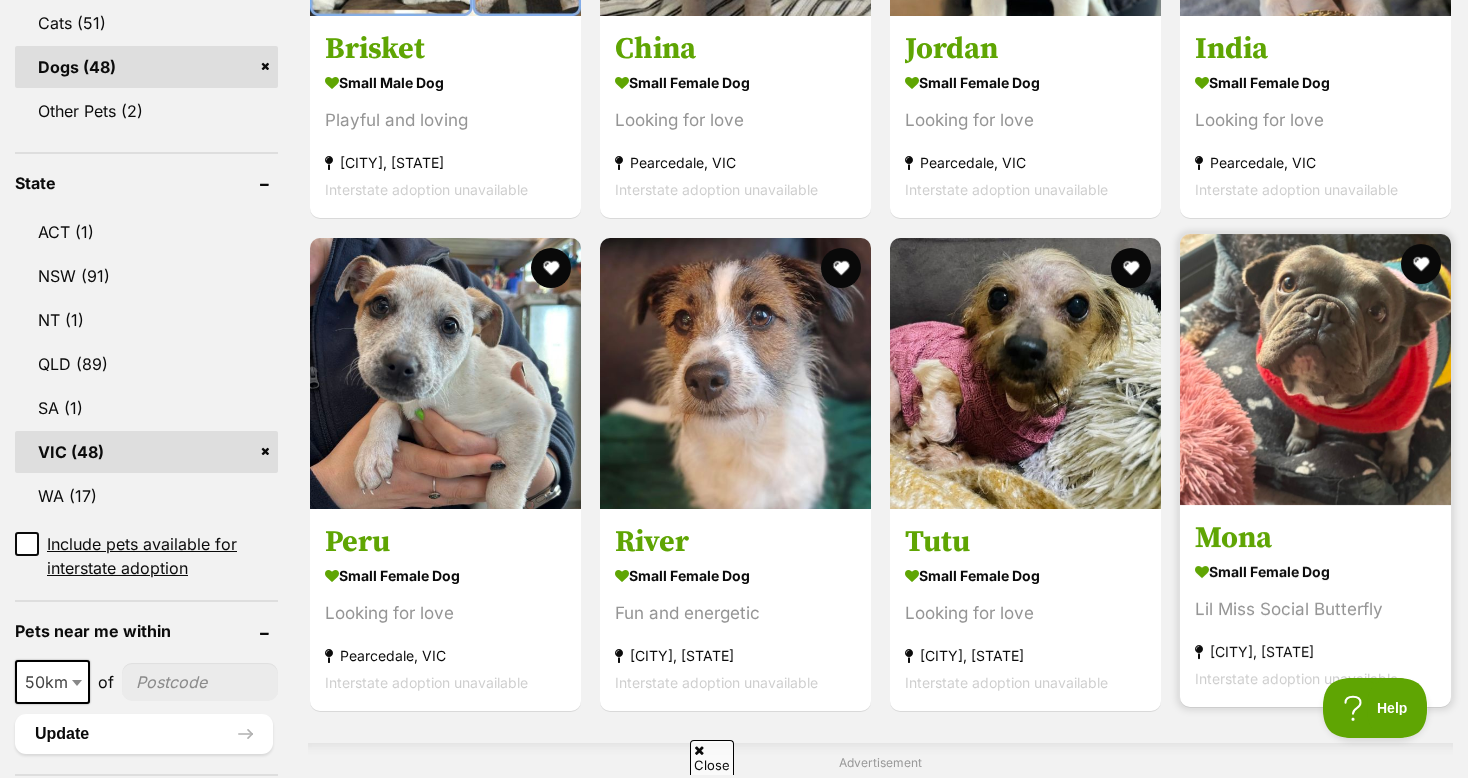 click at bounding box center [1315, 369] 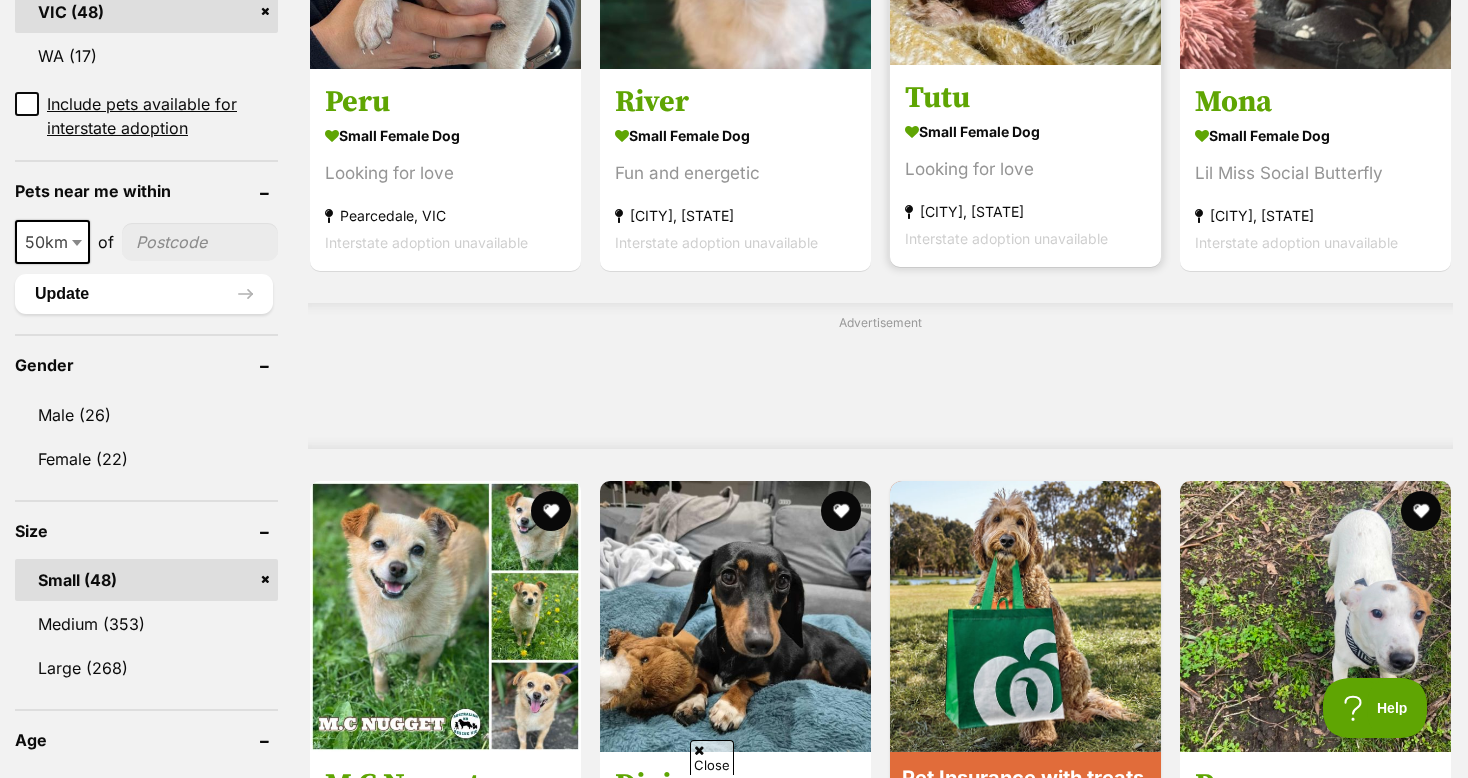scroll, scrollTop: 0, scrollLeft: 0, axis: both 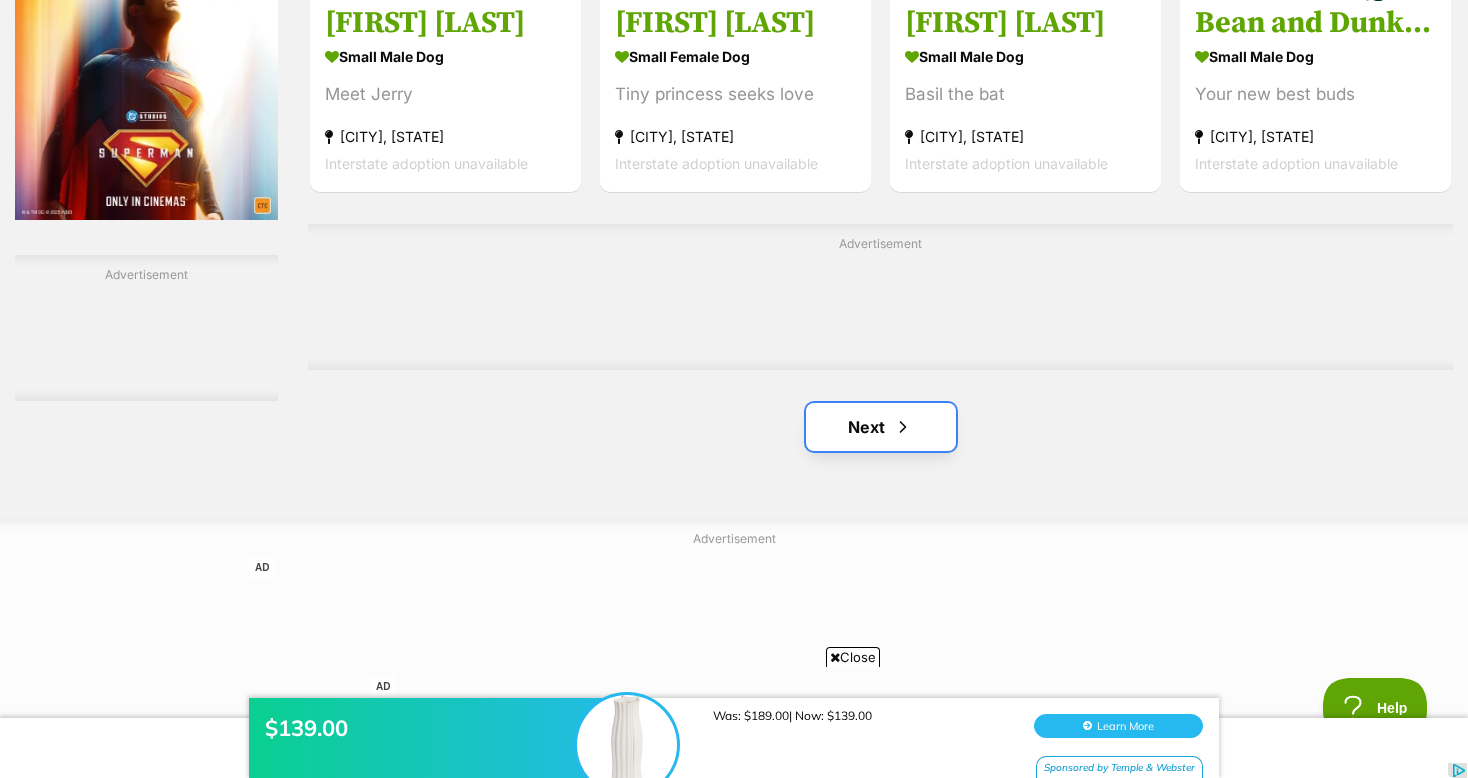 click on "Next" at bounding box center (881, 427) 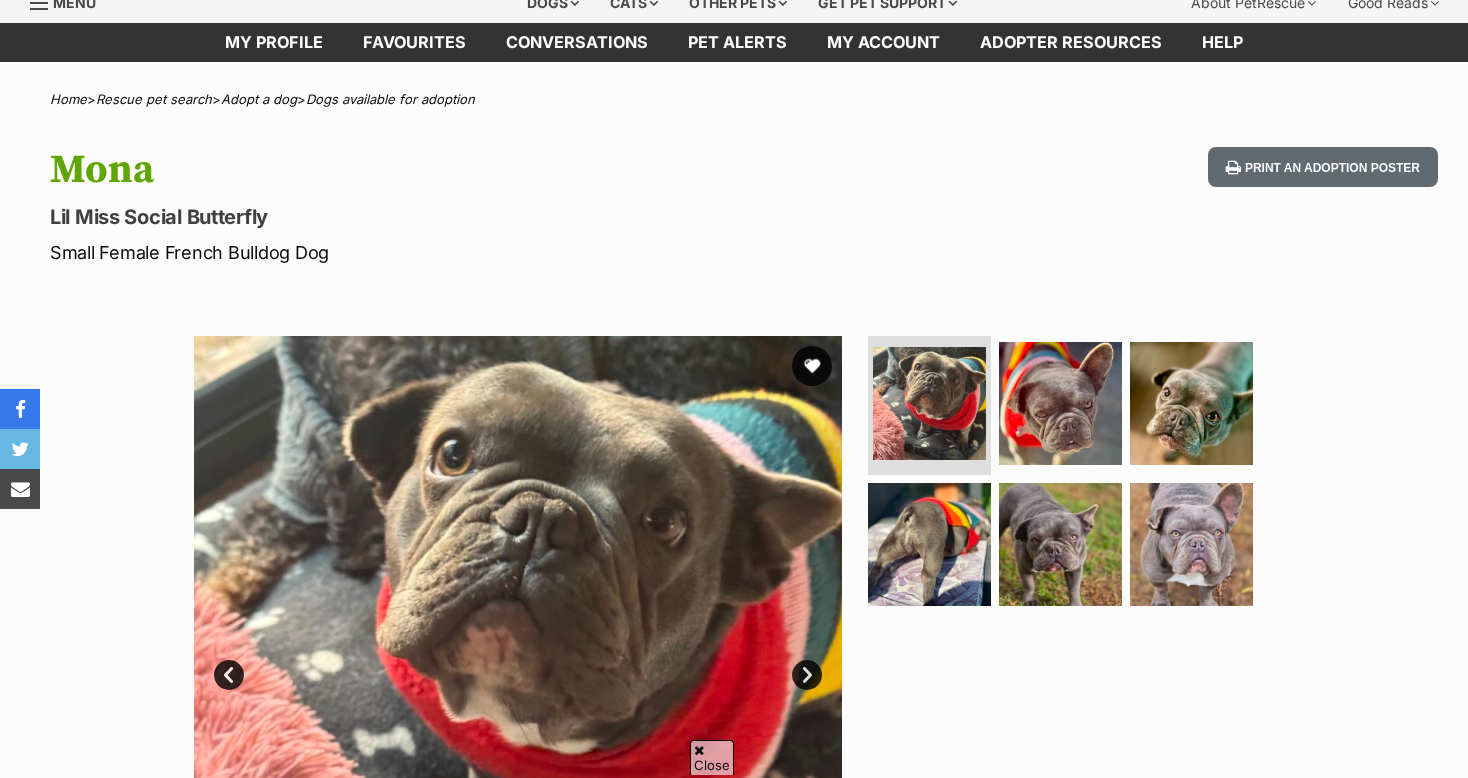 scroll, scrollTop: 112, scrollLeft: 0, axis: vertical 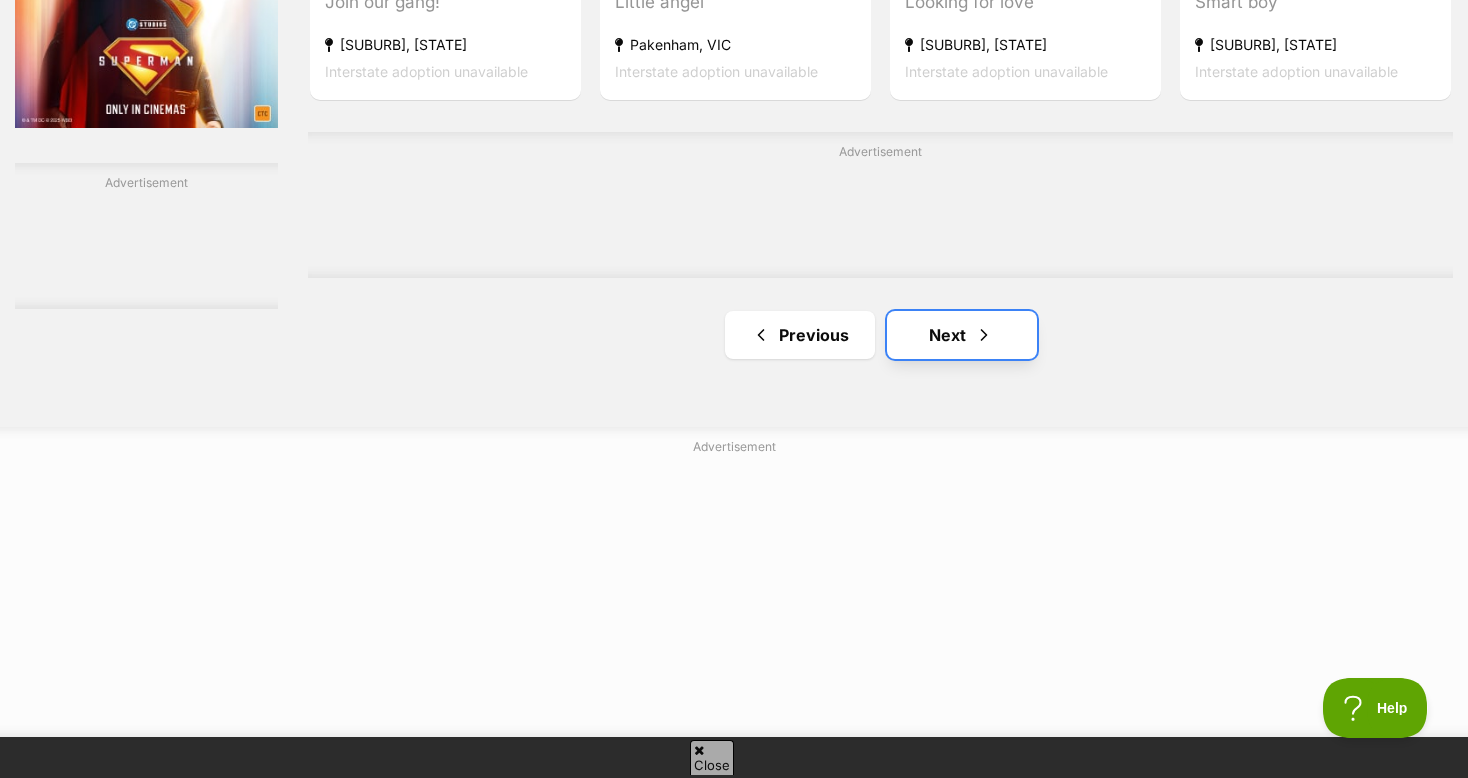 click at bounding box center [984, 335] 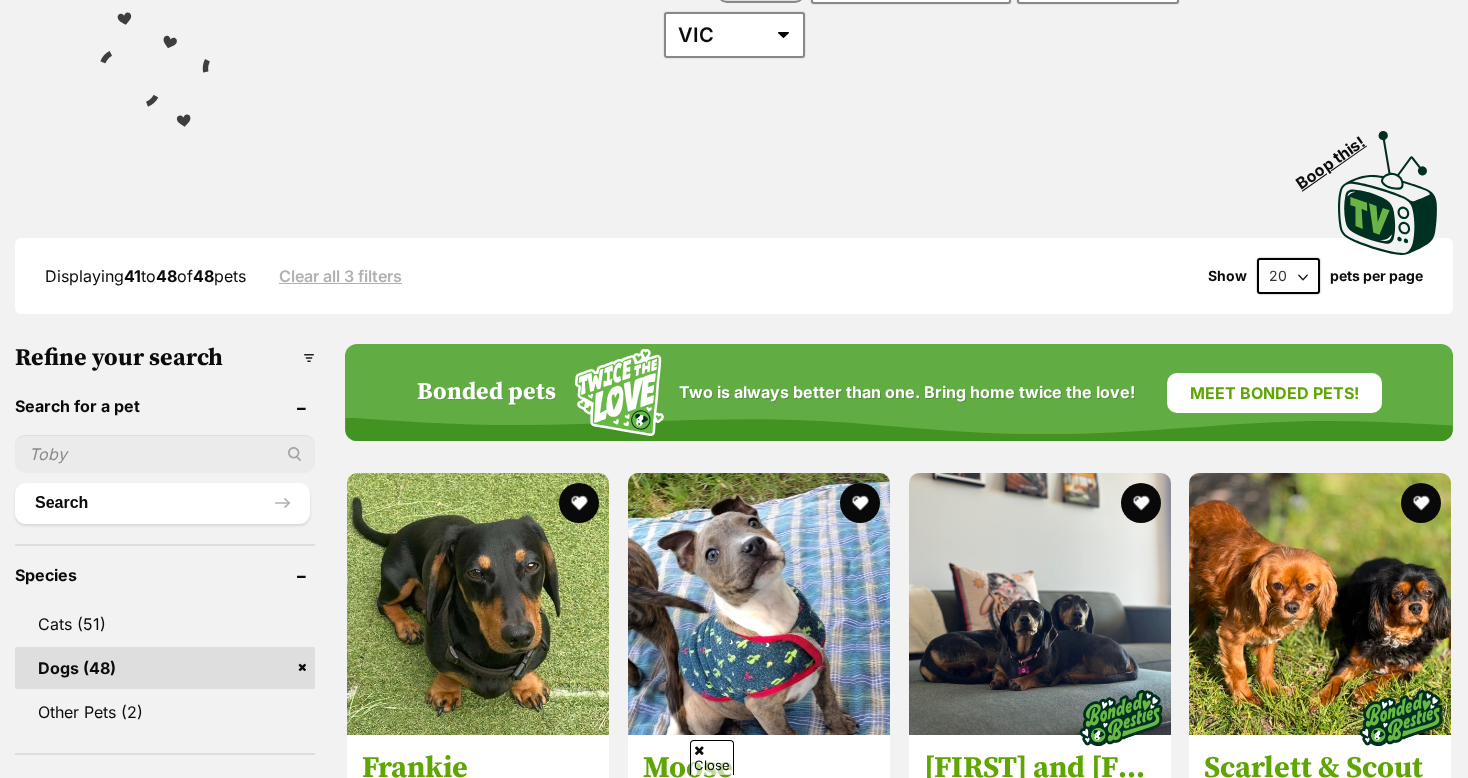 scroll, scrollTop: 520, scrollLeft: 0, axis: vertical 